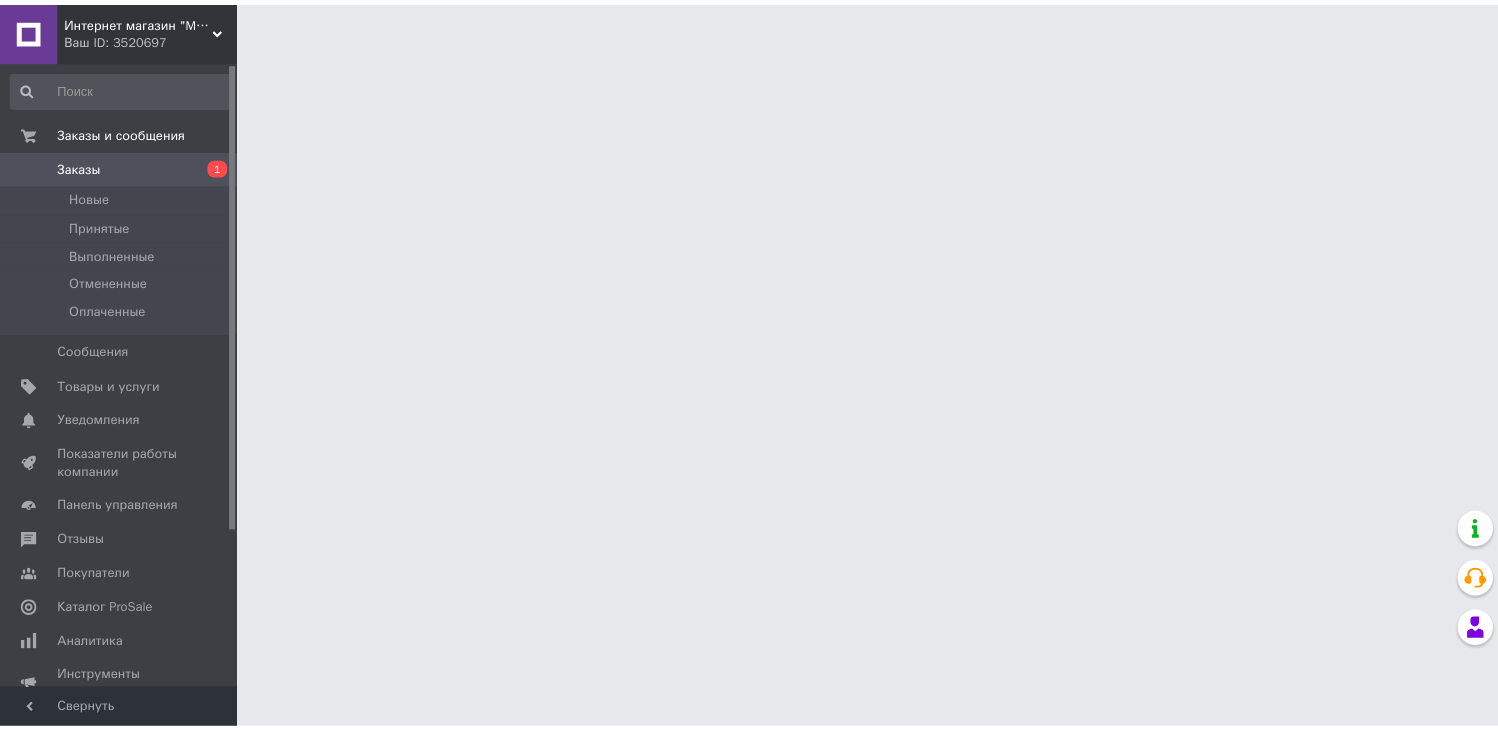 scroll, scrollTop: 0, scrollLeft: 0, axis: both 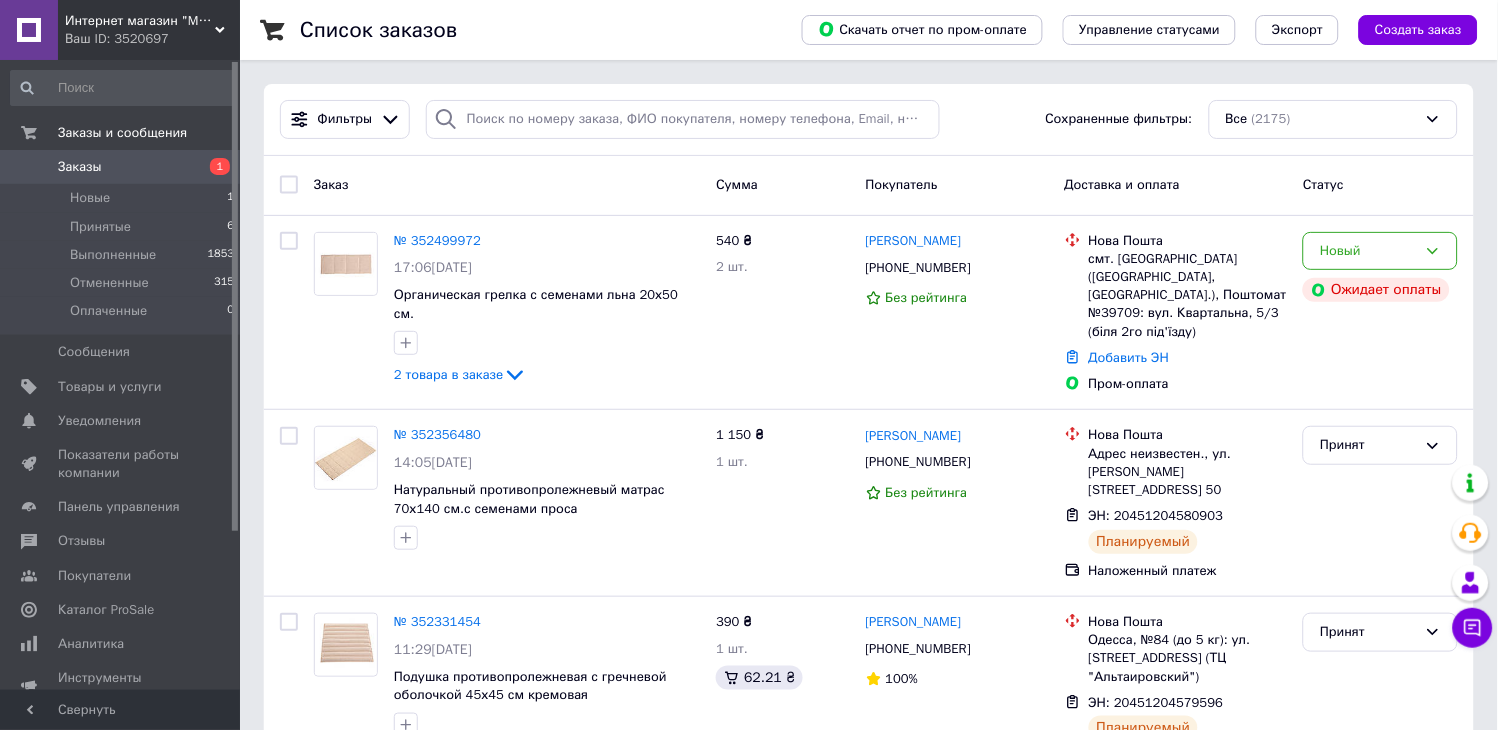 click on "Заказы" at bounding box center (80, 167) 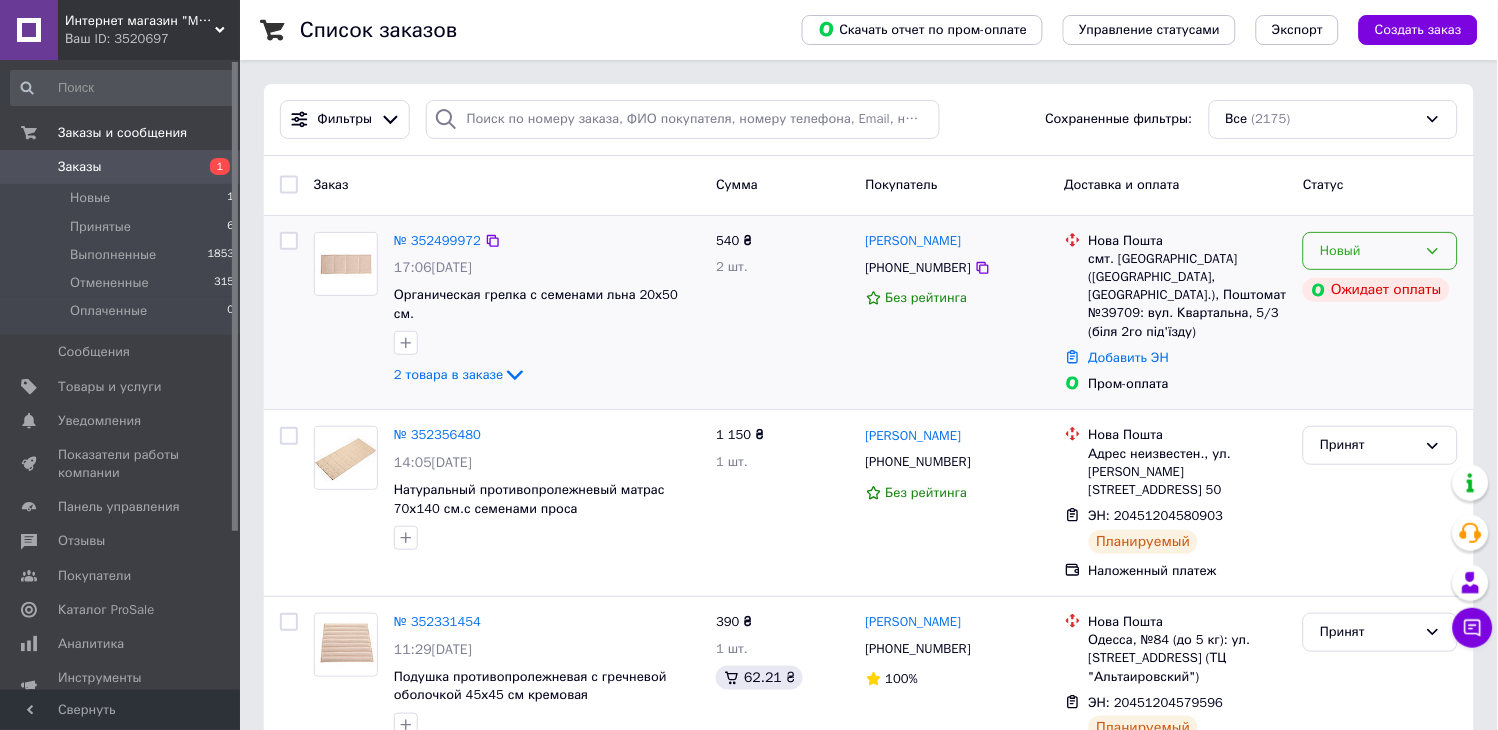 click on "Новый" at bounding box center (1368, 251) 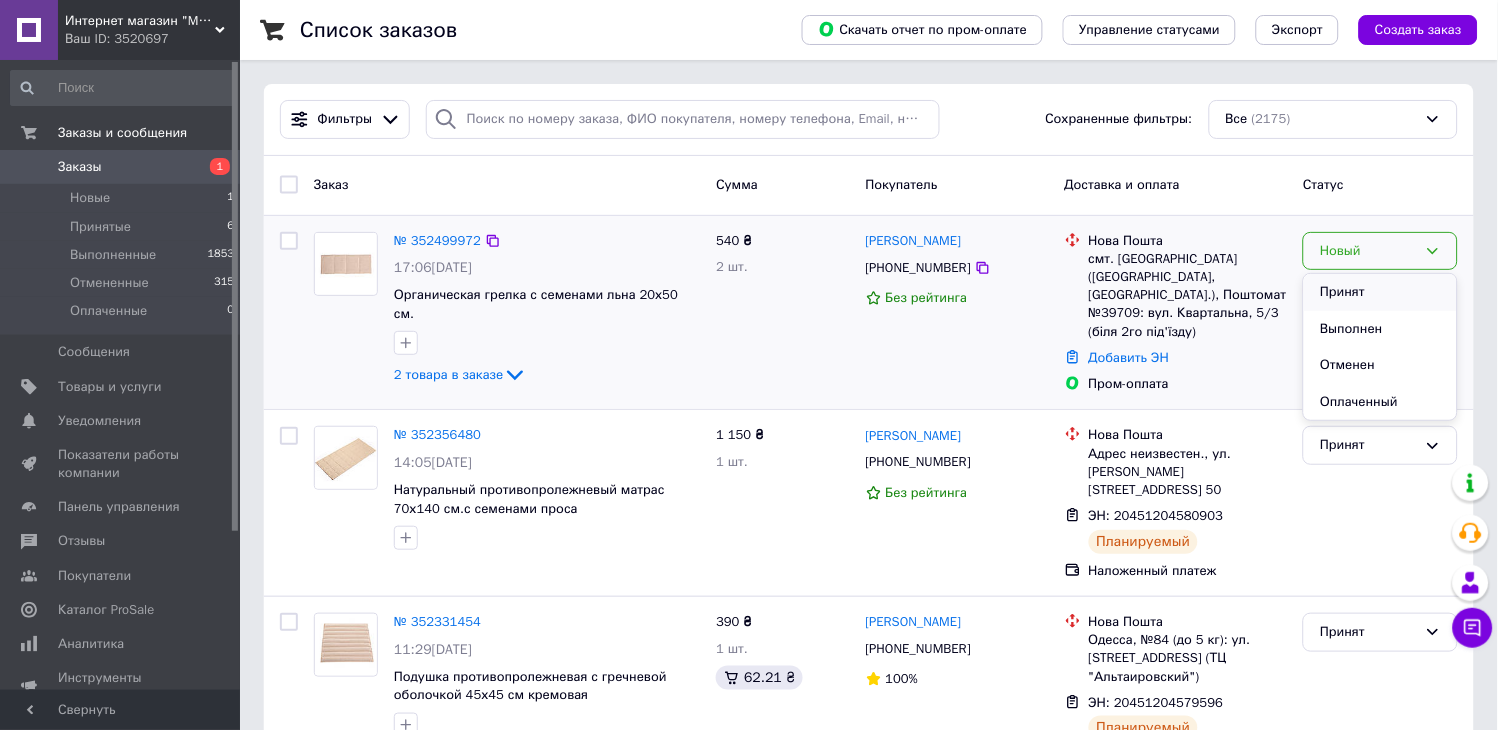 click on "Принят" at bounding box center (1380, 292) 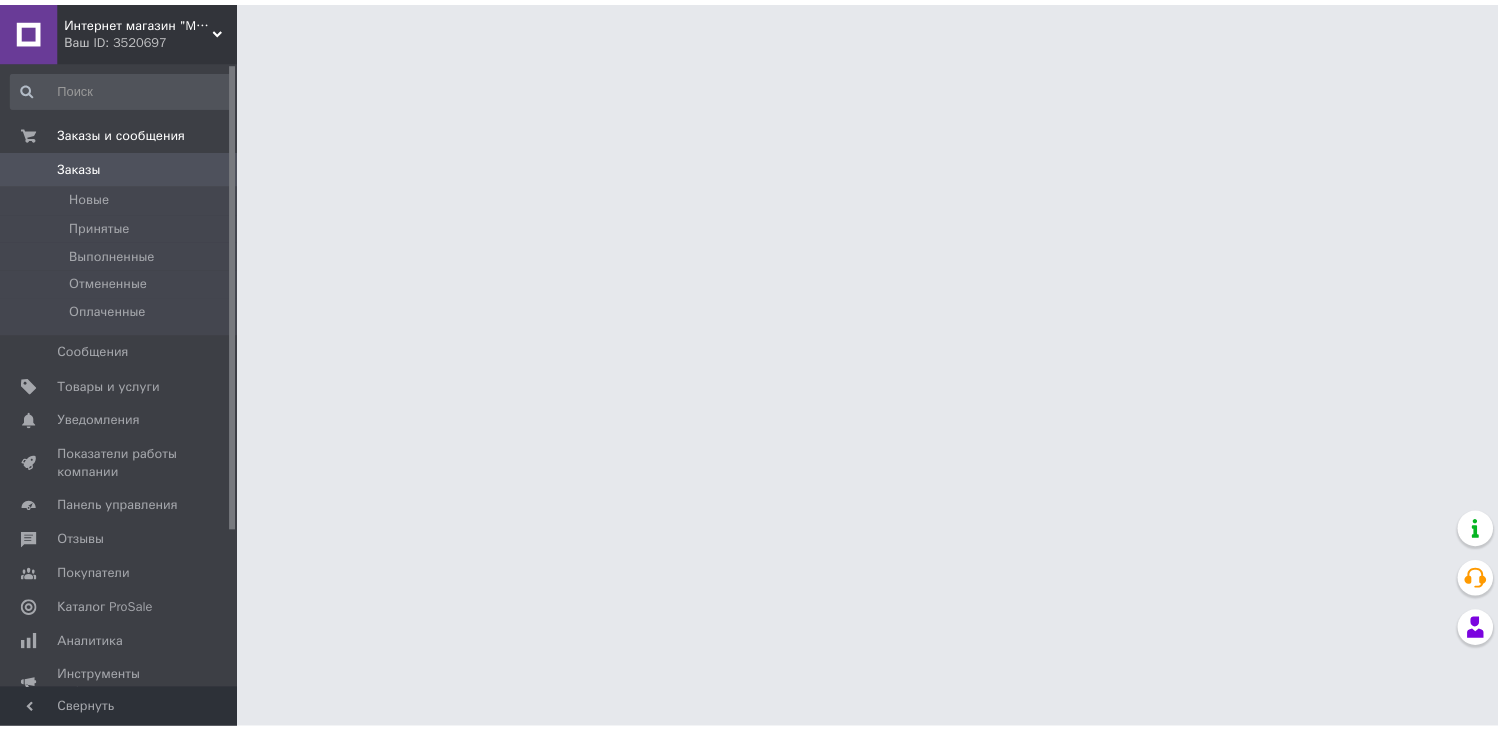 scroll, scrollTop: 0, scrollLeft: 0, axis: both 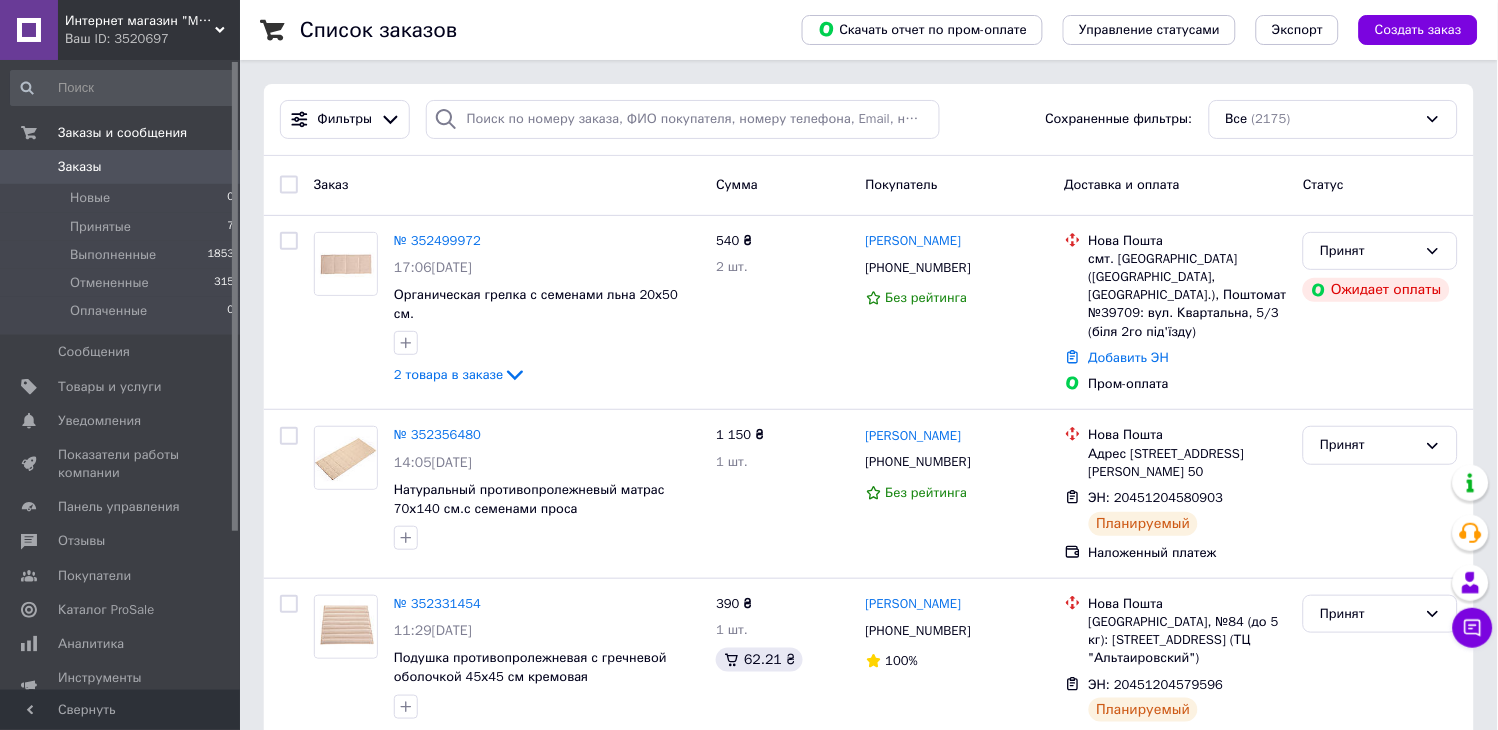click on "Заказы" at bounding box center (121, 167) 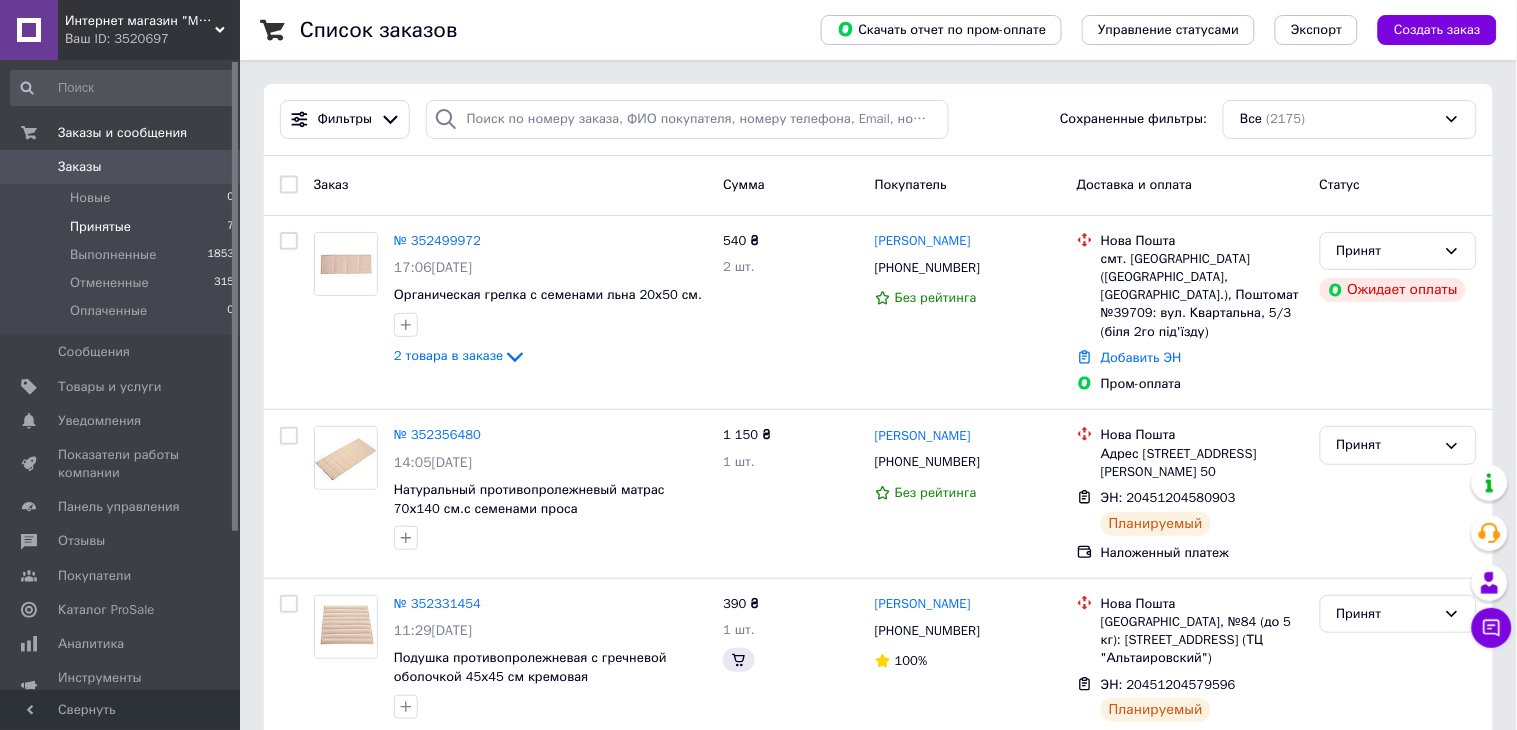 click on "Принятые" at bounding box center [100, 227] 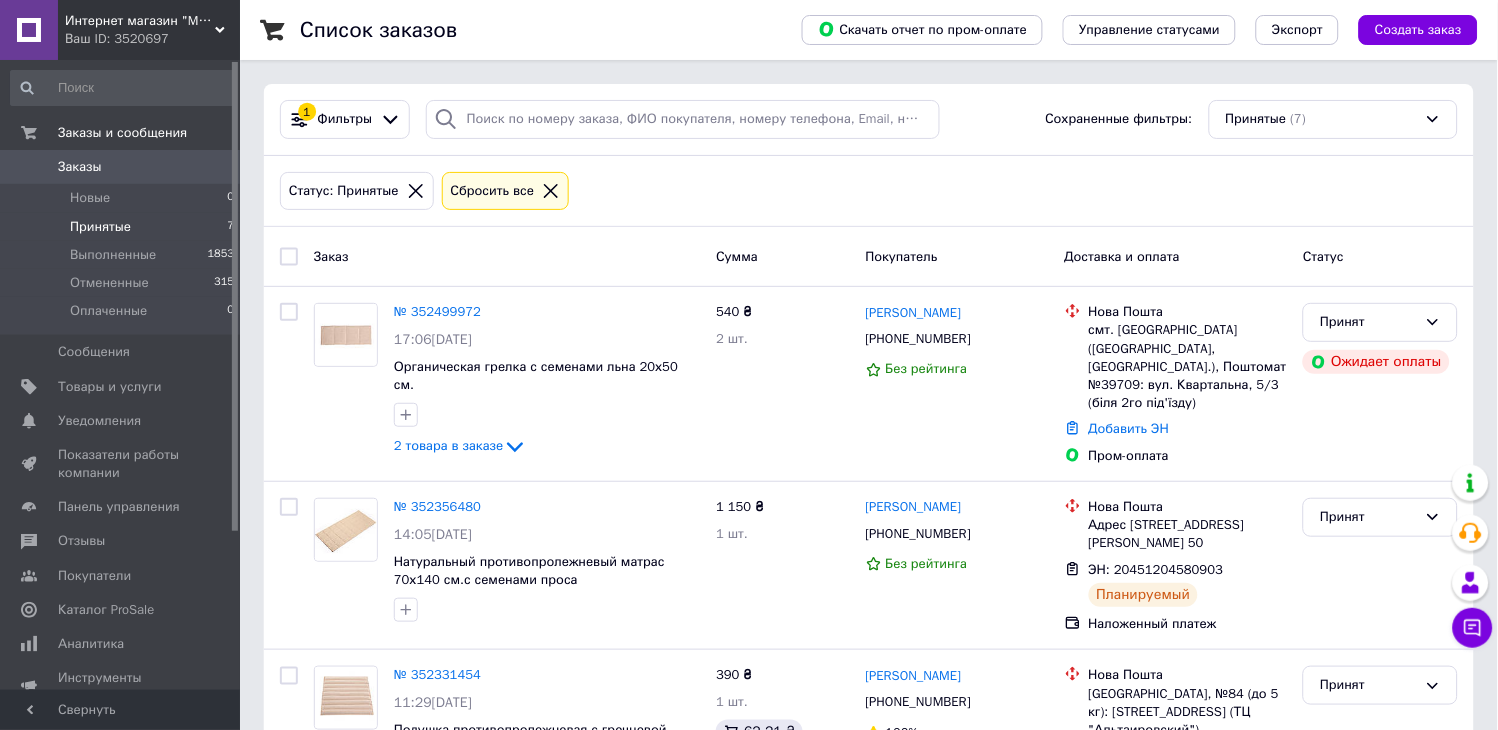 click on "Заказы" at bounding box center [80, 167] 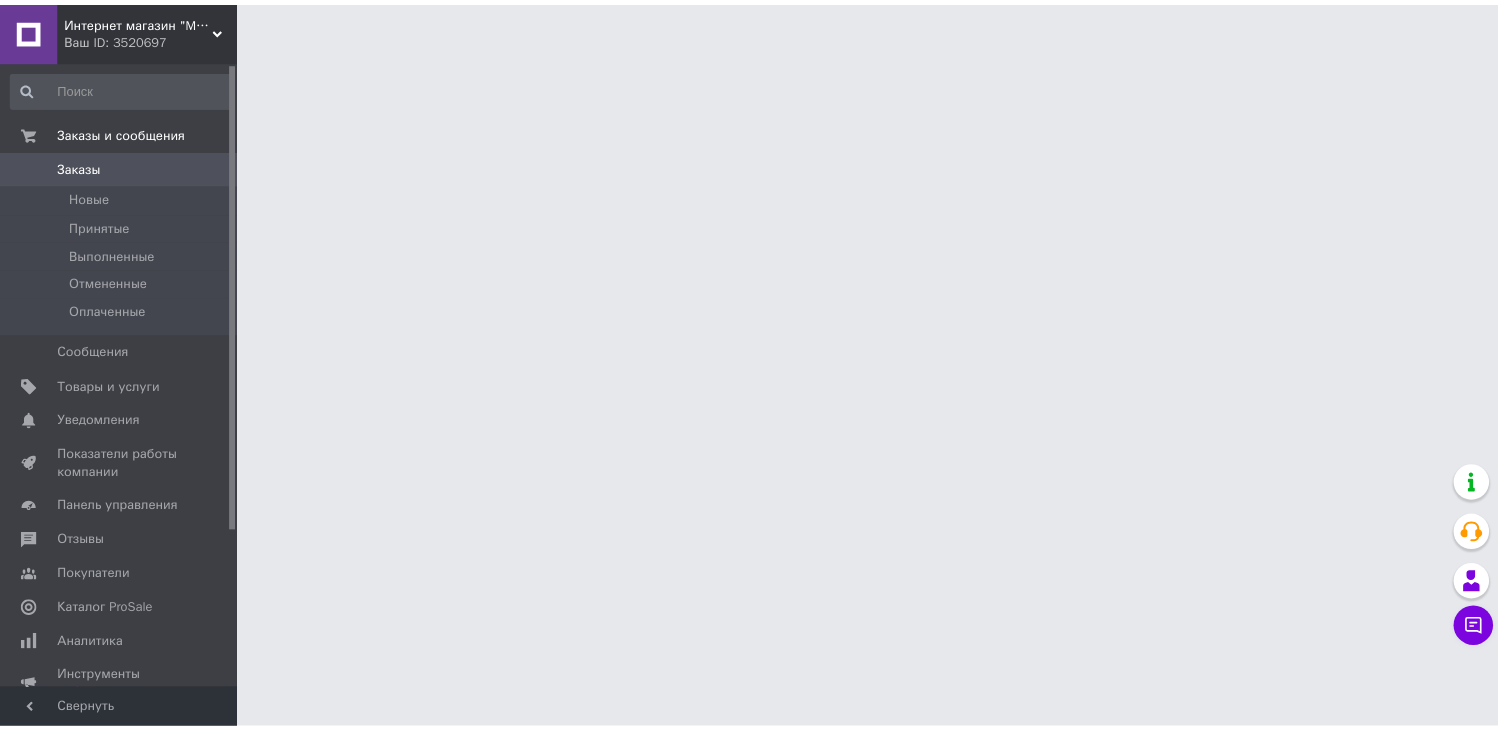 scroll, scrollTop: 0, scrollLeft: 0, axis: both 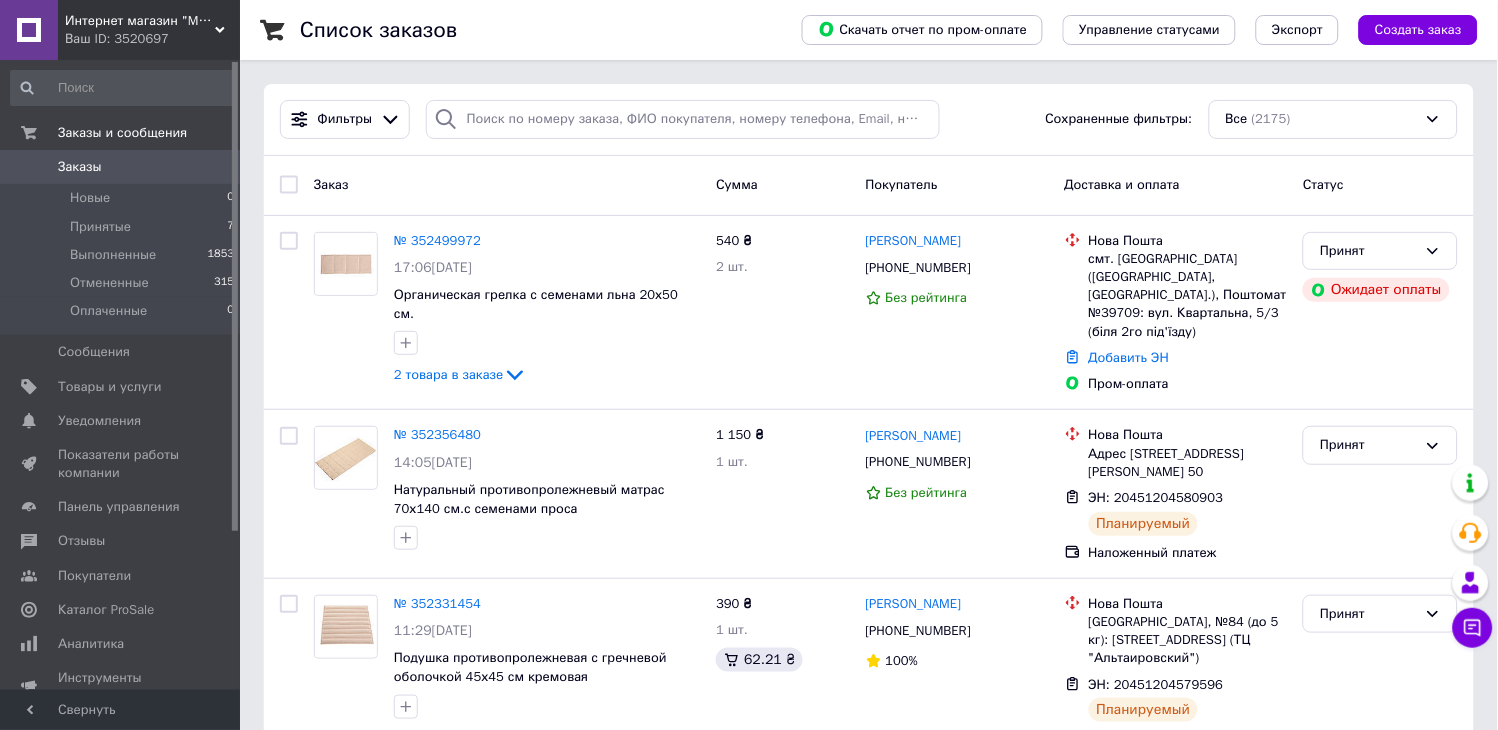 click on "Заказы 0" at bounding box center (123, 167) 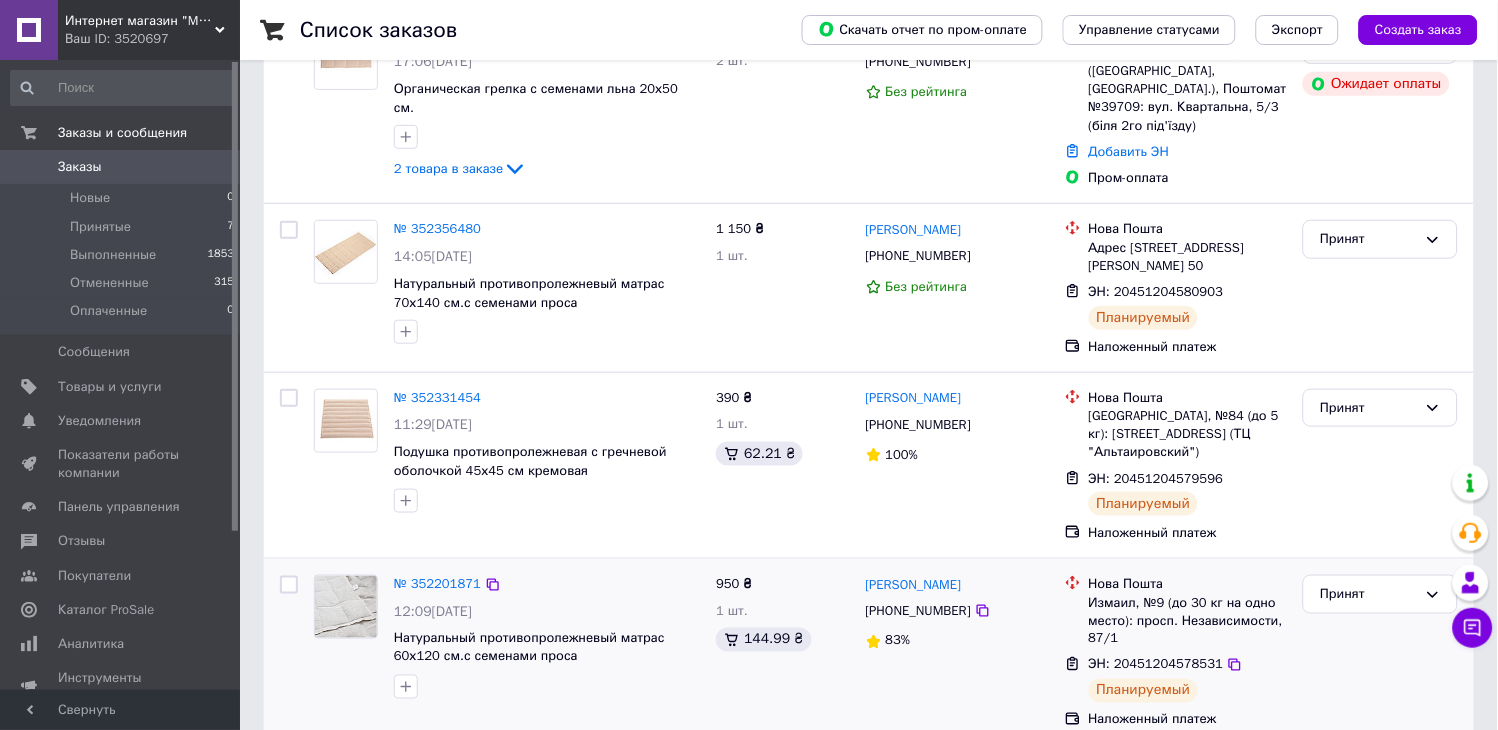 scroll, scrollTop: 0, scrollLeft: 0, axis: both 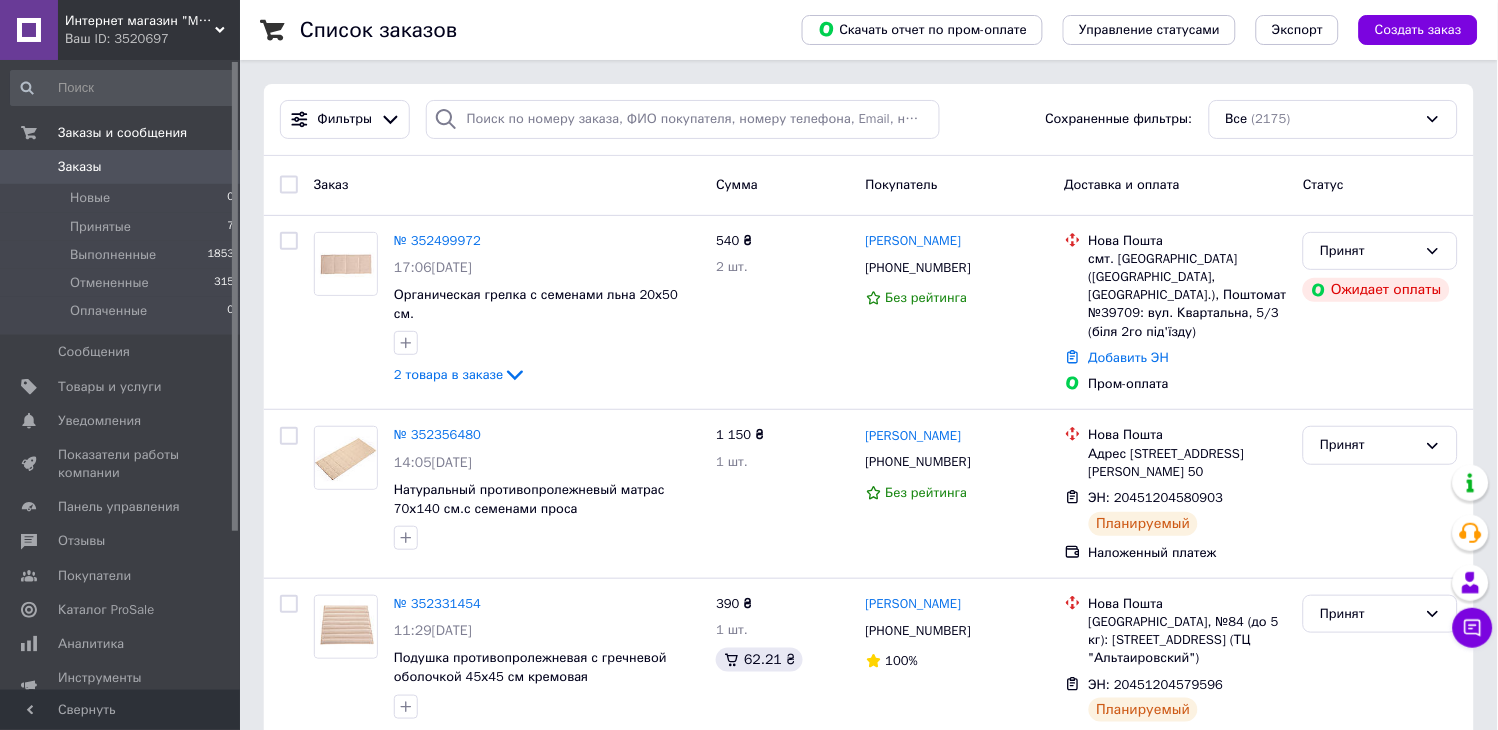 click on "Заказы 0" at bounding box center [123, 167] 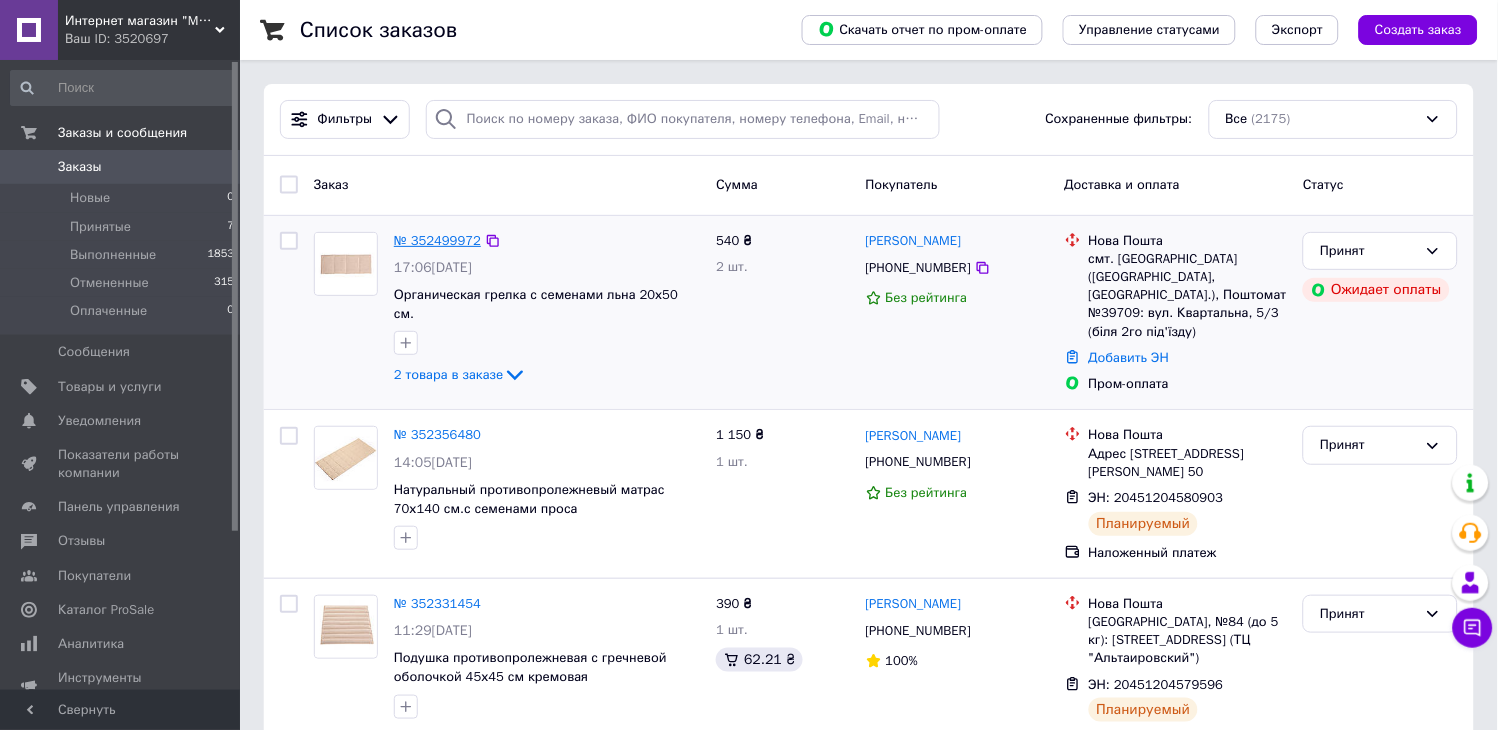 click on "№ 352499972" at bounding box center (437, 240) 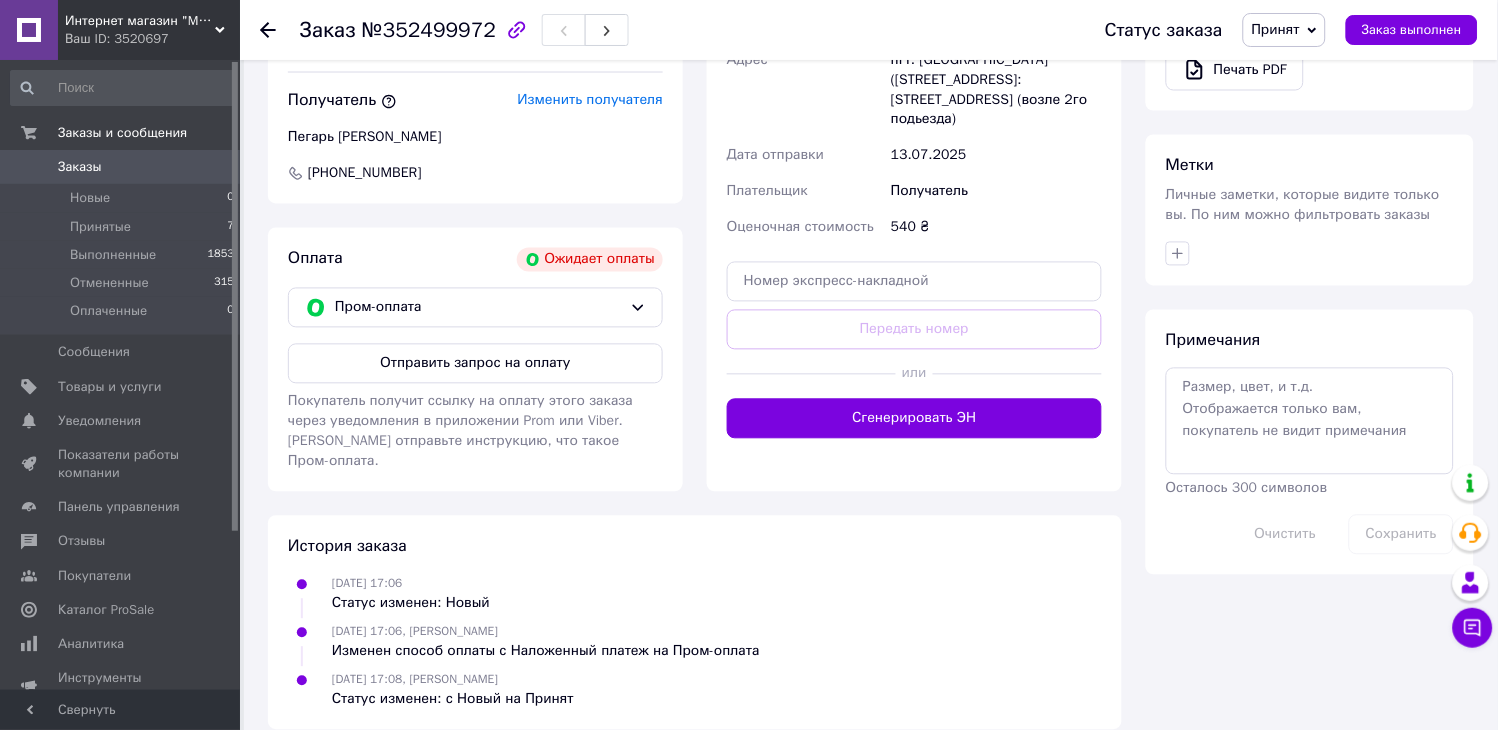 scroll, scrollTop: 743, scrollLeft: 0, axis: vertical 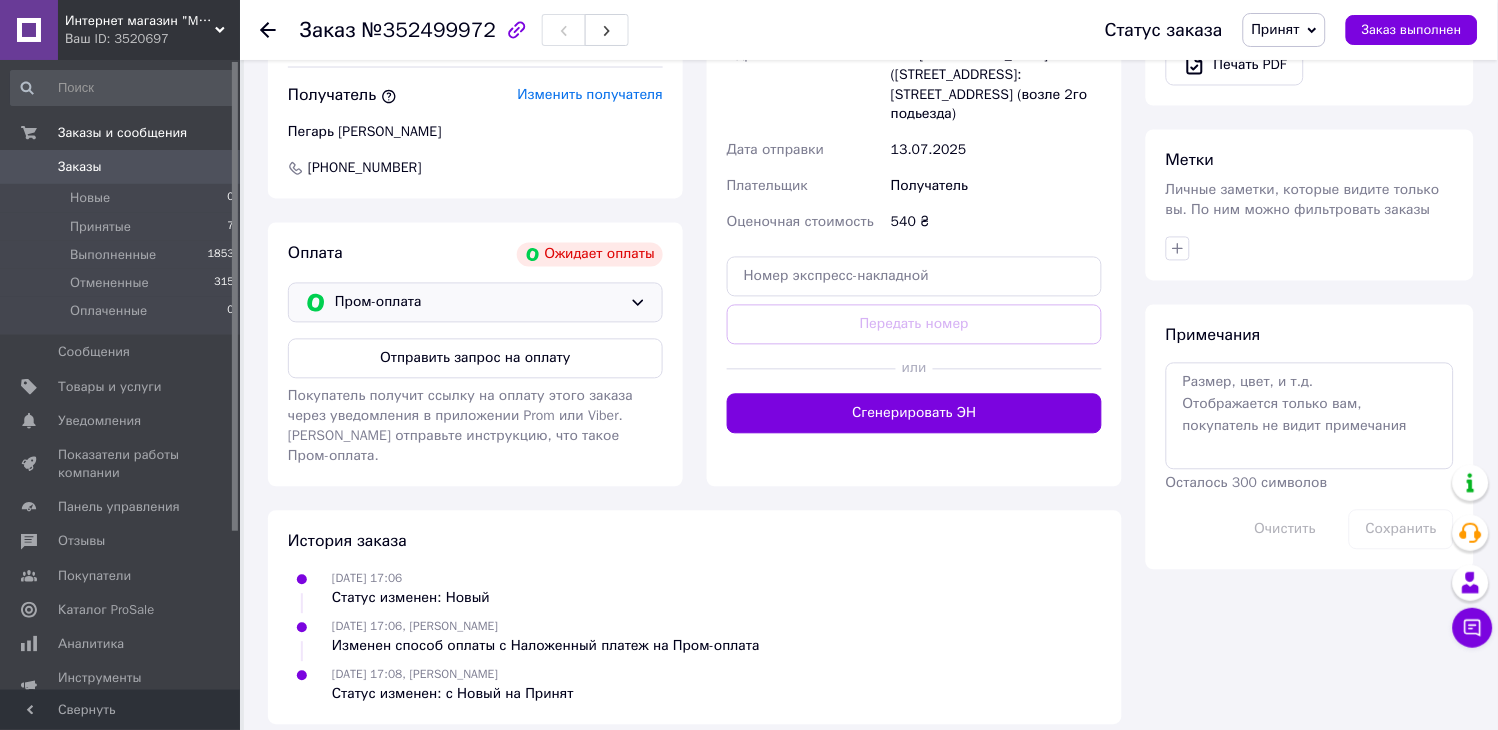 click on "Пром-оплата" at bounding box center (475, 303) 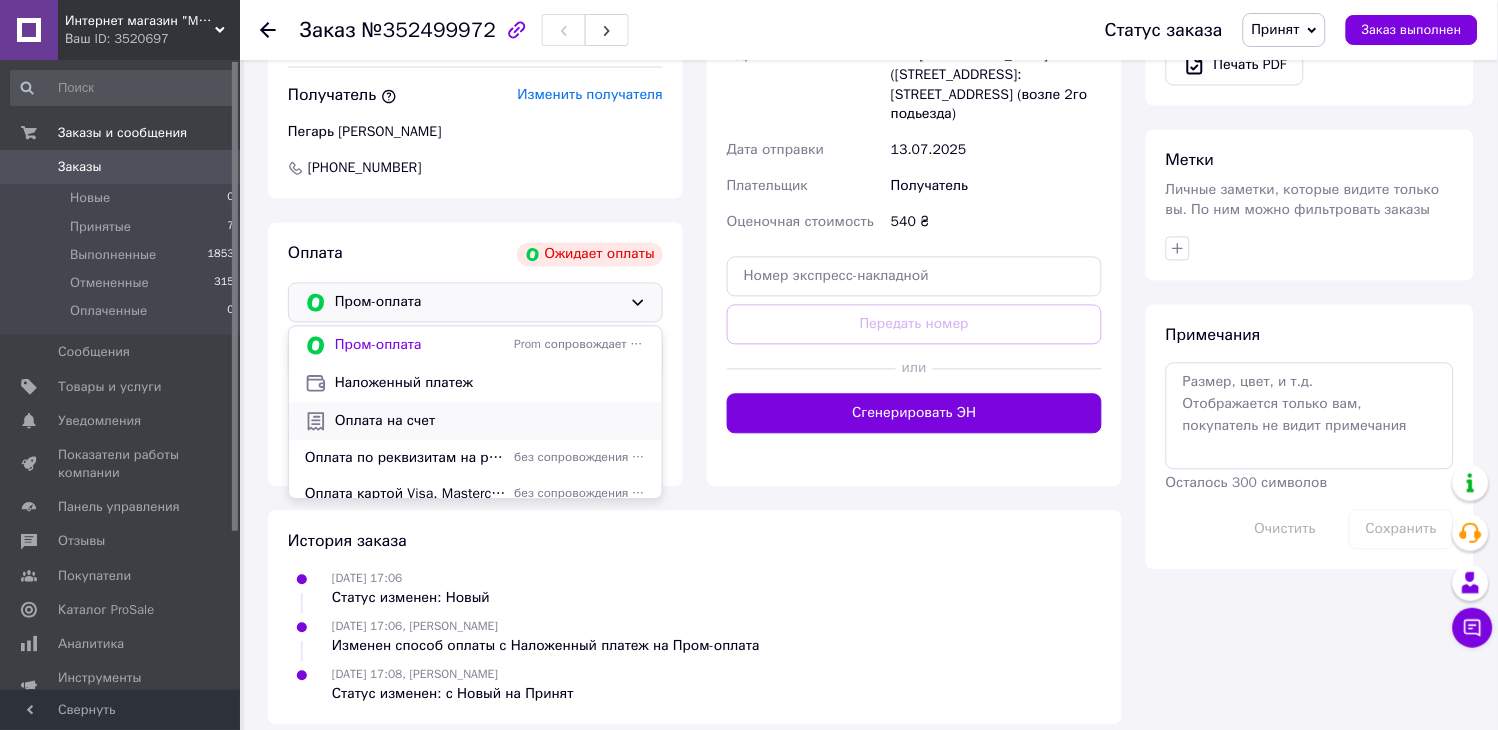 click on "Оплата на счет" at bounding box center [490, 422] 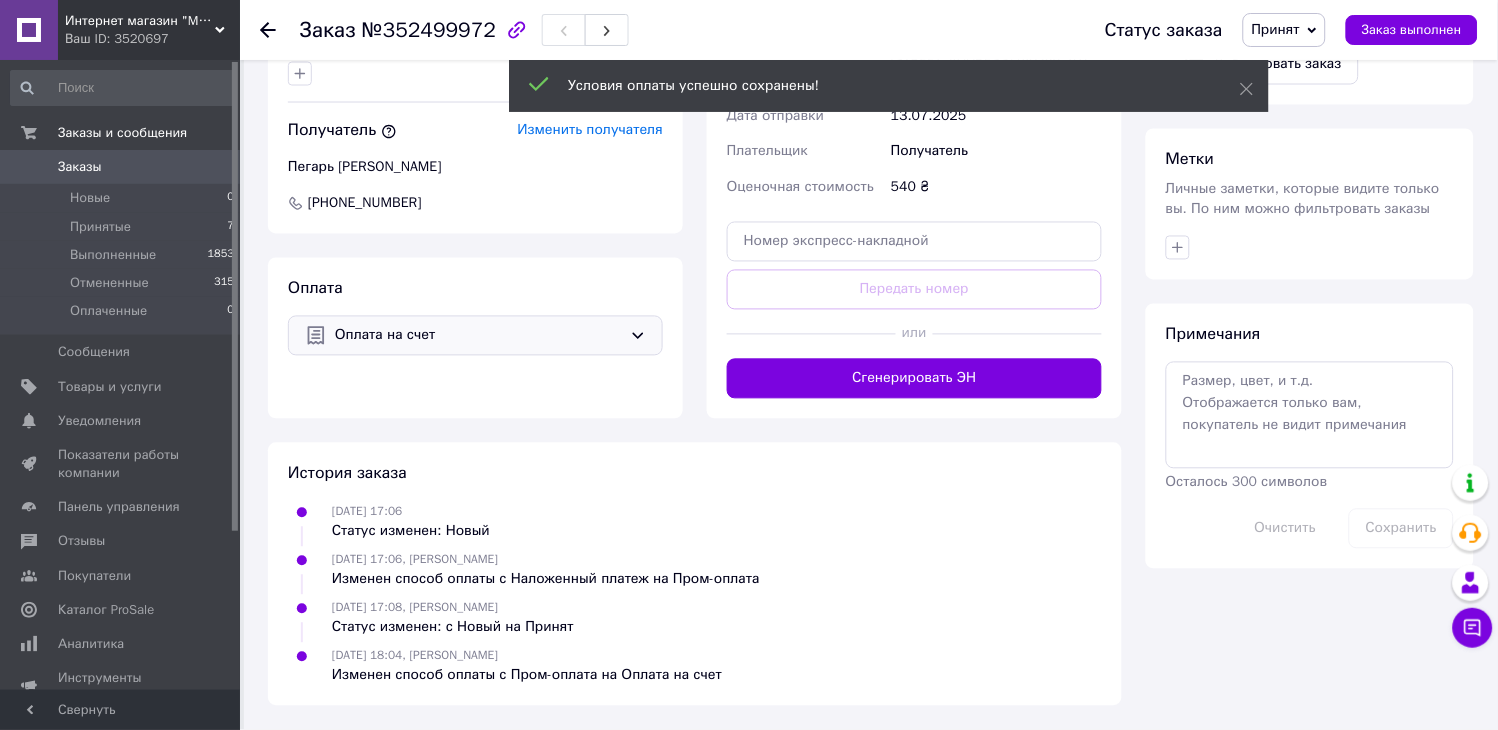 scroll, scrollTop: 707, scrollLeft: 0, axis: vertical 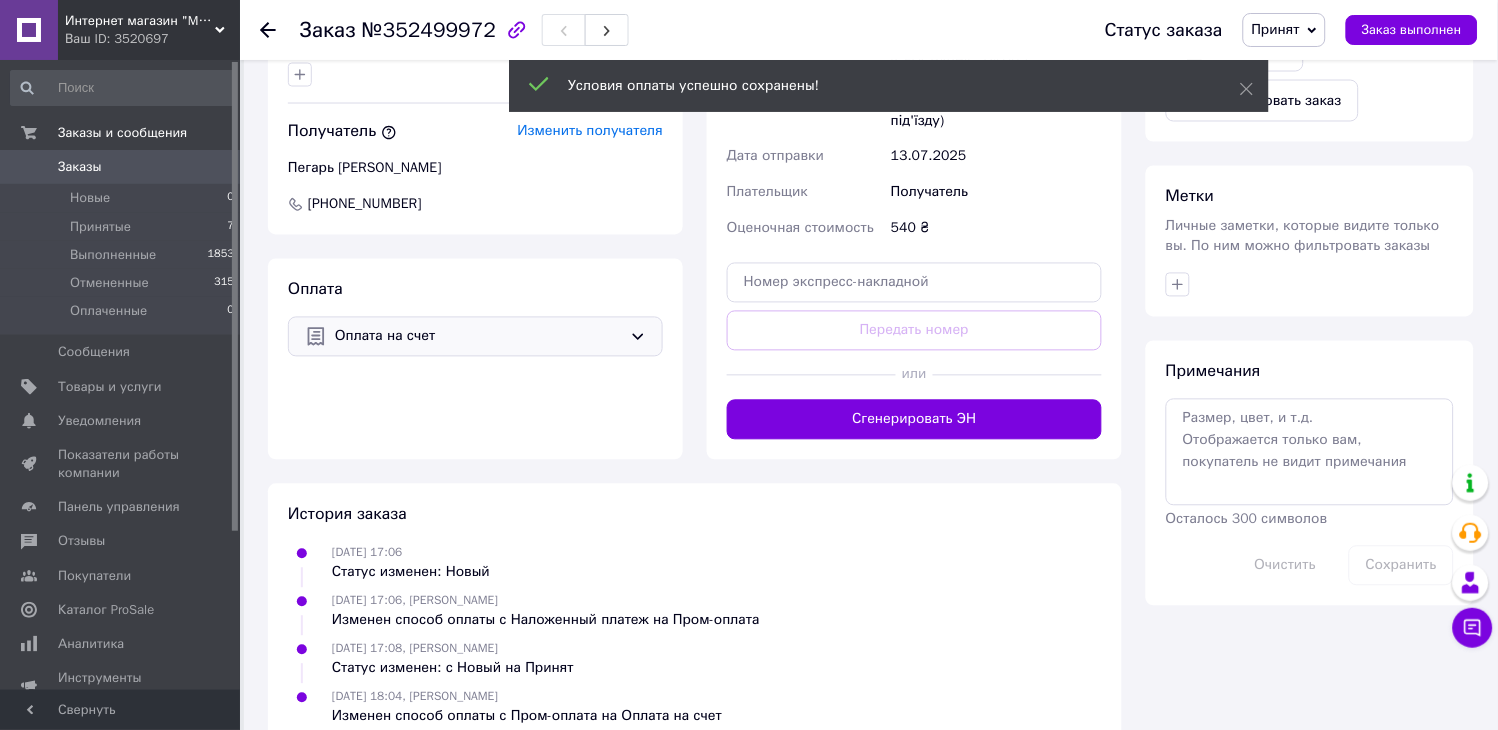 click on "Заказы" at bounding box center (80, 167) 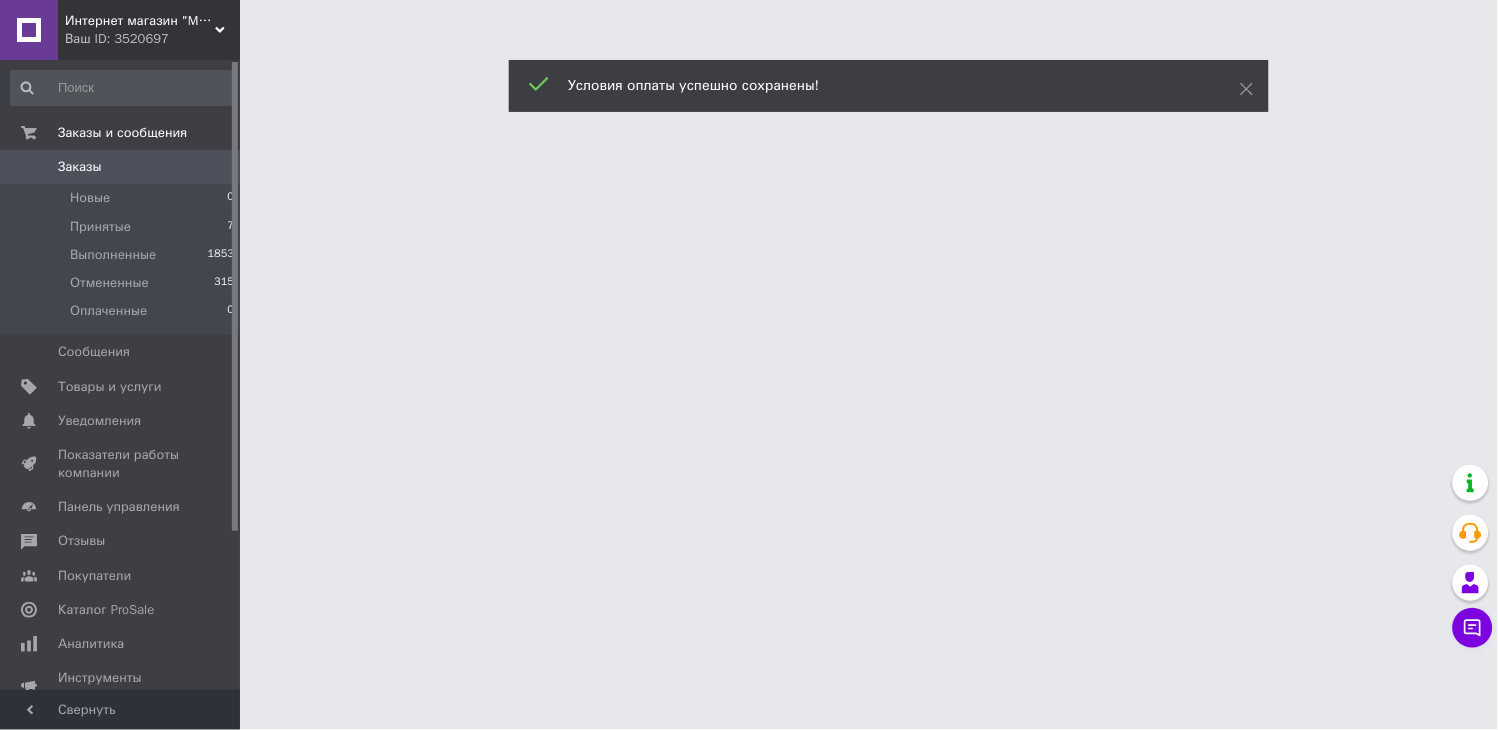 scroll, scrollTop: 0, scrollLeft: 0, axis: both 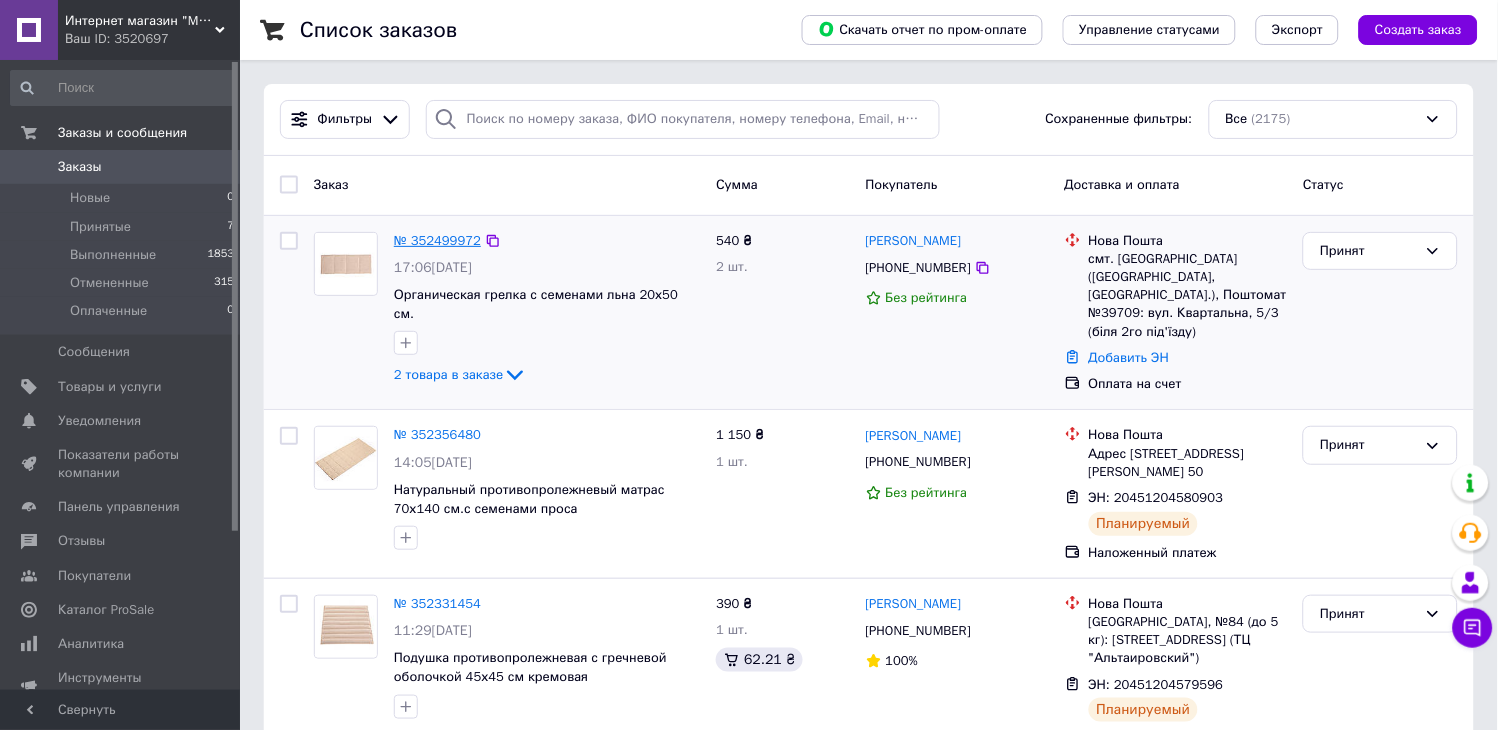 click on "№ 352499972" at bounding box center [437, 240] 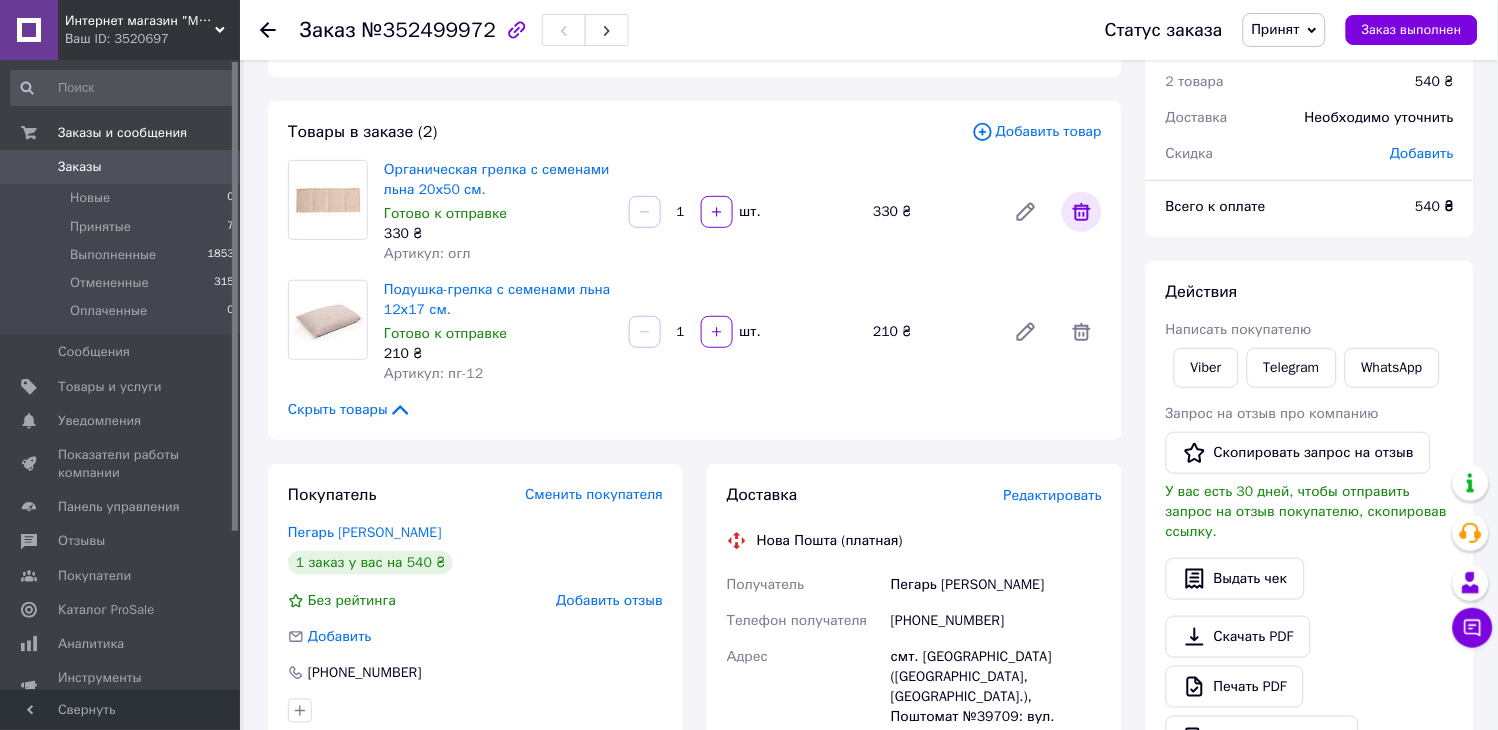 scroll, scrollTop: 111, scrollLeft: 0, axis: vertical 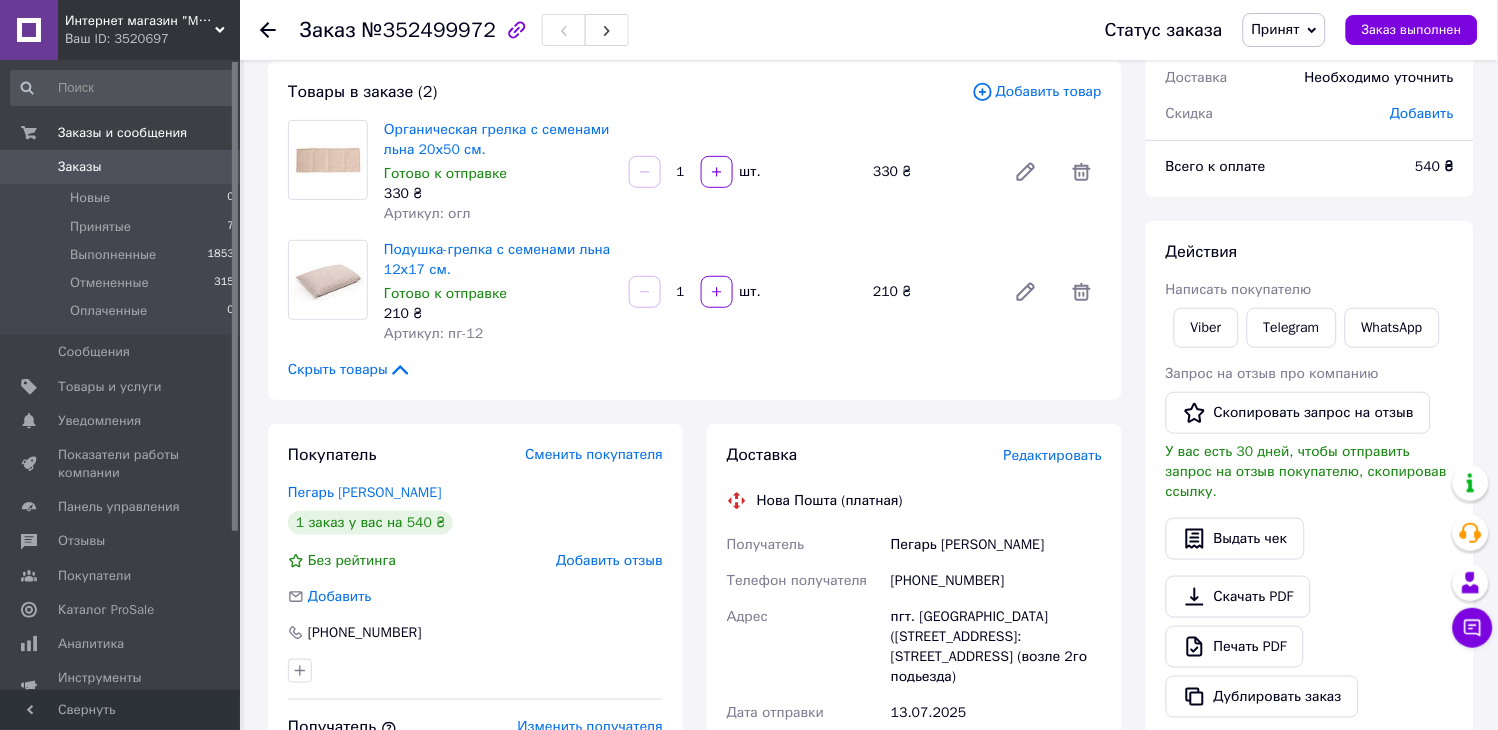 click on "Заказы" at bounding box center [121, 167] 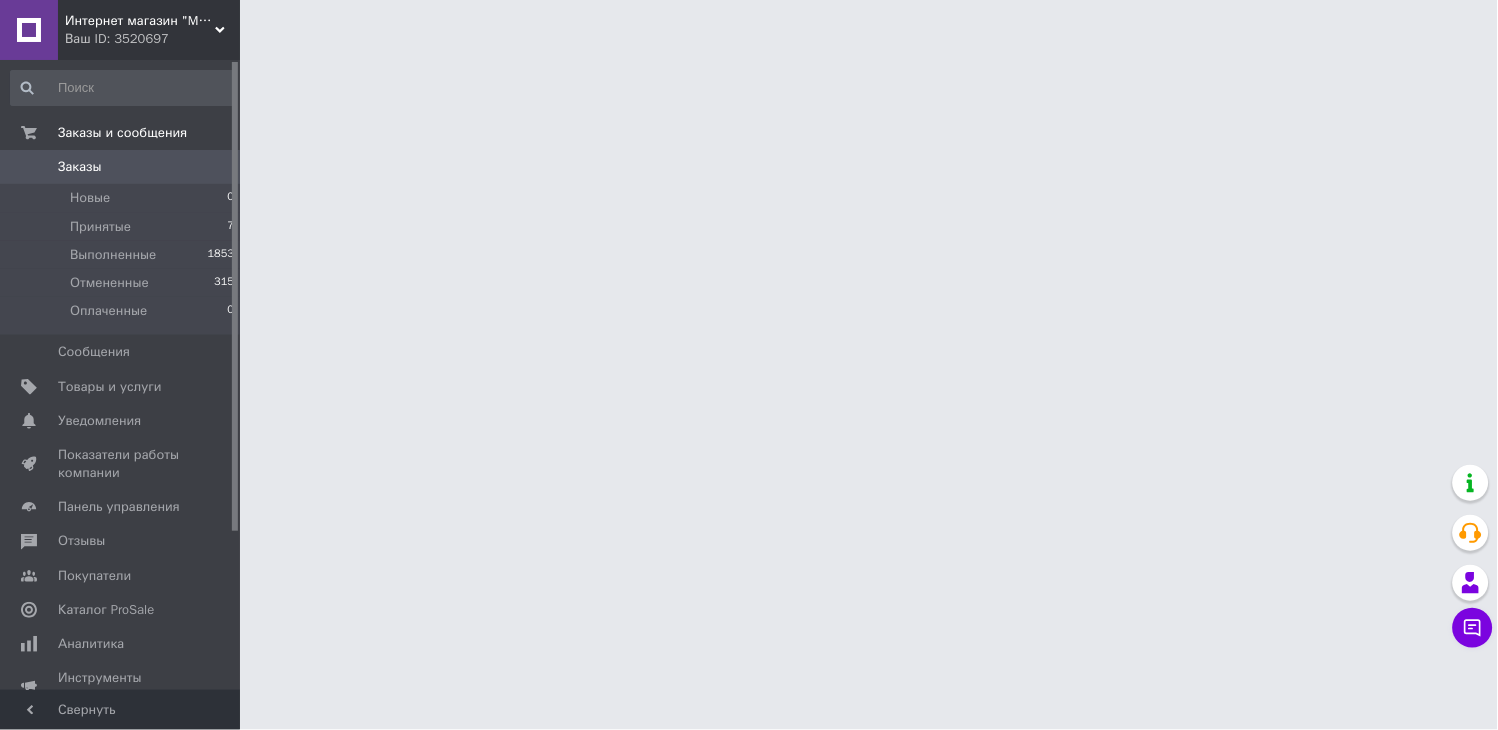 scroll, scrollTop: 0, scrollLeft: 0, axis: both 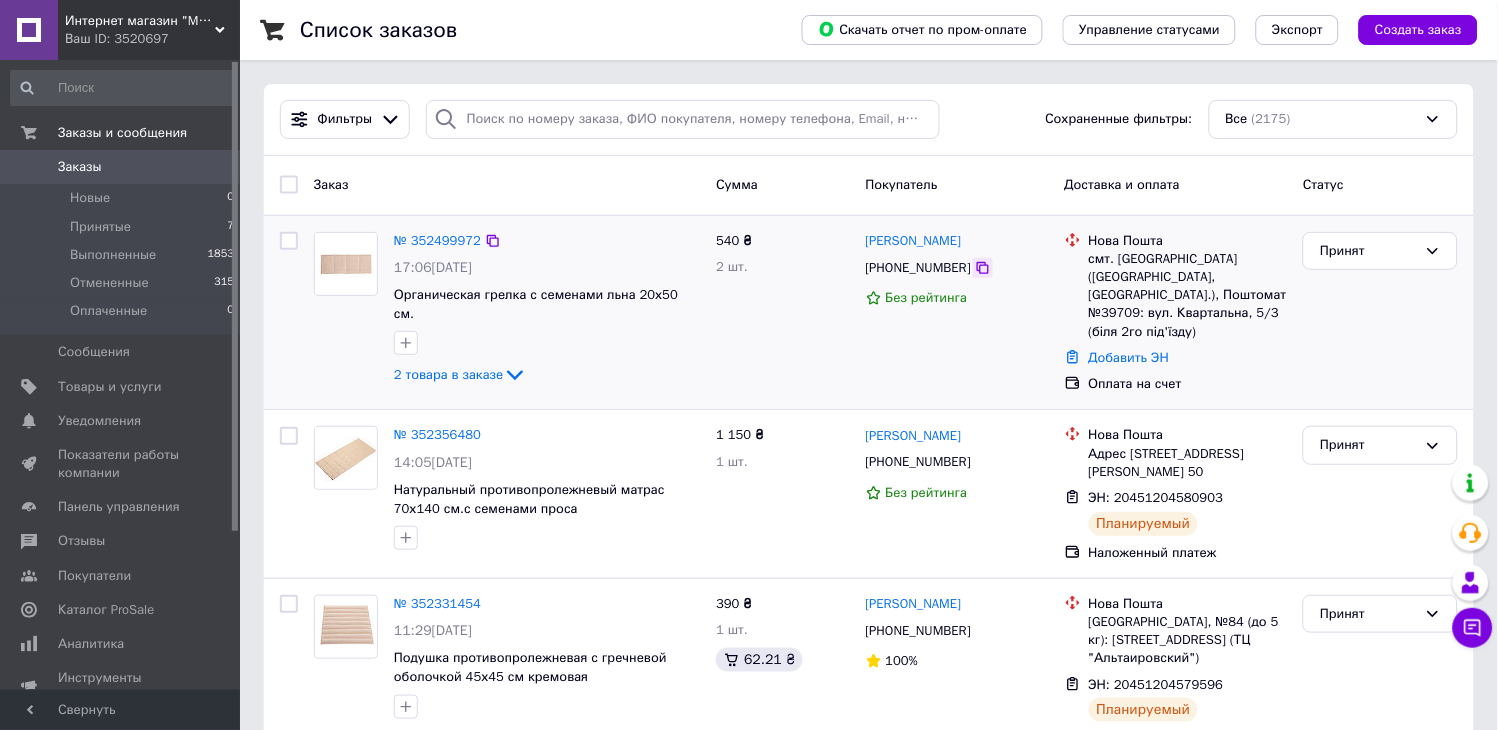 click 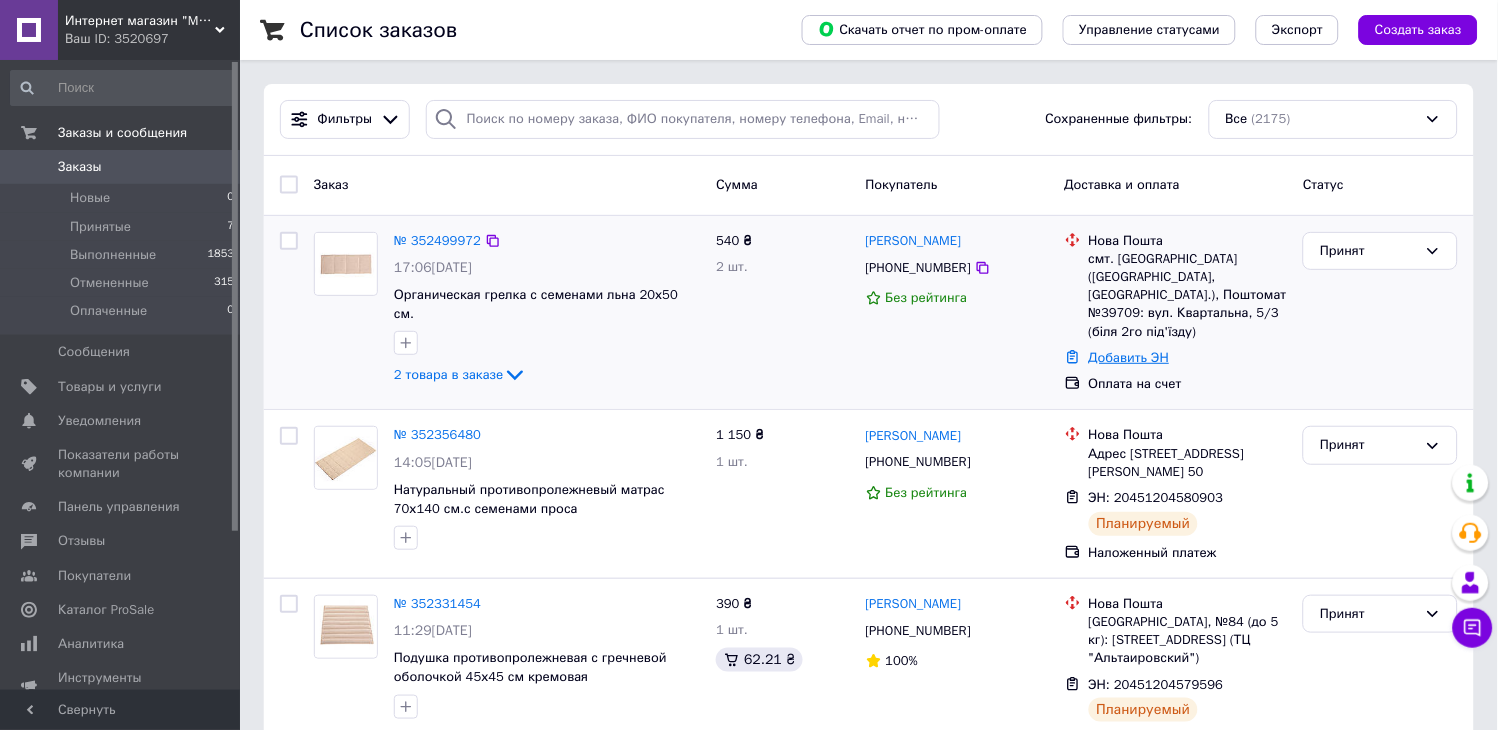 click on "Добавить ЭН" at bounding box center (1129, 357) 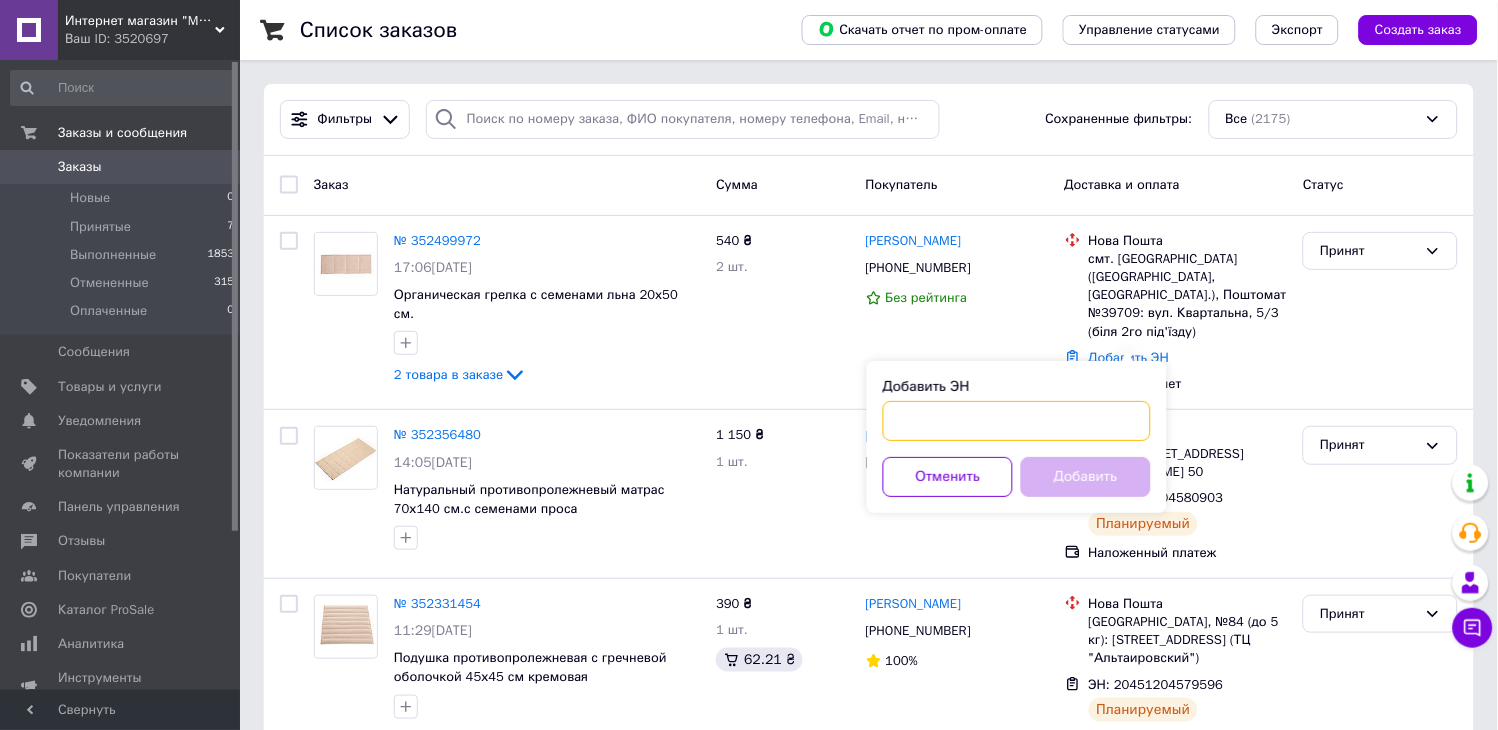 paste on "20451204881712" 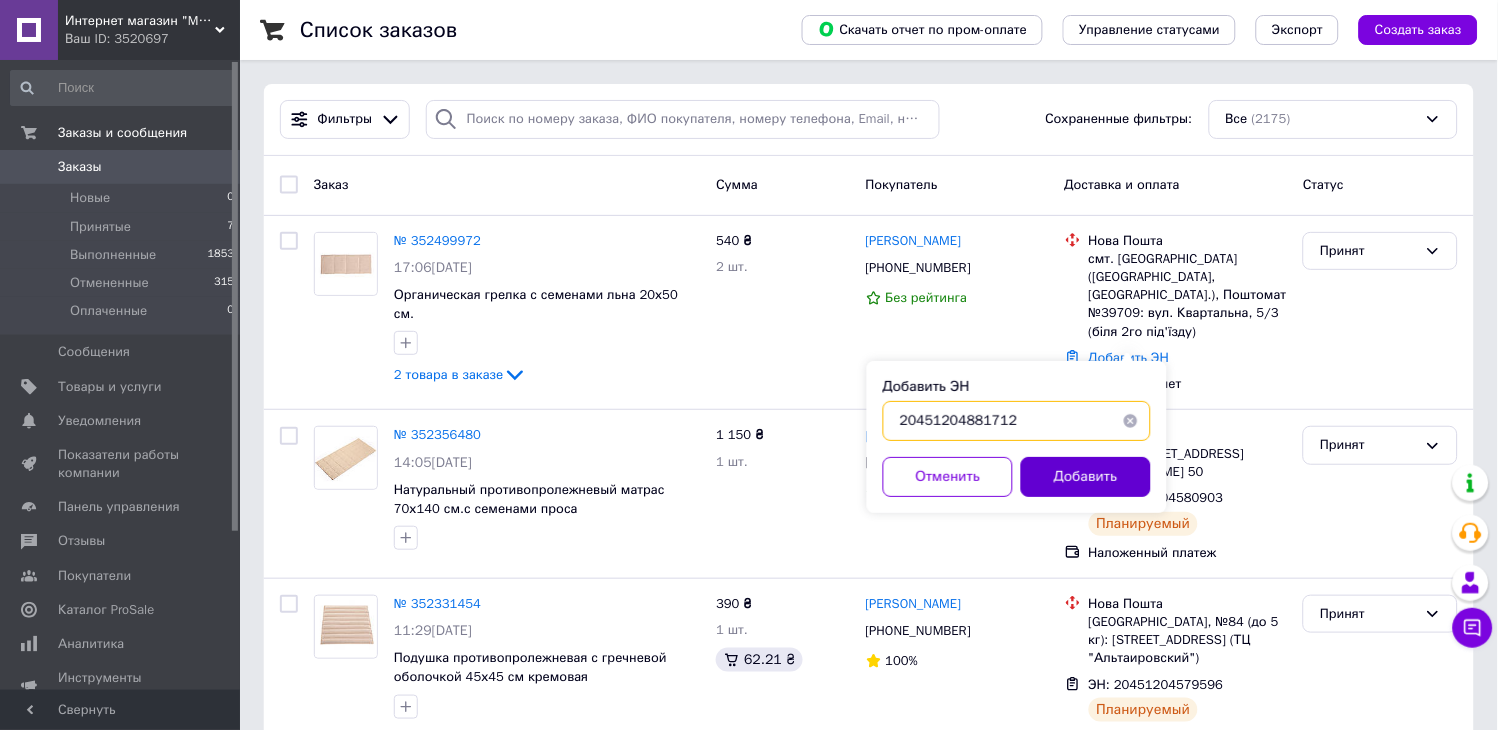 type on "20451204881712" 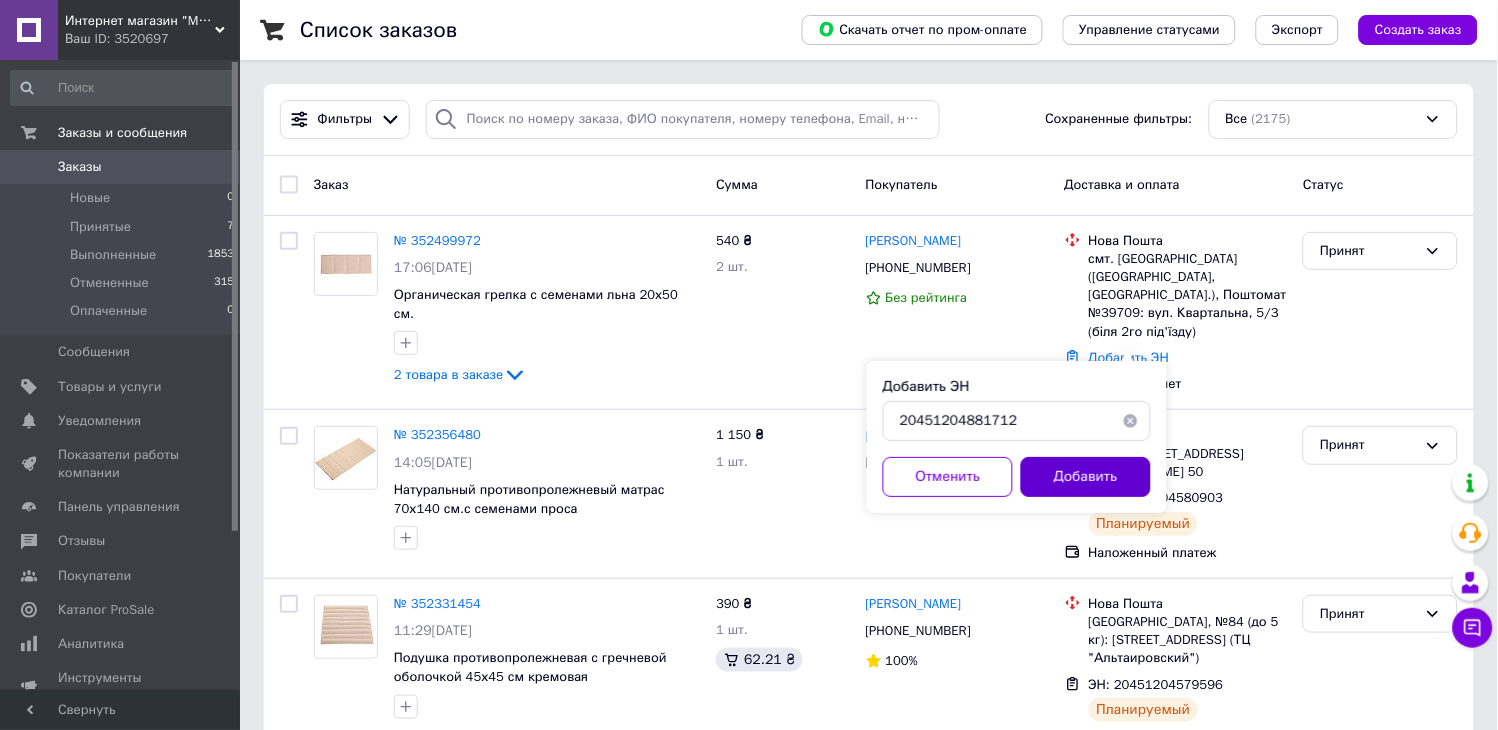 click on "Добавить" at bounding box center (1086, 477) 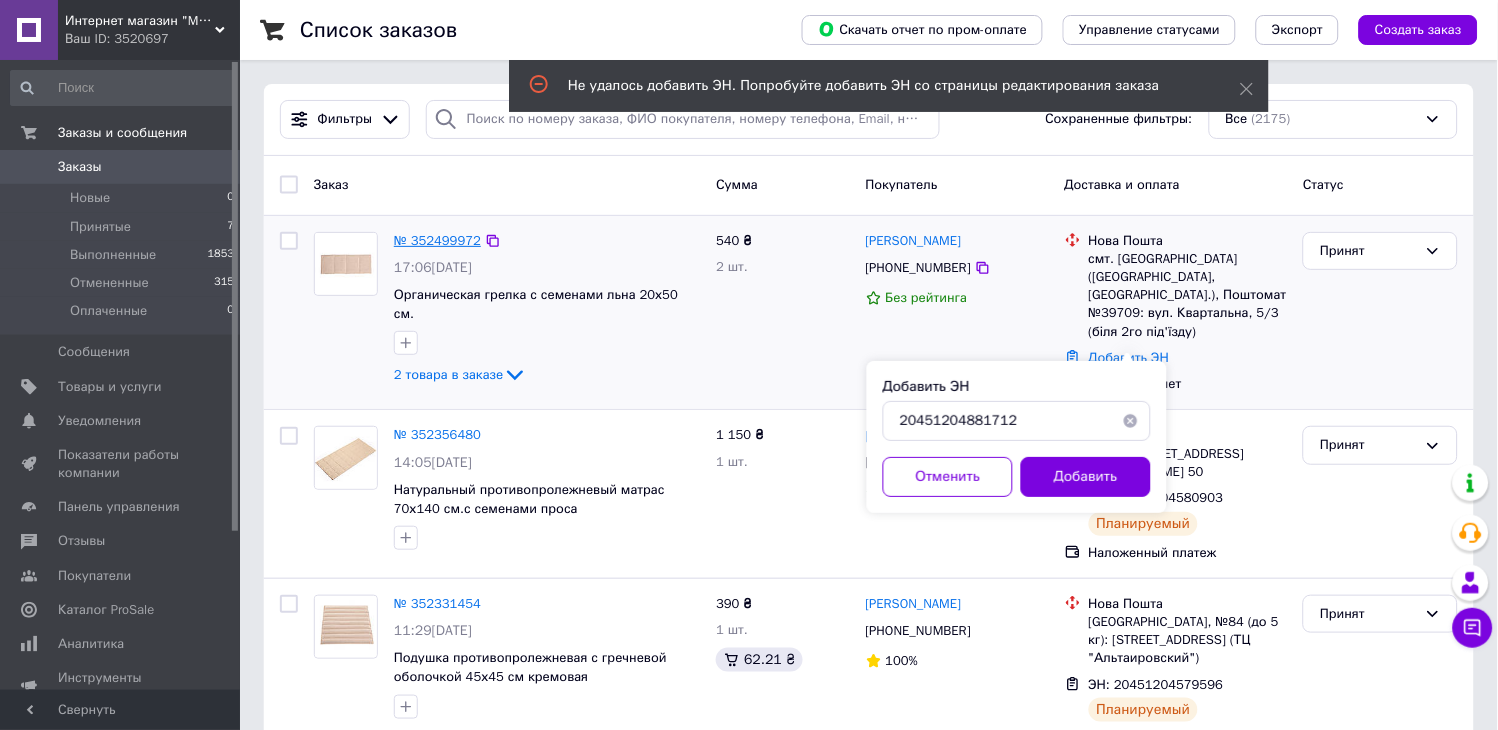 click on "№ 352499972" at bounding box center (437, 240) 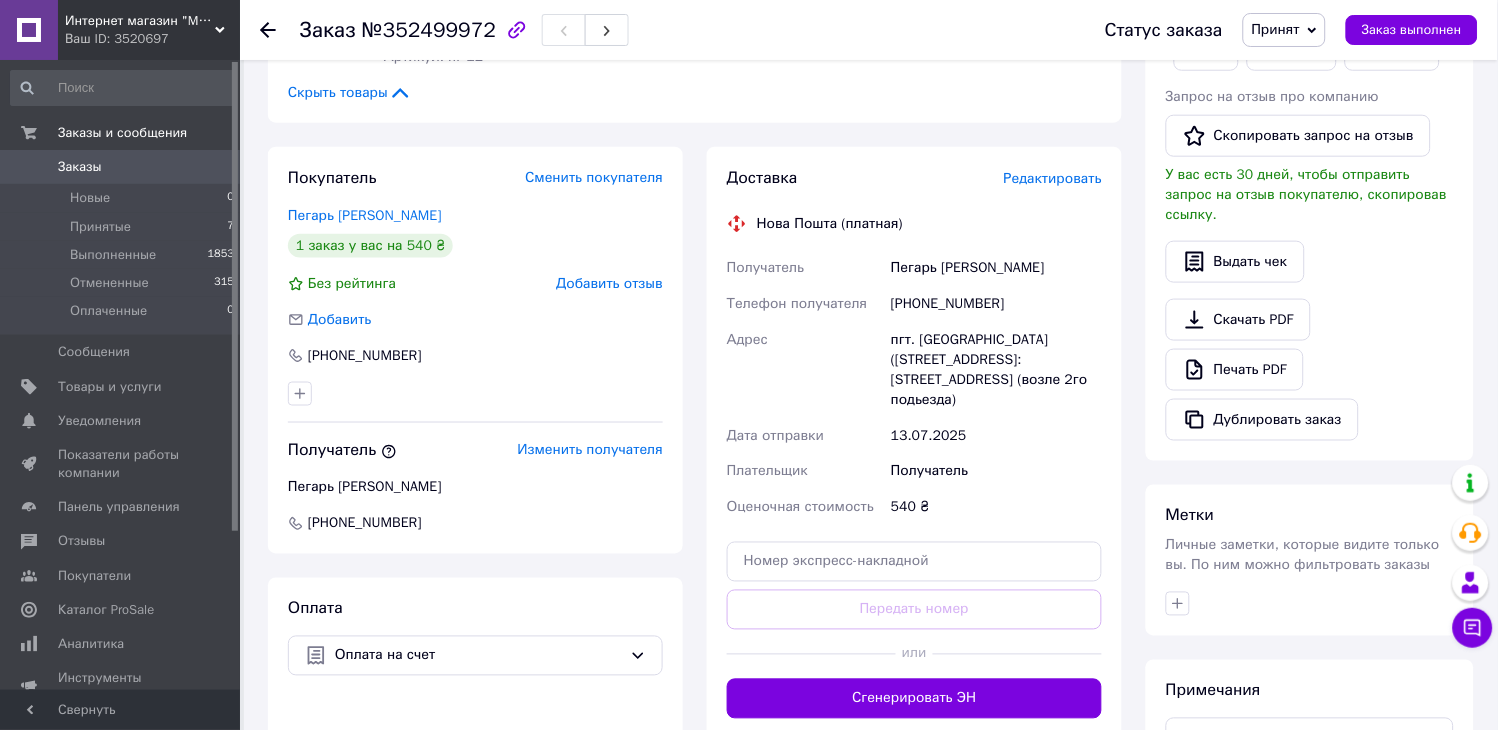 scroll, scrollTop: 444, scrollLeft: 0, axis: vertical 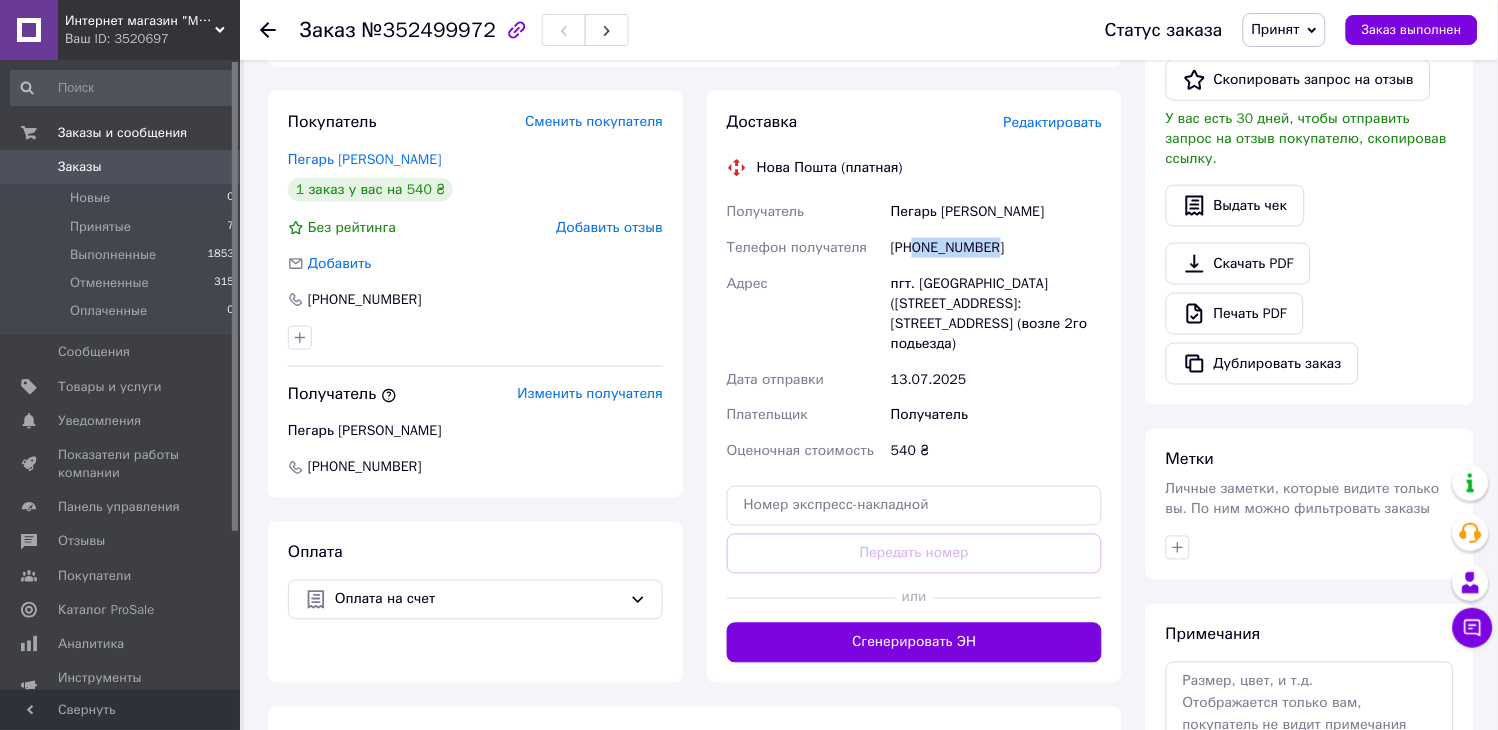 drag, startPoint x: 992, startPoint y: 244, endPoint x: 920, endPoint y: 245, distance: 72.00694 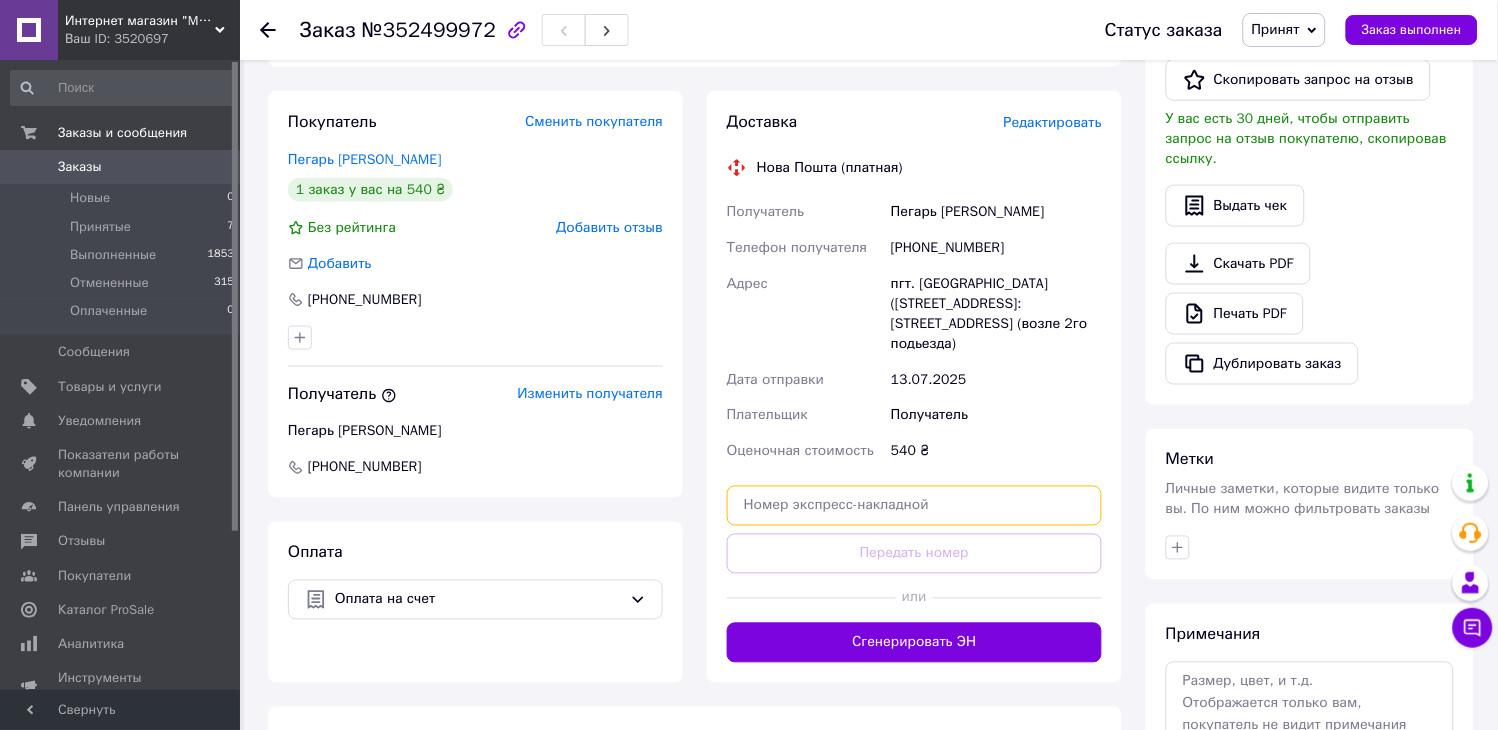paste on "20451204881712" 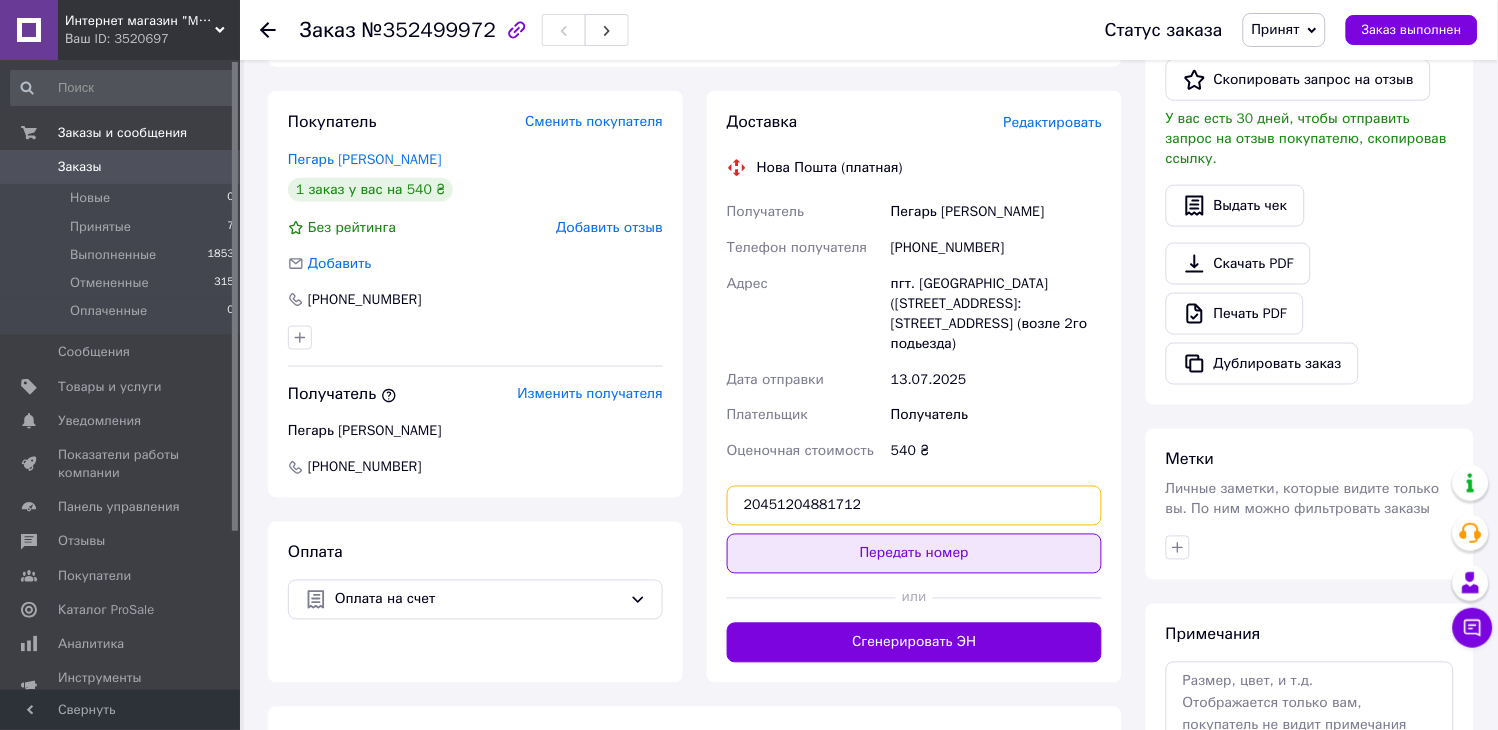 type on "20451204881712" 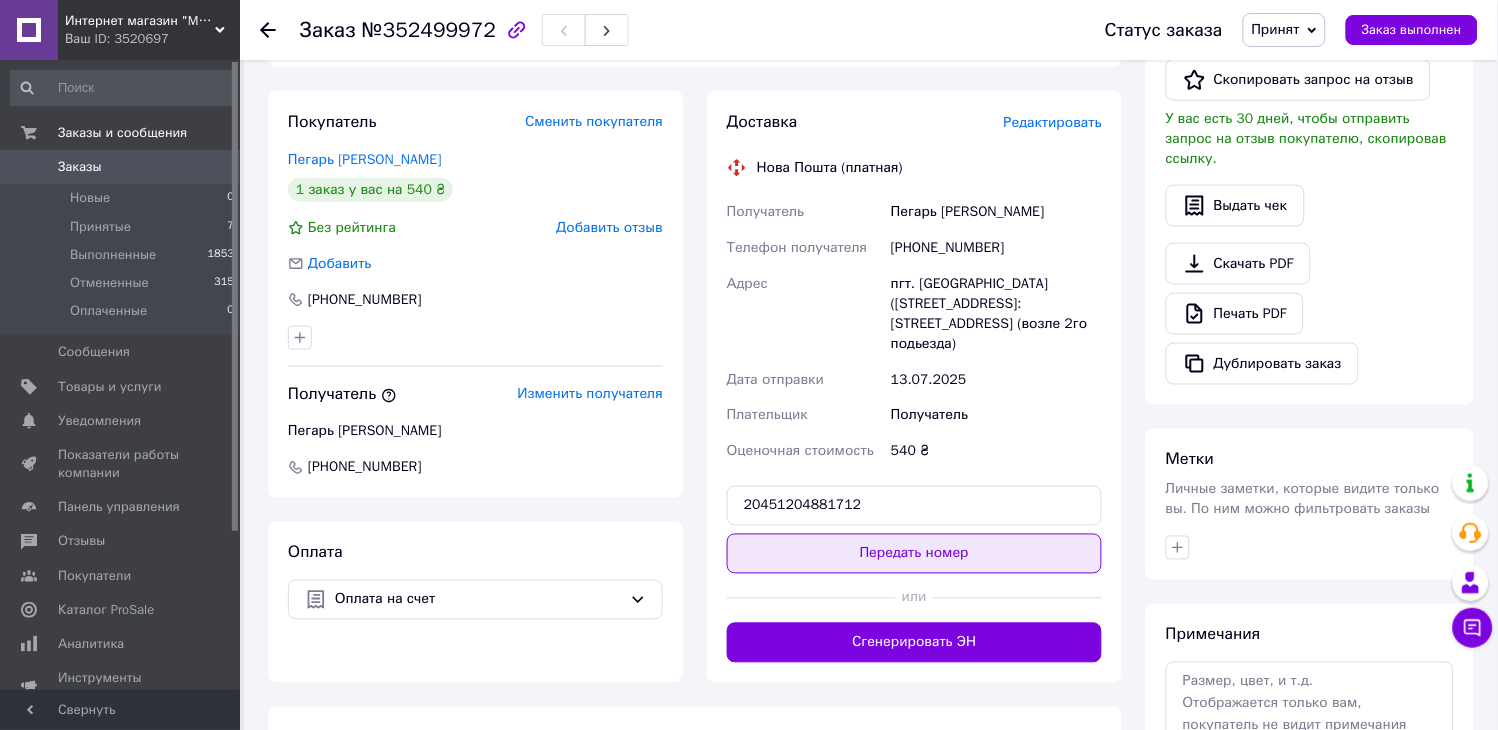 click on "Передать номер" at bounding box center [914, 554] 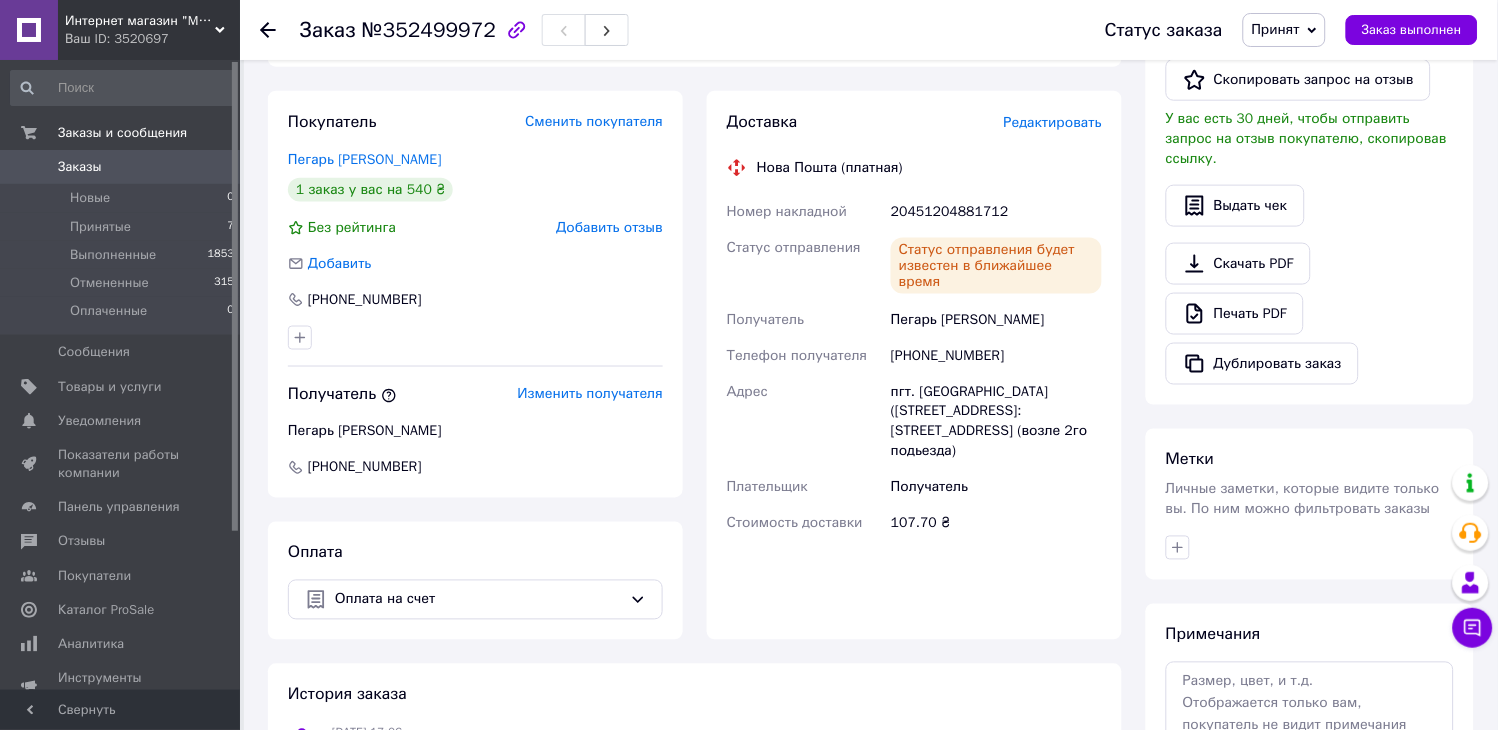 click on "Заказы" at bounding box center (80, 167) 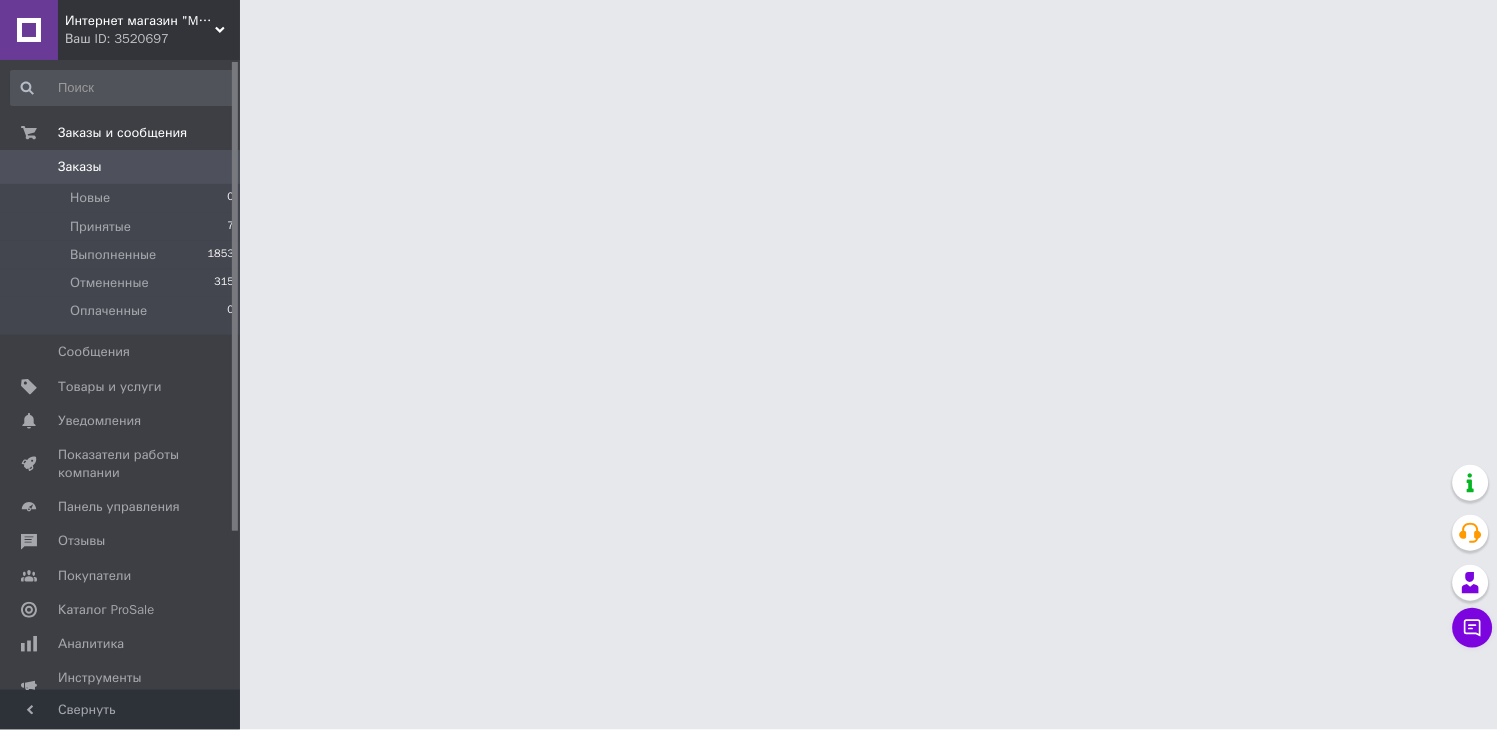 scroll, scrollTop: 0, scrollLeft: 0, axis: both 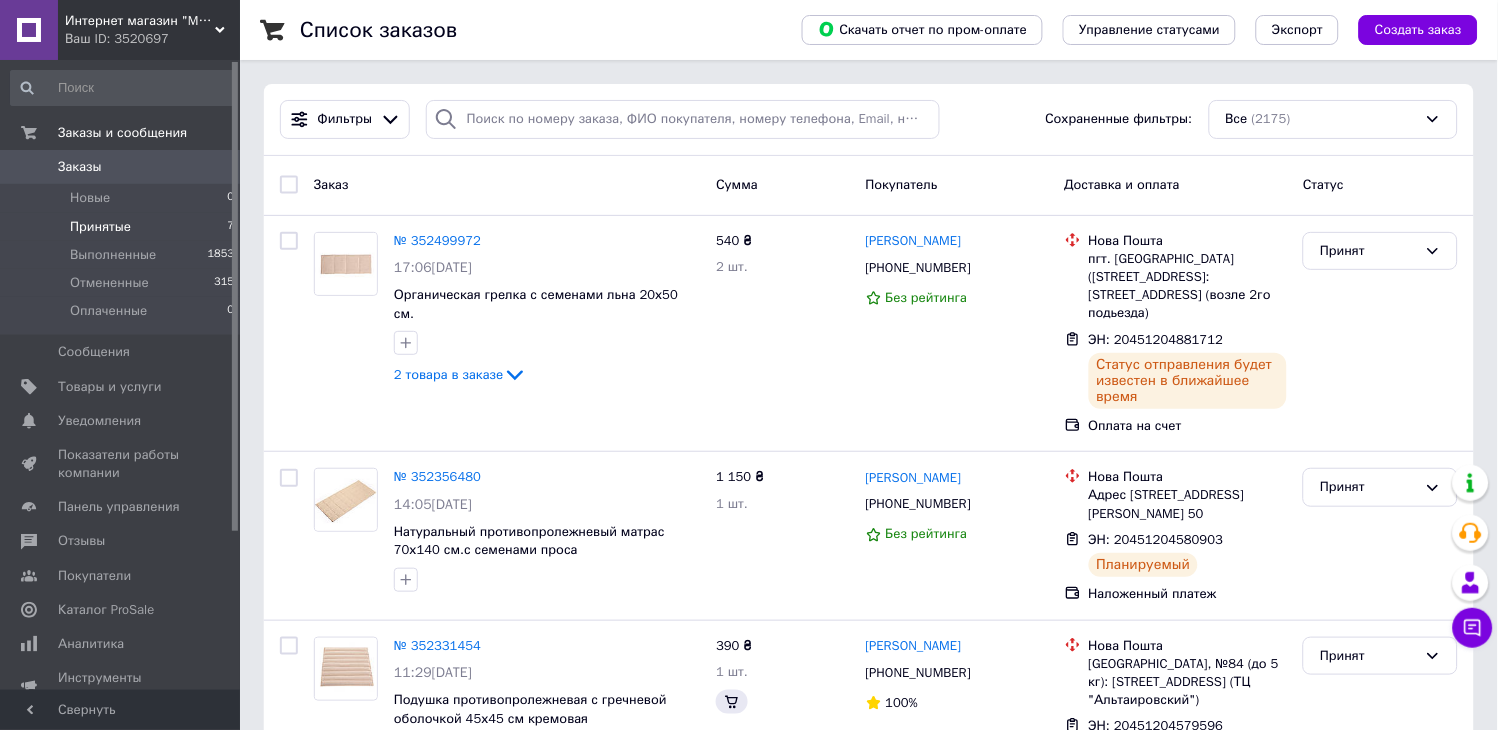 click on "Принятые" at bounding box center (100, 227) 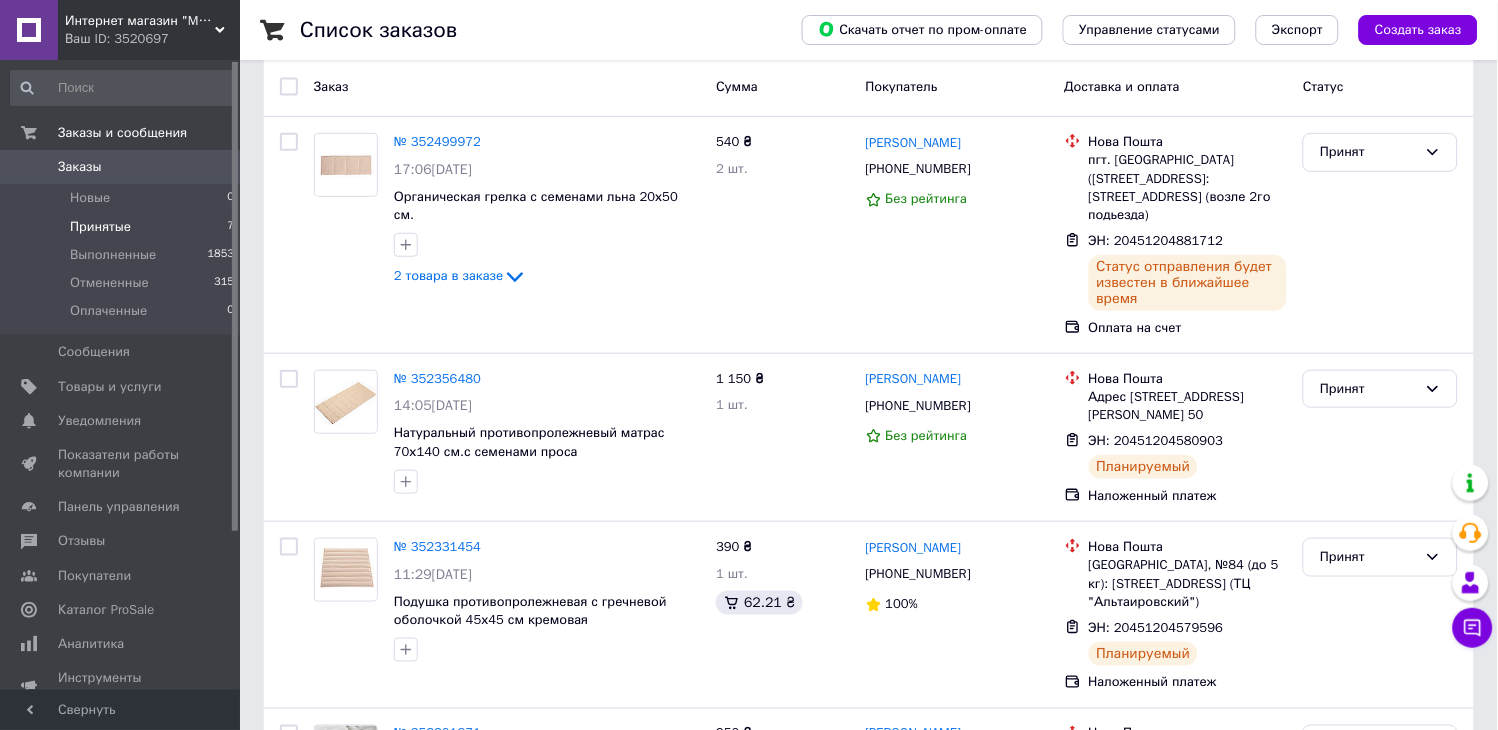 scroll, scrollTop: 0, scrollLeft: 0, axis: both 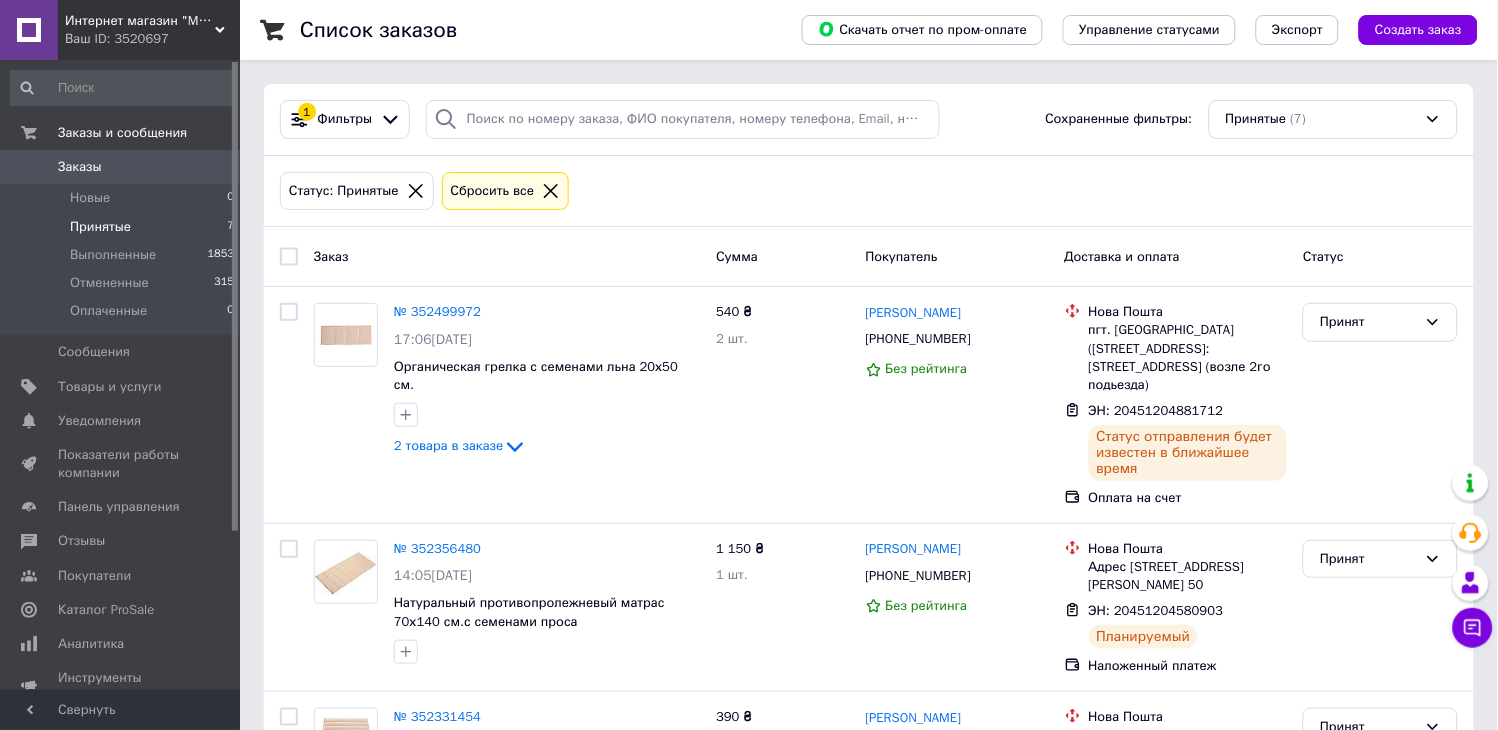 click on "Заказы" at bounding box center [121, 167] 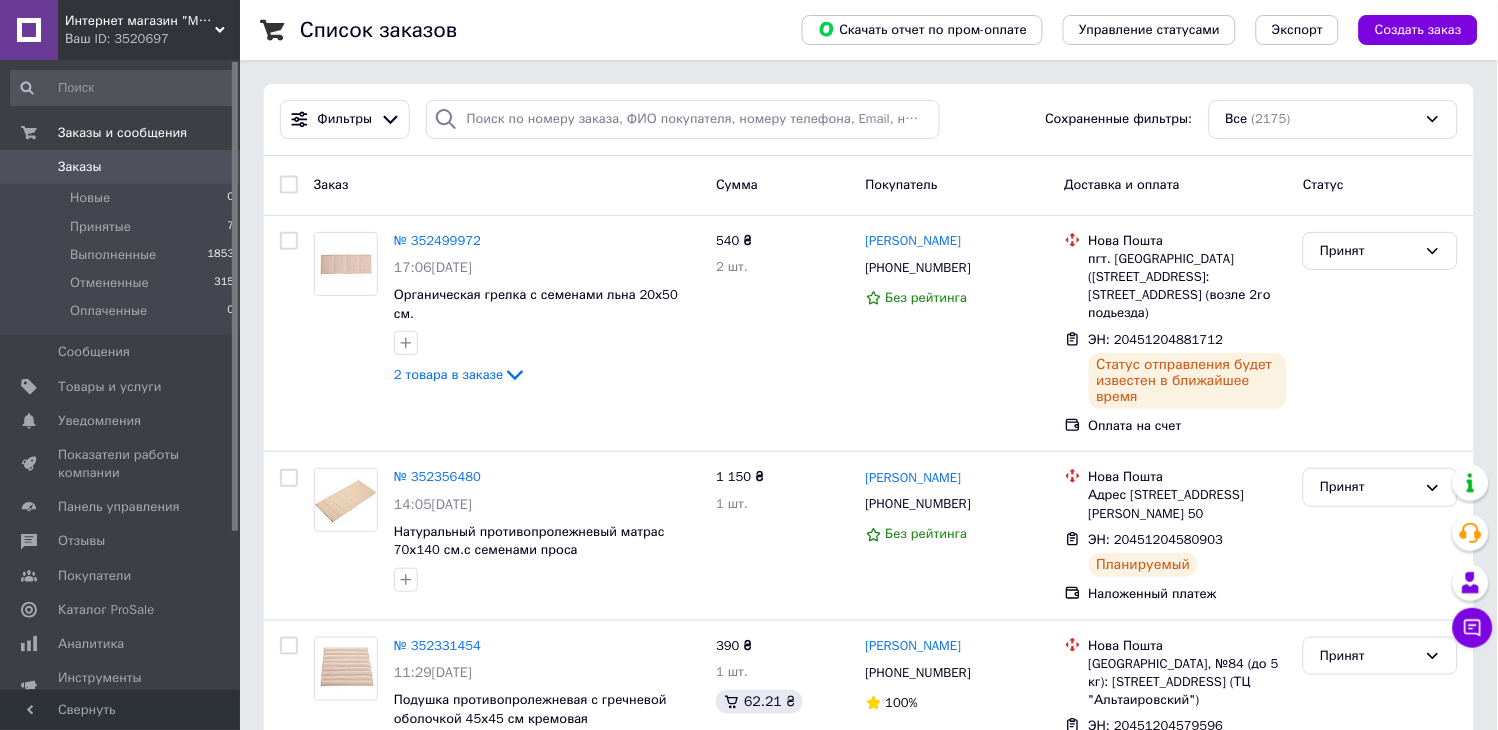 click on "Заказы" at bounding box center [80, 167] 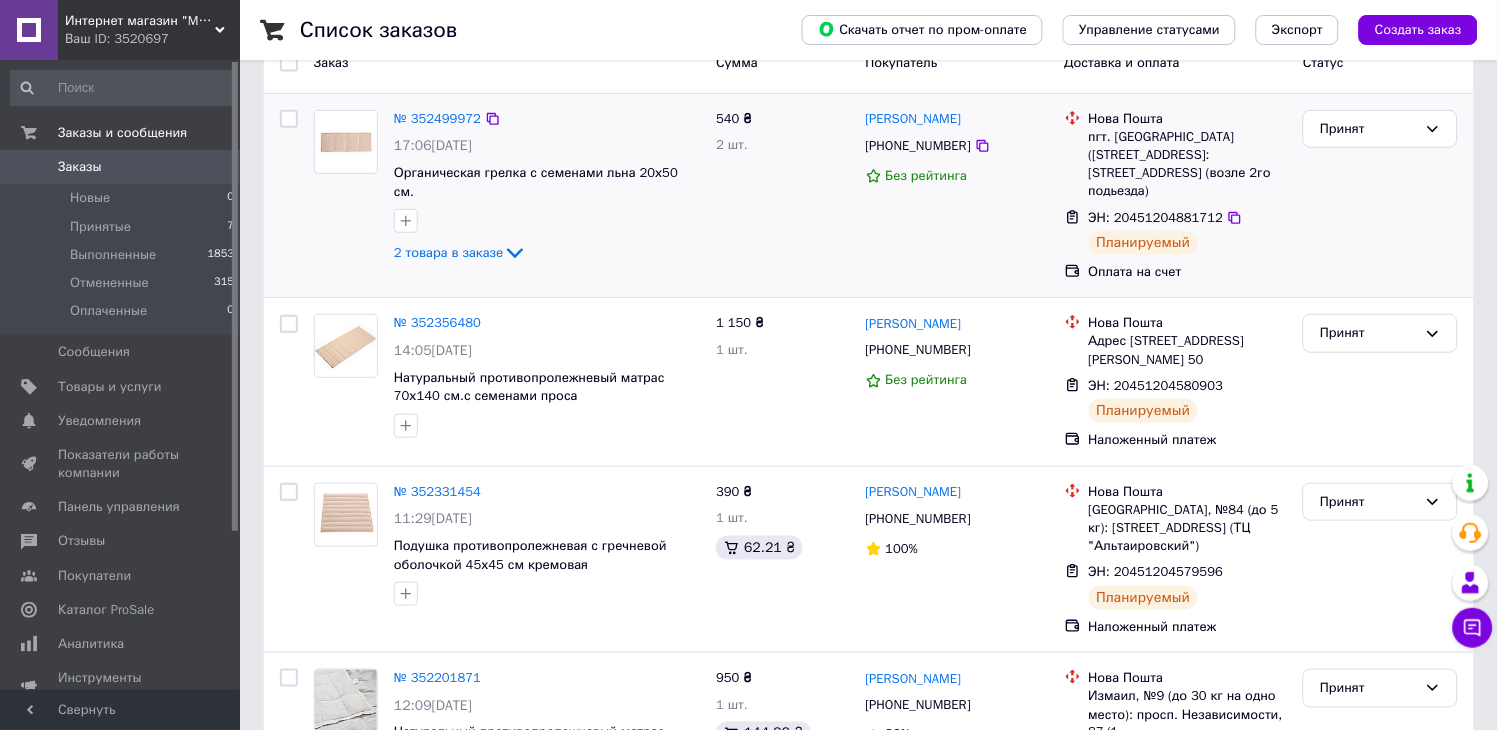 scroll, scrollTop: 0, scrollLeft: 0, axis: both 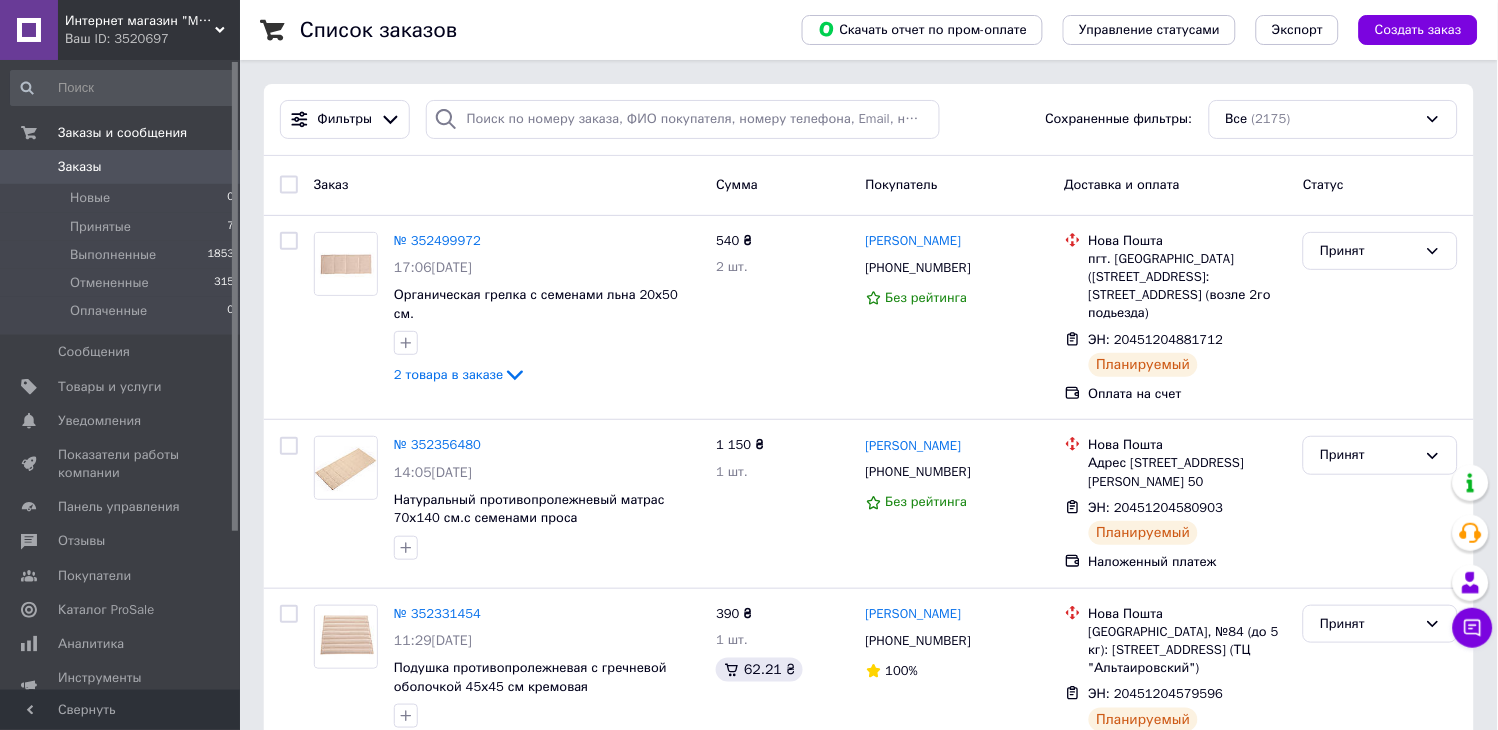 click on "Заказы" at bounding box center [80, 167] 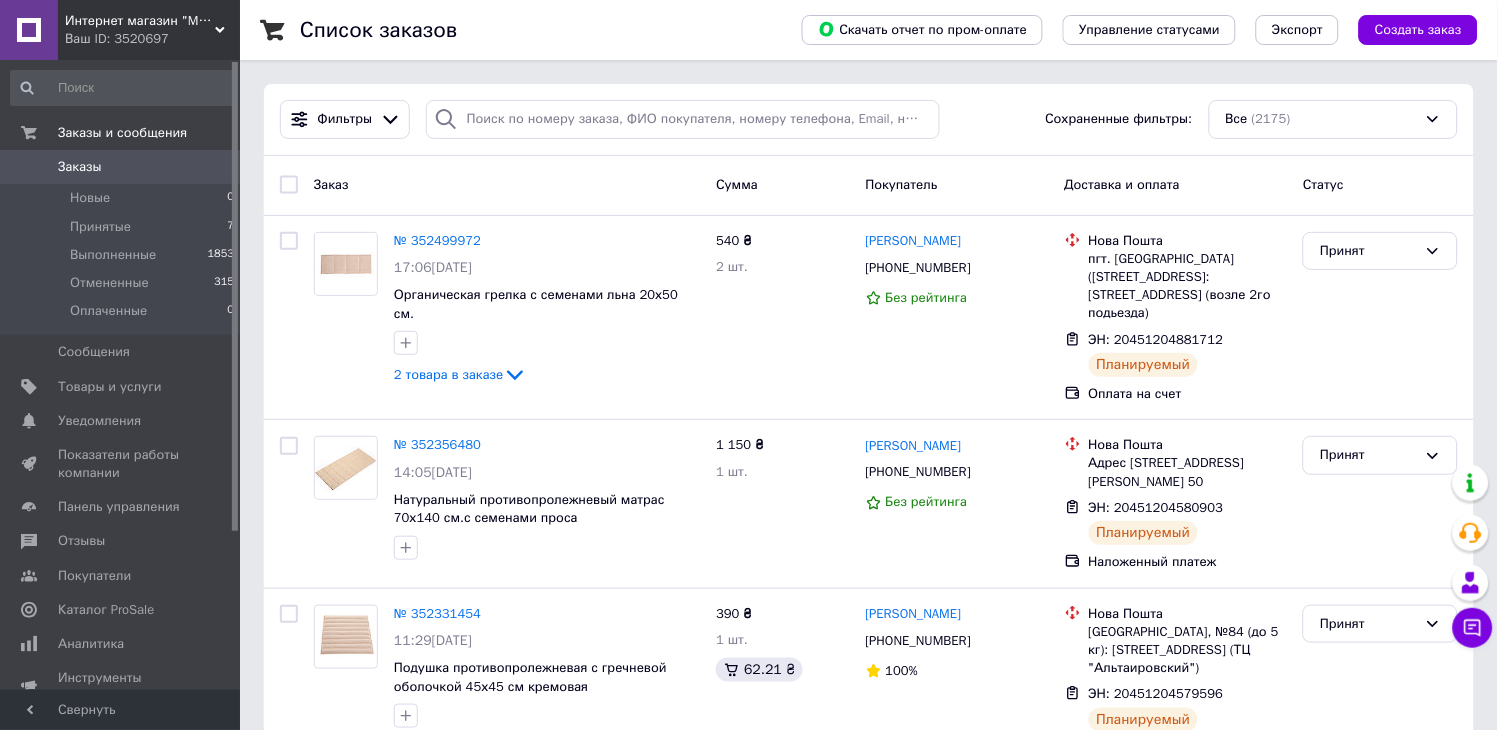 click on "Заказы 0" at bounding box center (123, 167) 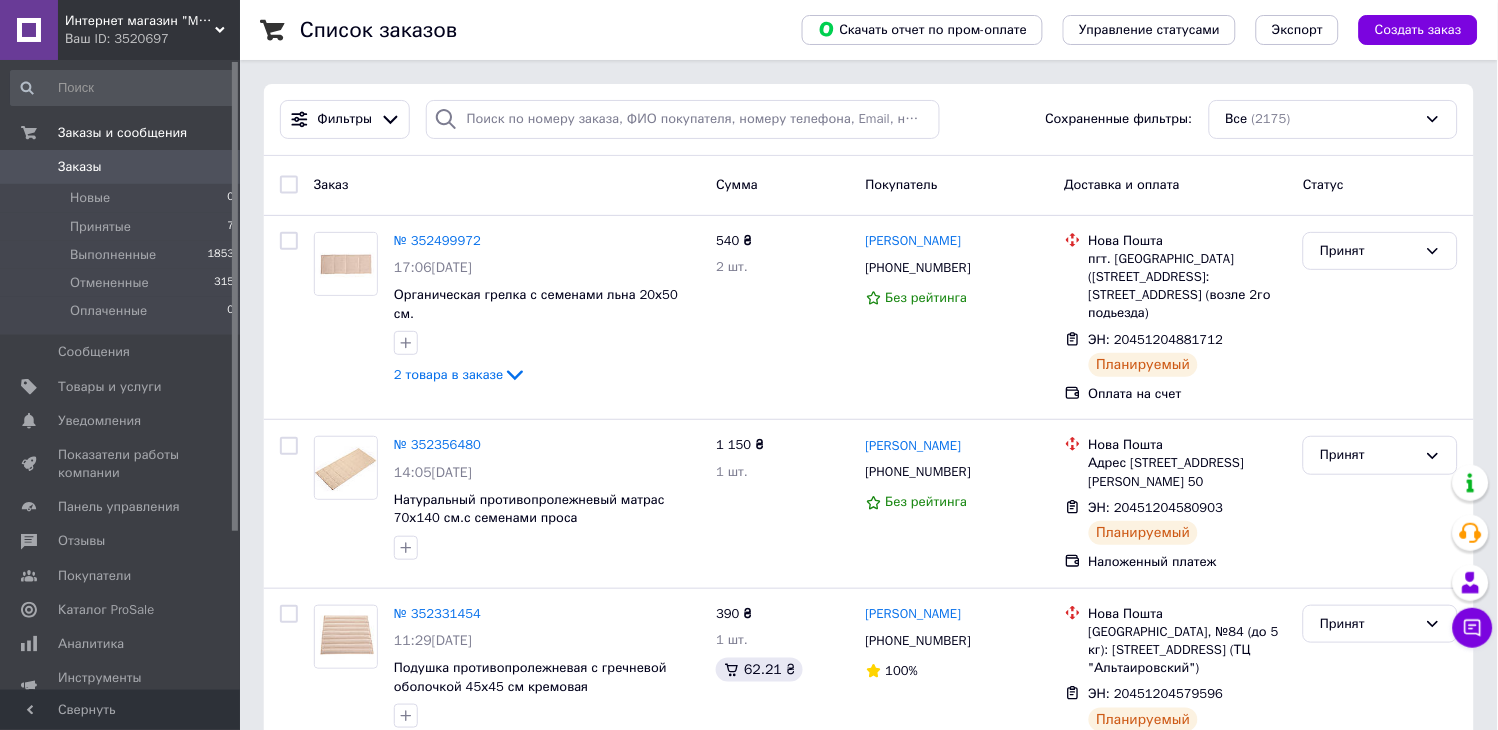 click on "Заказы" at bounding box center (121, 167) 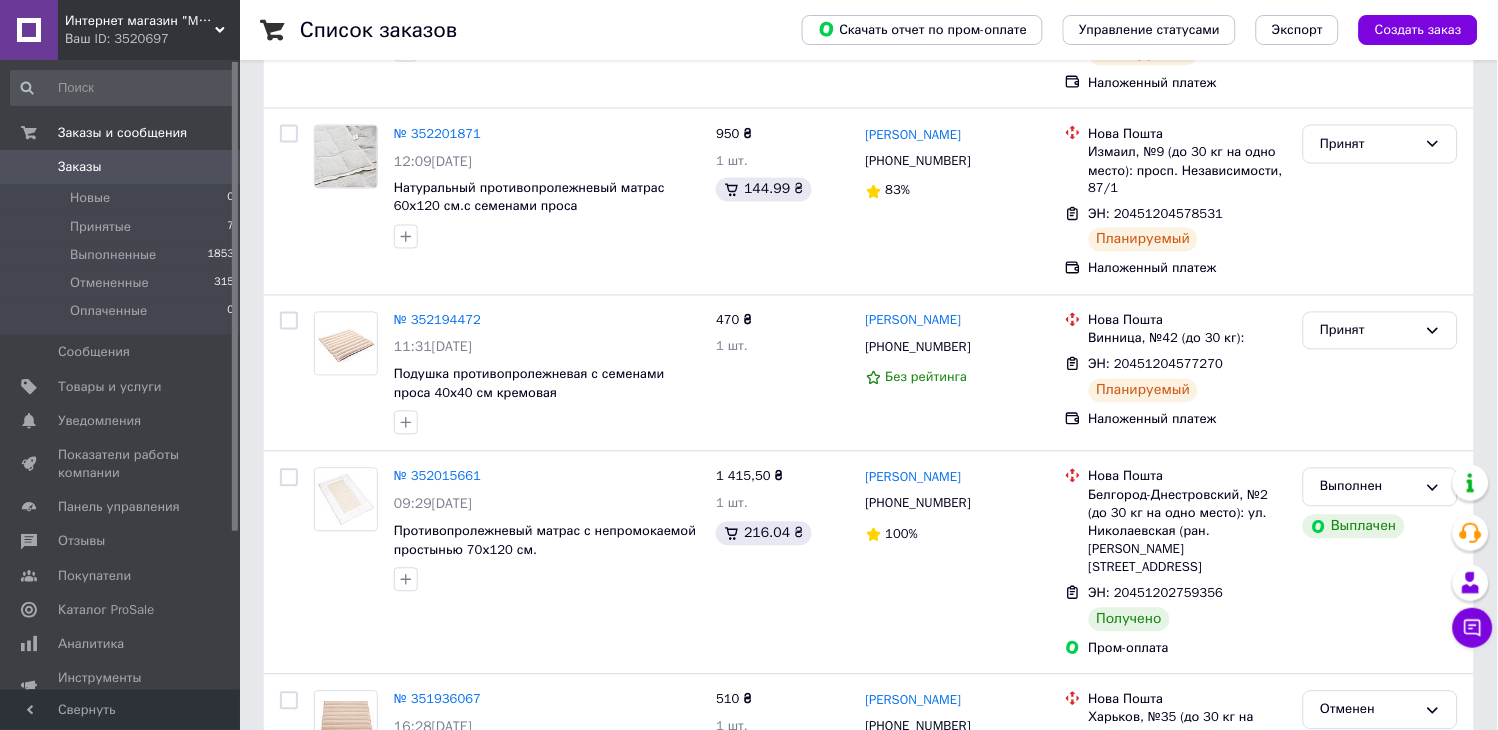 scroll, scrollTop: 0, scrollLeft: 0, axis: both 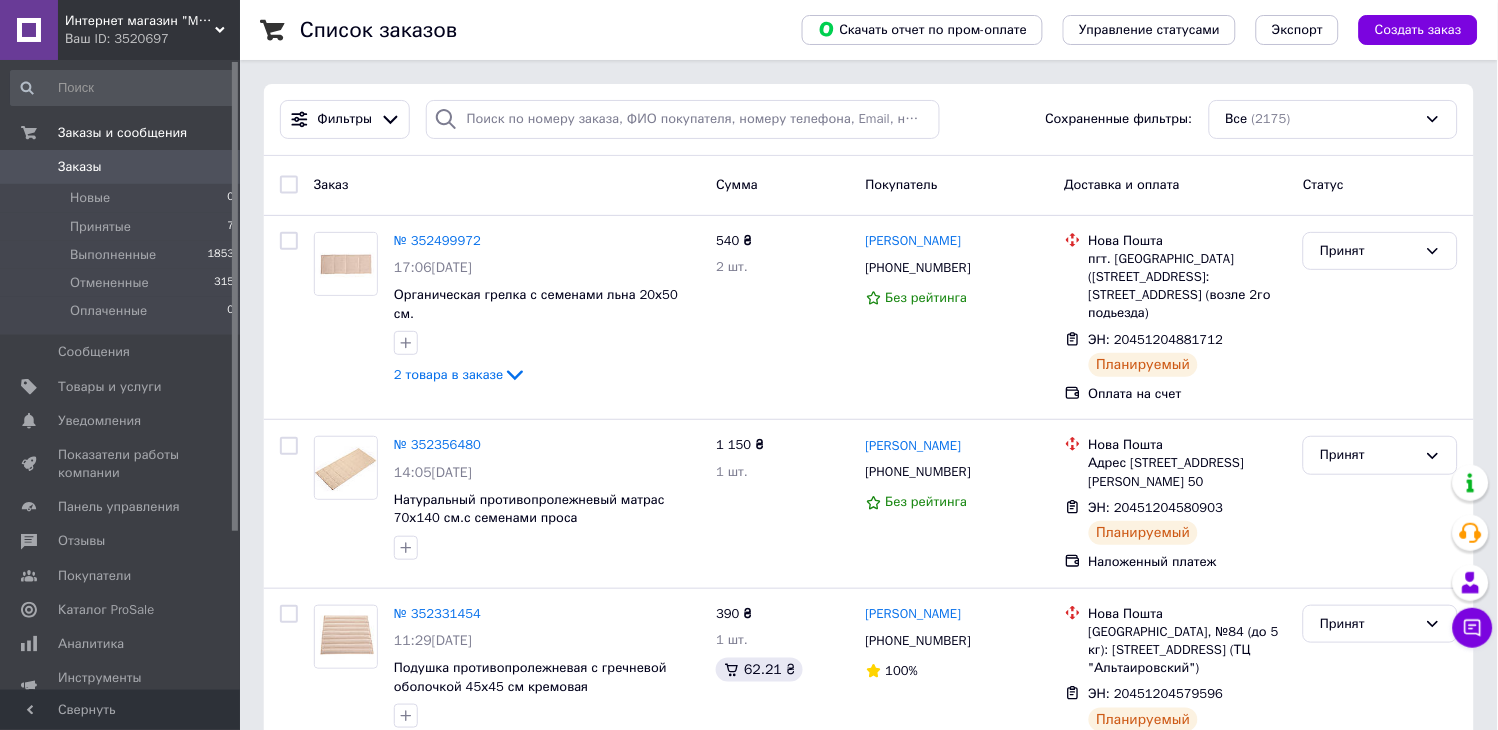 click on "Интернет магазин "Matrolinen"" at bounding box center [140, 21] 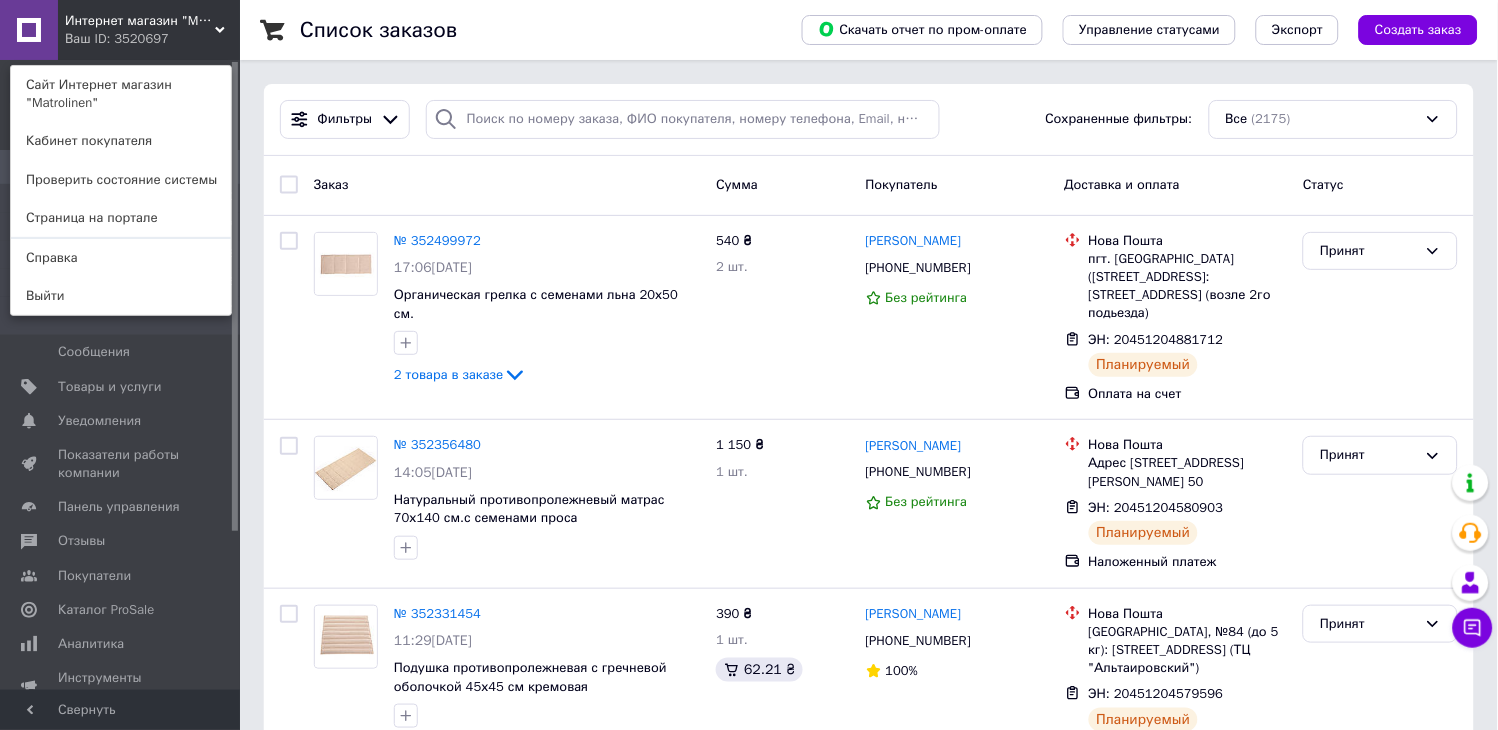 click on "Выйти" at bounding box center [121, 296] 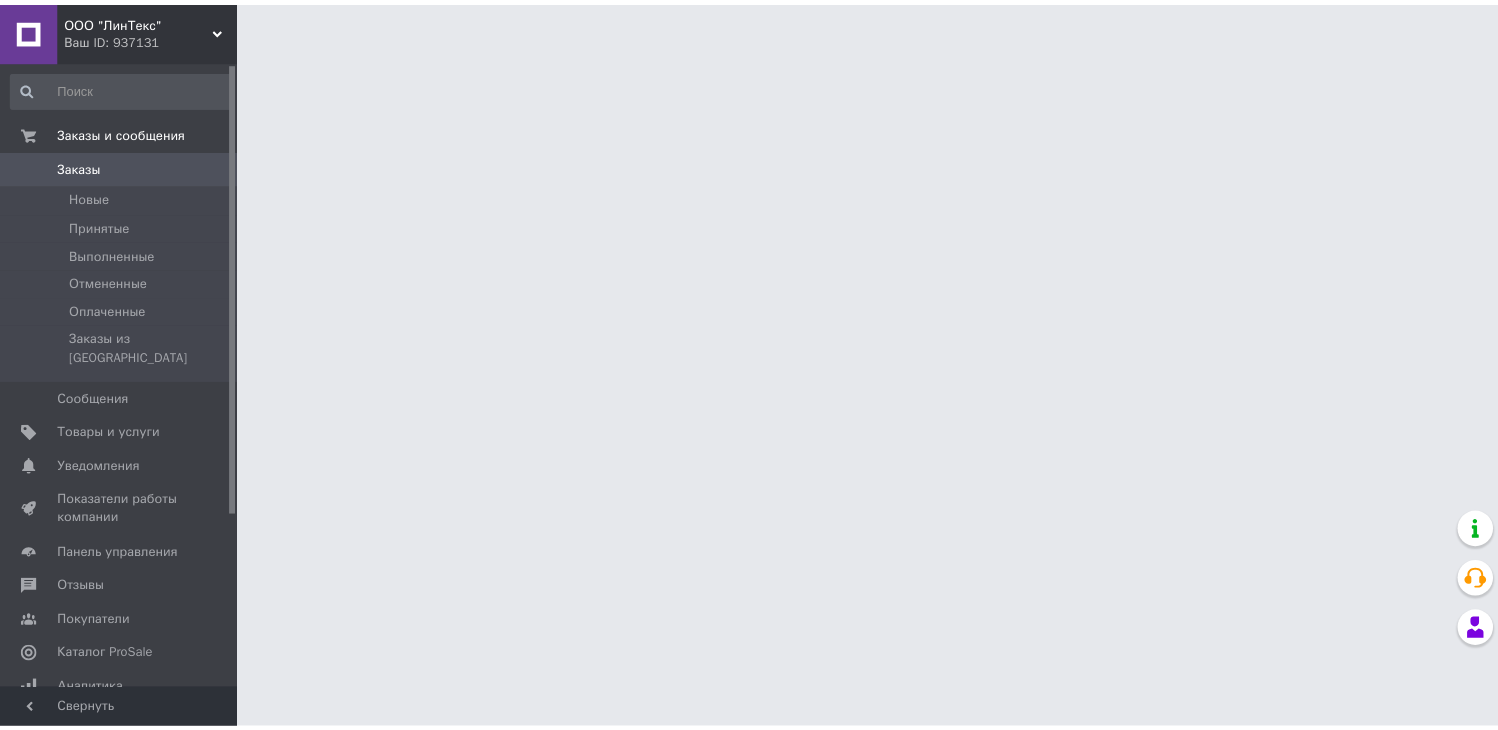 scroll, scrollTop: 0, scrollLeft: 0, axis: both 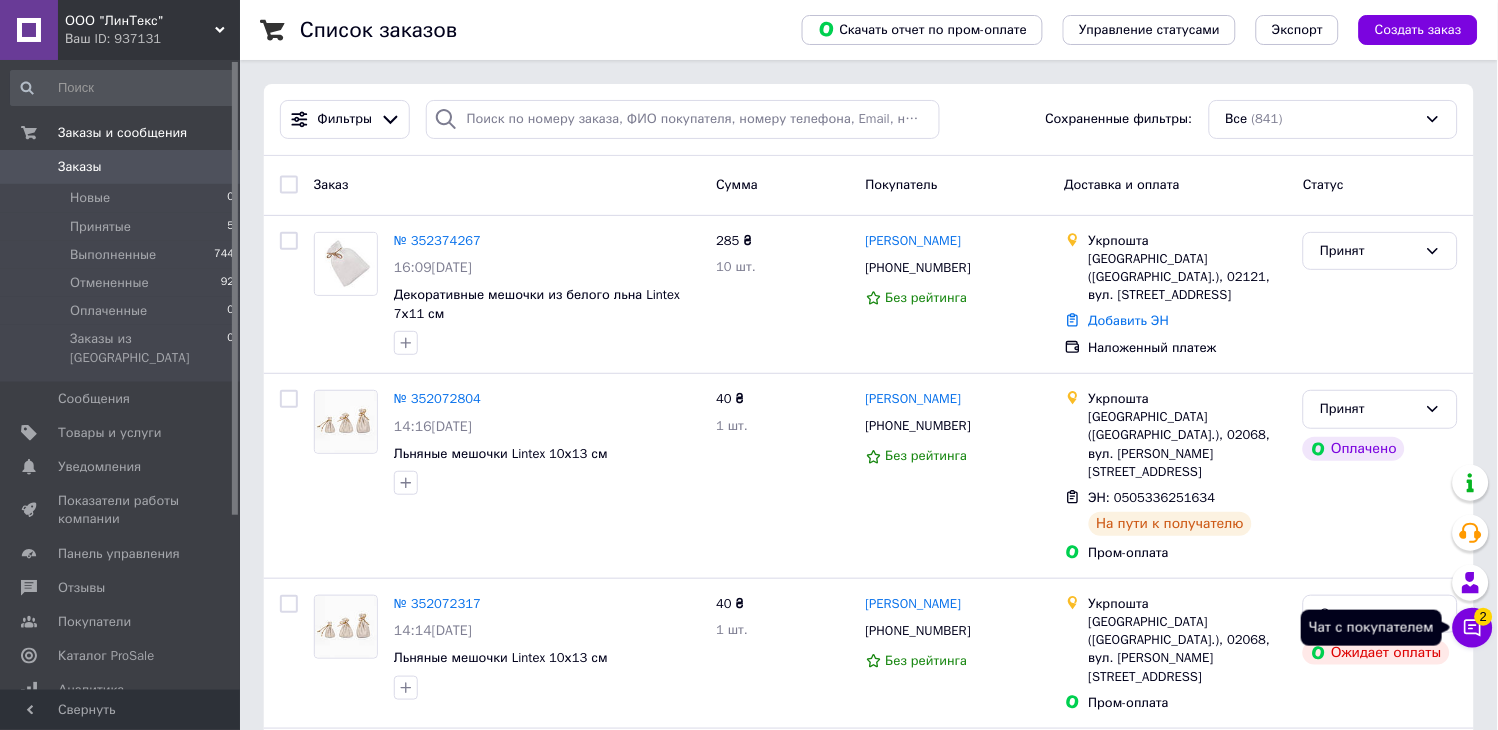 click 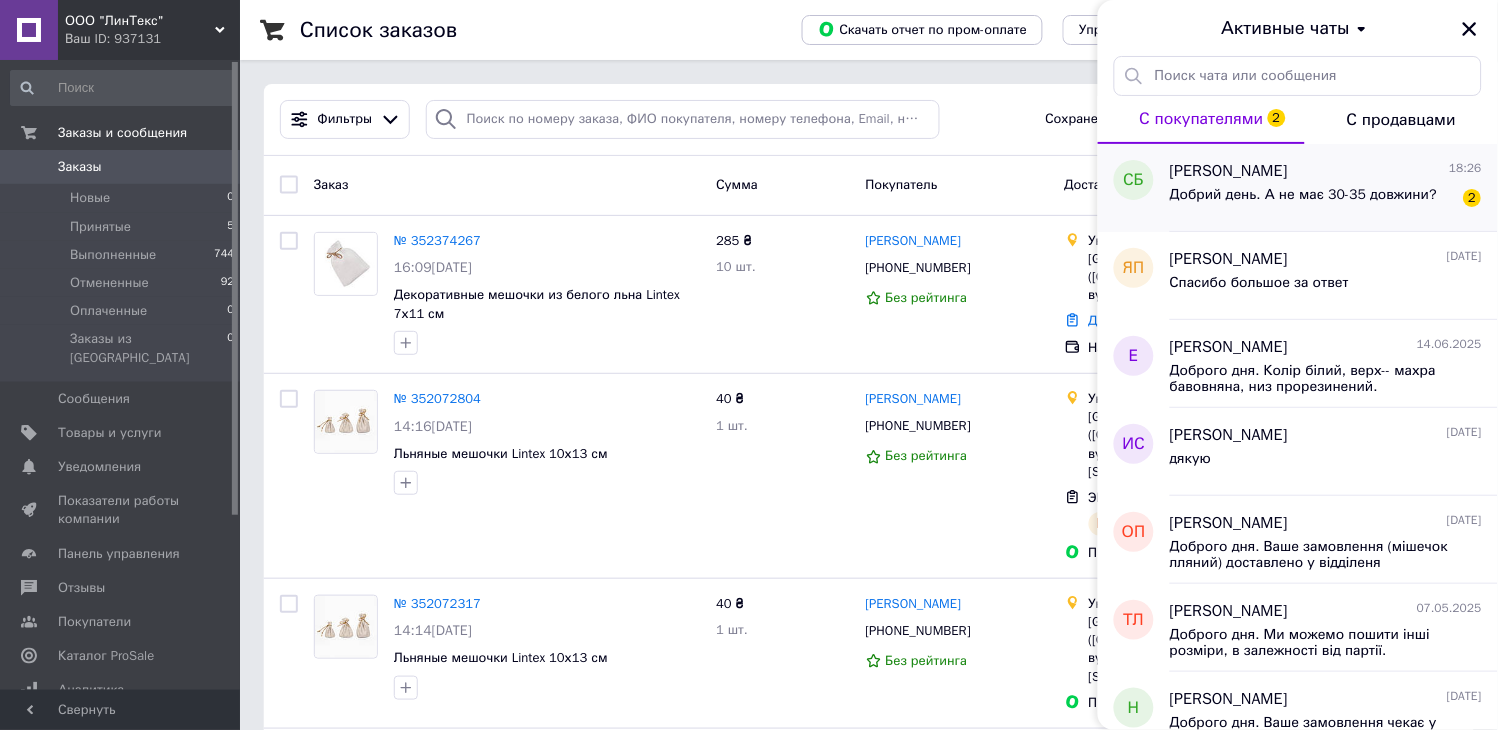 click on "Світлана Брусовцова" at bounding box center (1229, 171) 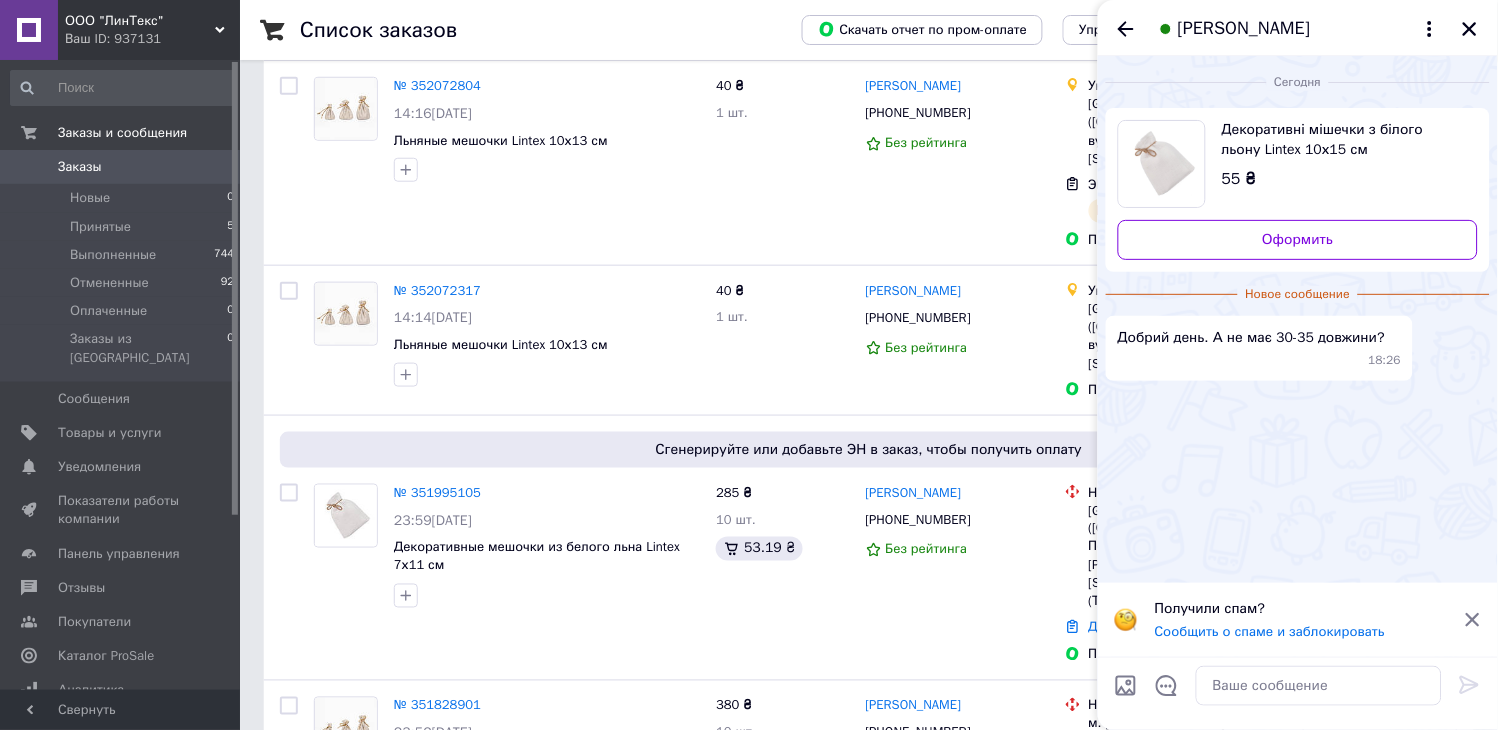 scroll, scrollTop: 333, scrollLeft: 0, axis: vertical 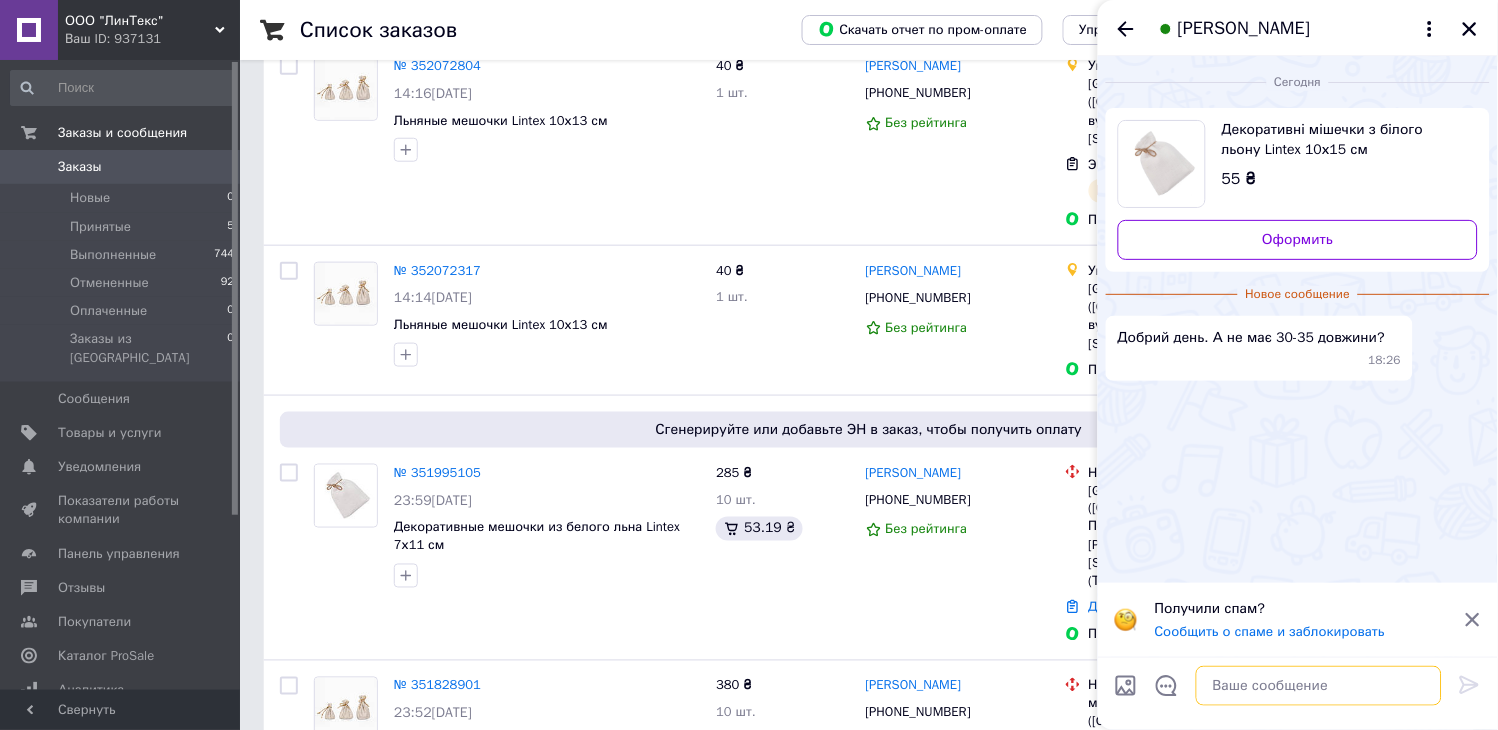 click at bounding box center (1319, 686) 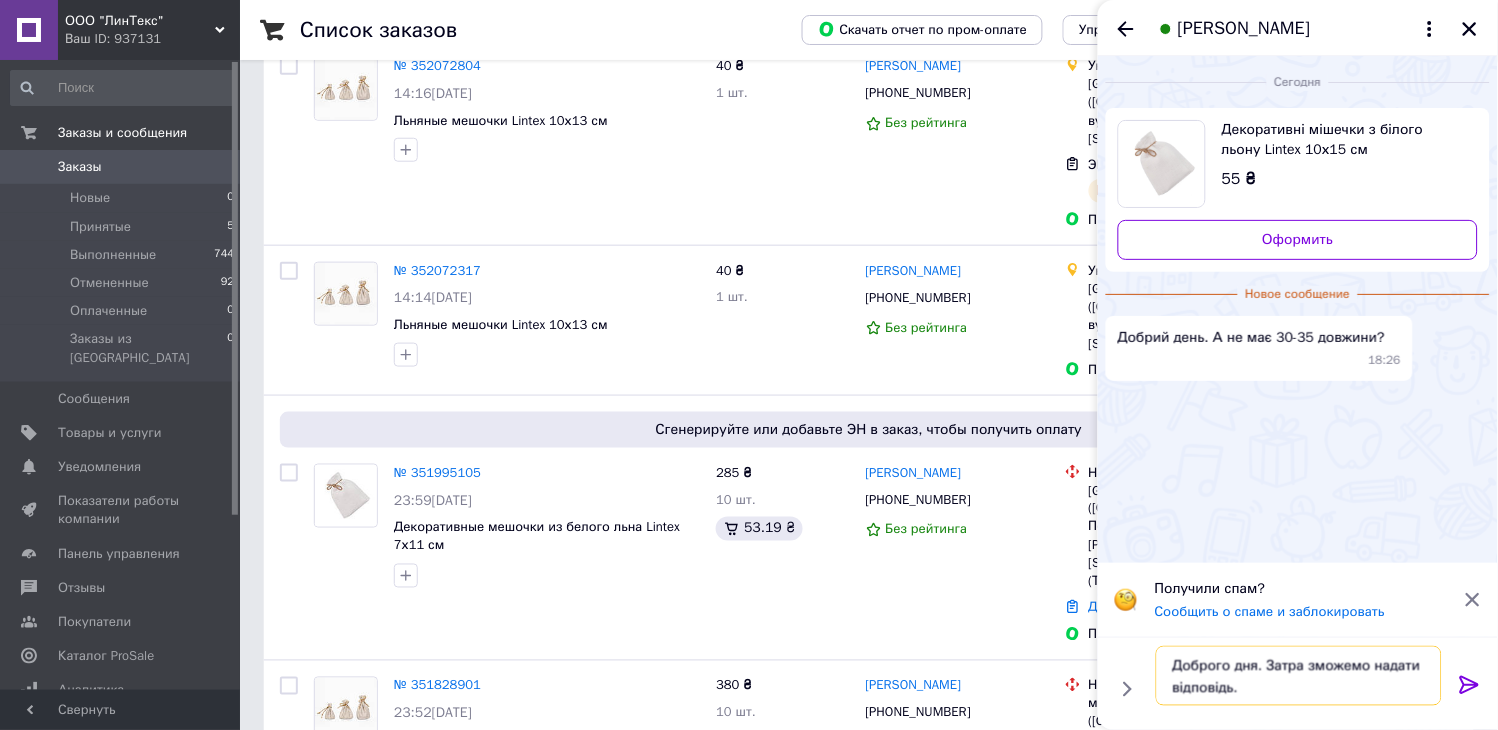 type on "Доброго дня. Затра зможемо надати відповідь." 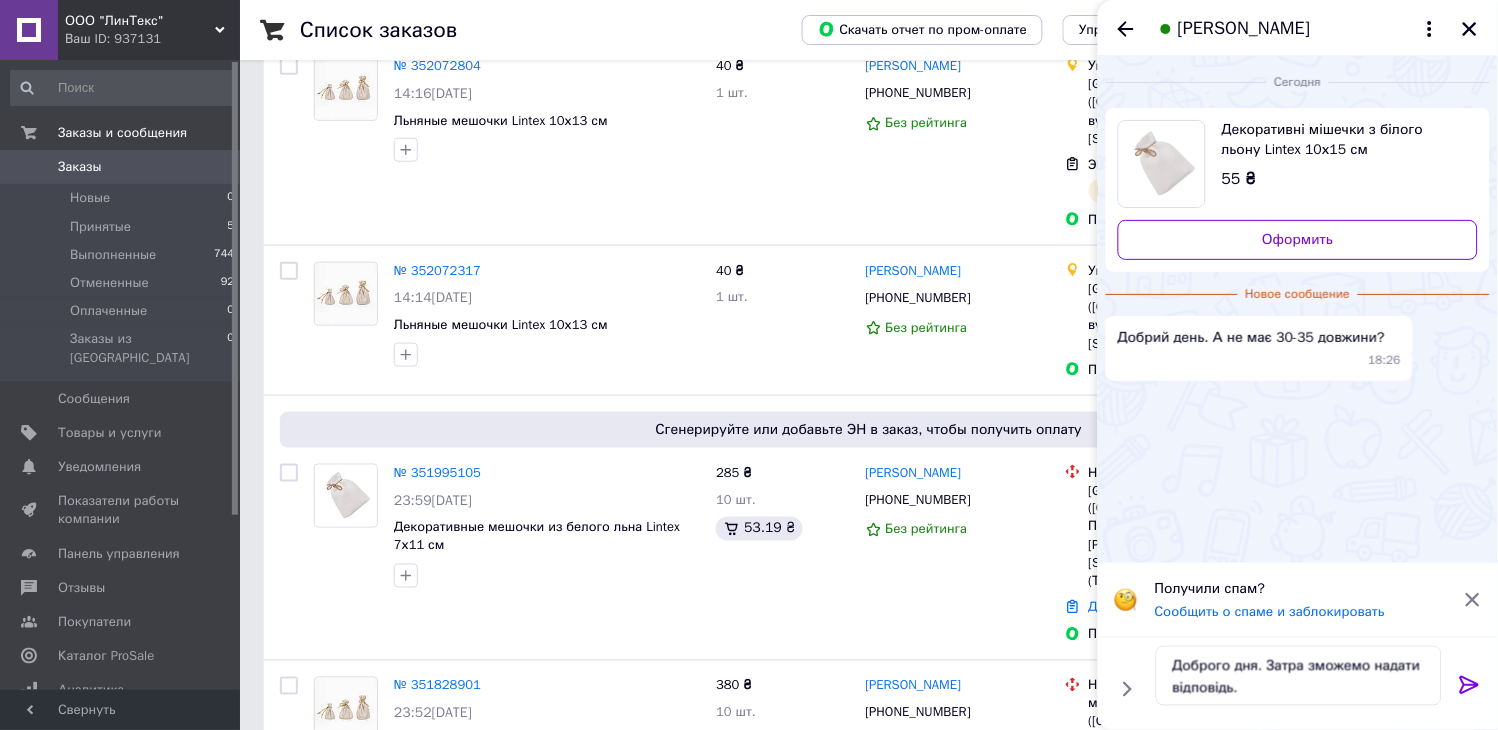 click 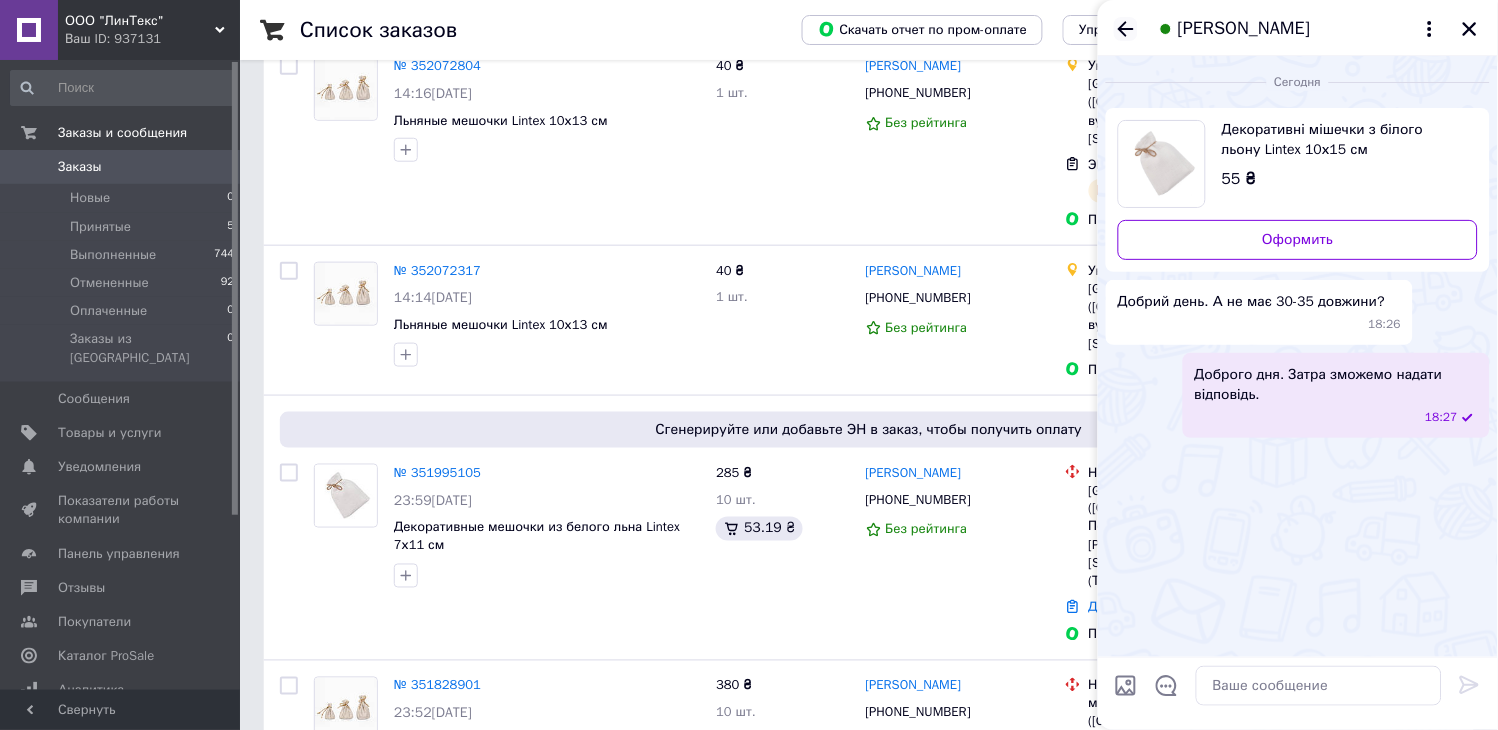 click 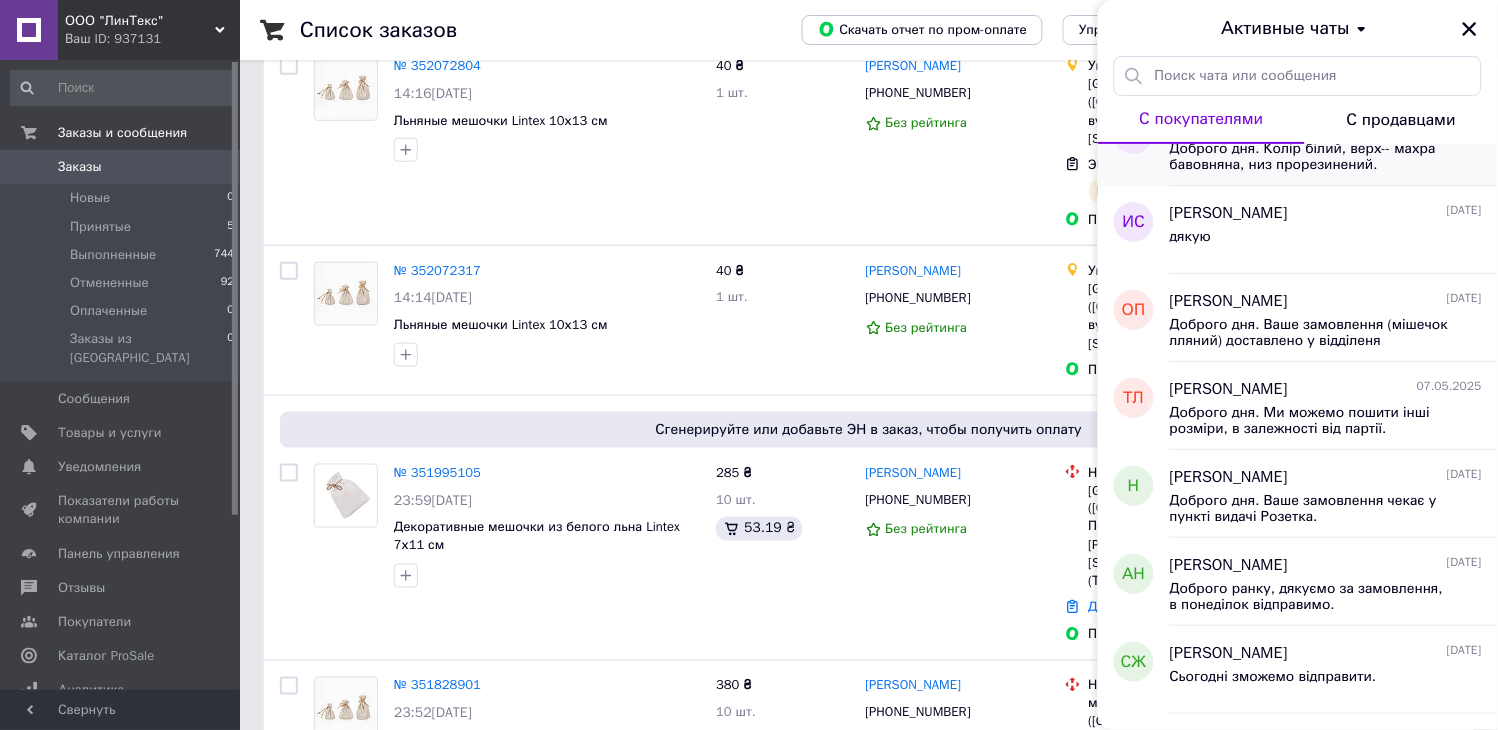 scroll, scrollTop: 0, scrollLeft: 0, axis: both 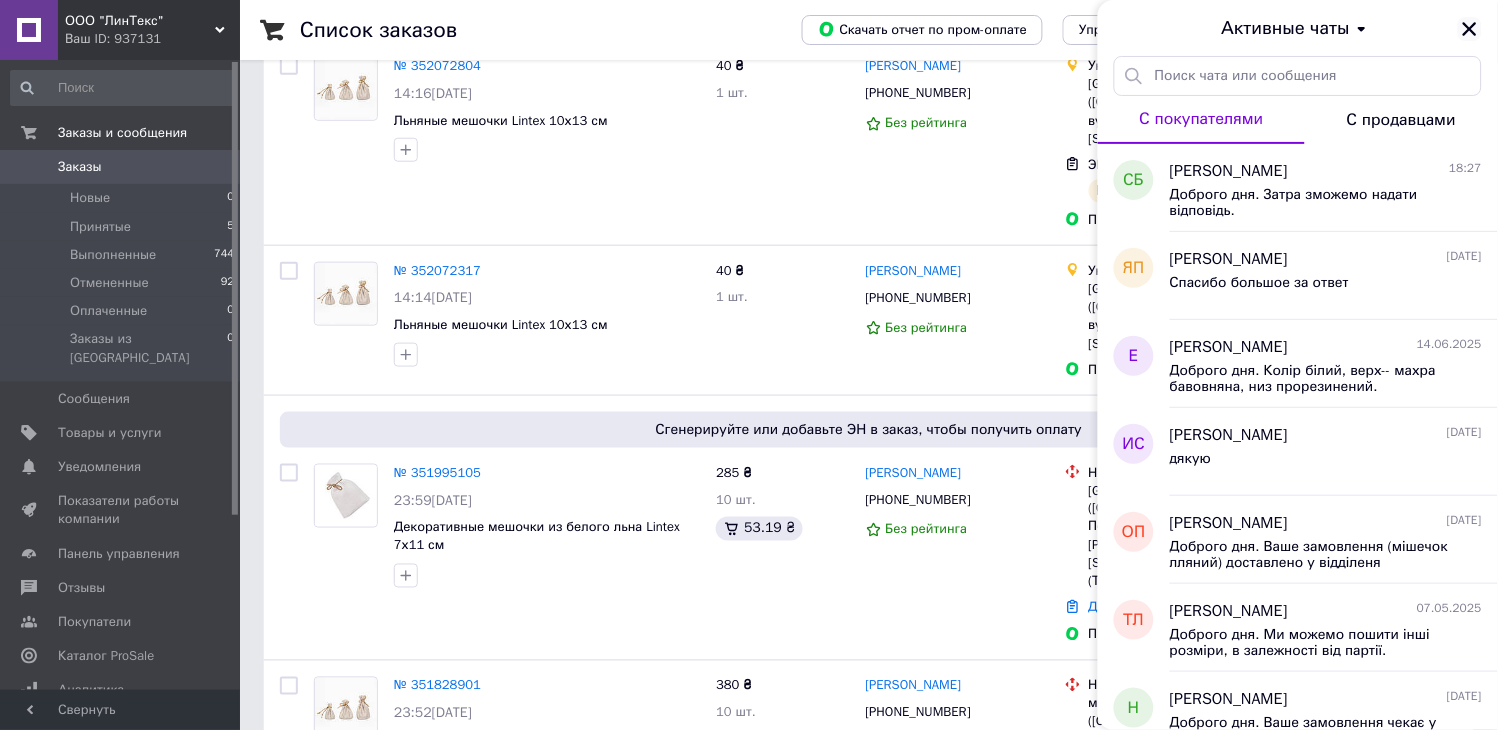 click 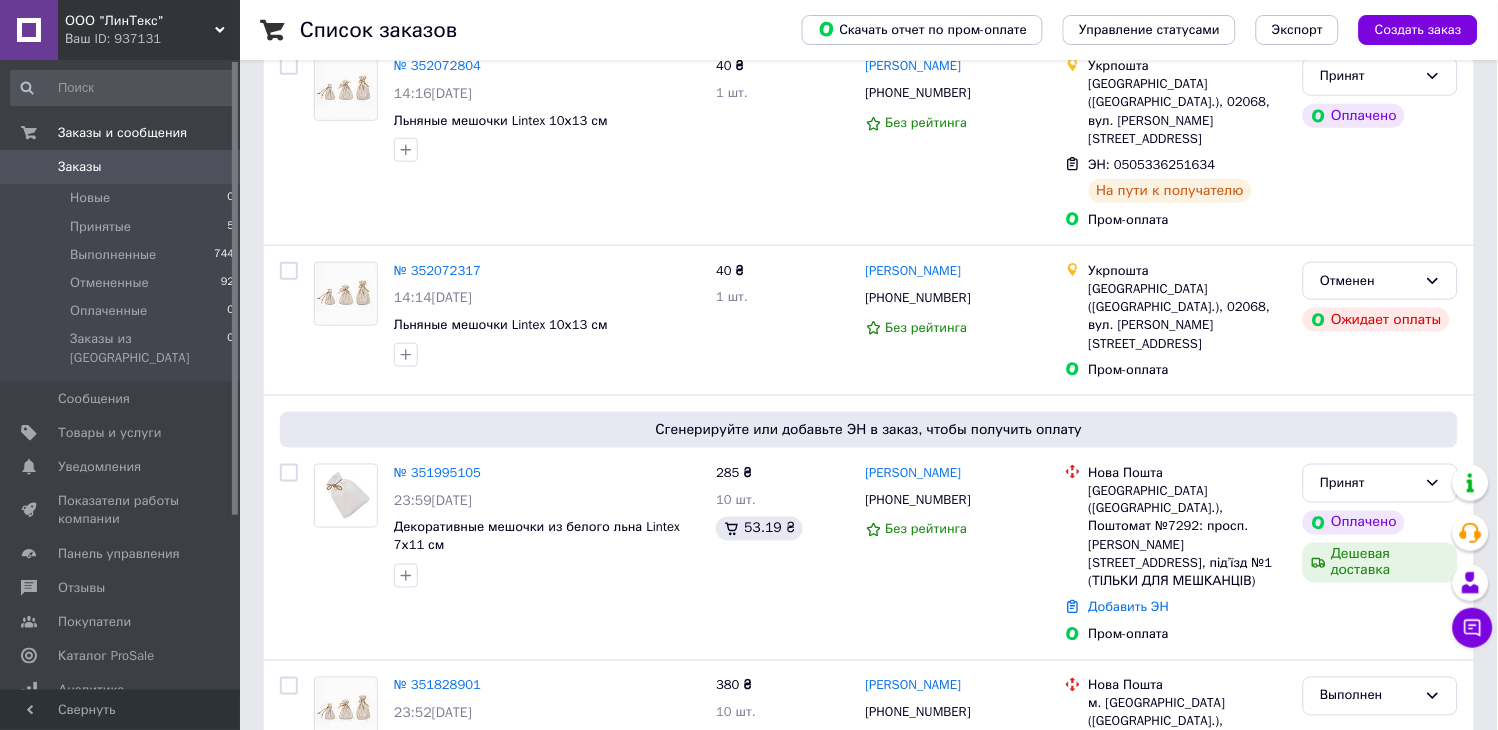 click on "Заказы" at bounding box center (80, 167) 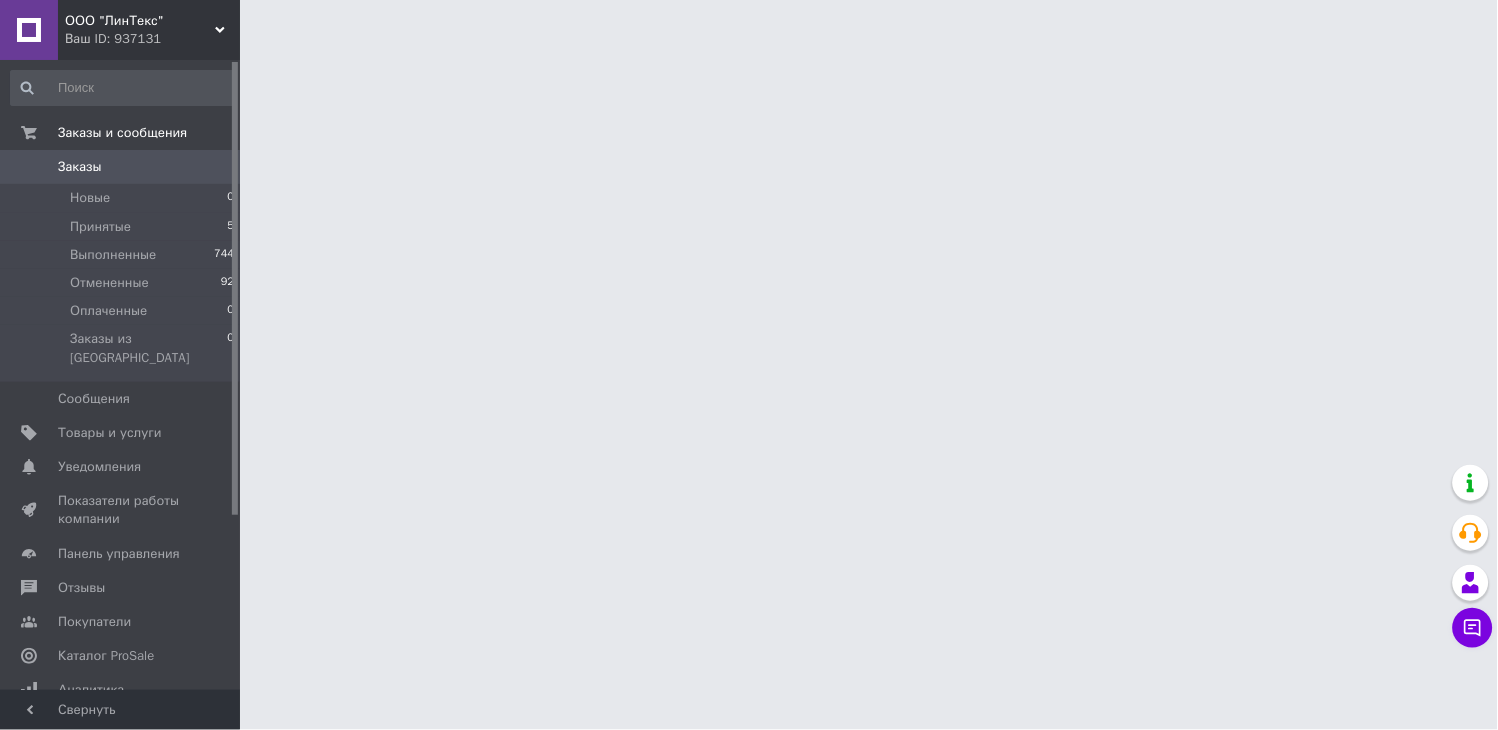 scroll, scrollTop: 0, scrollLeft: 0, axis: both 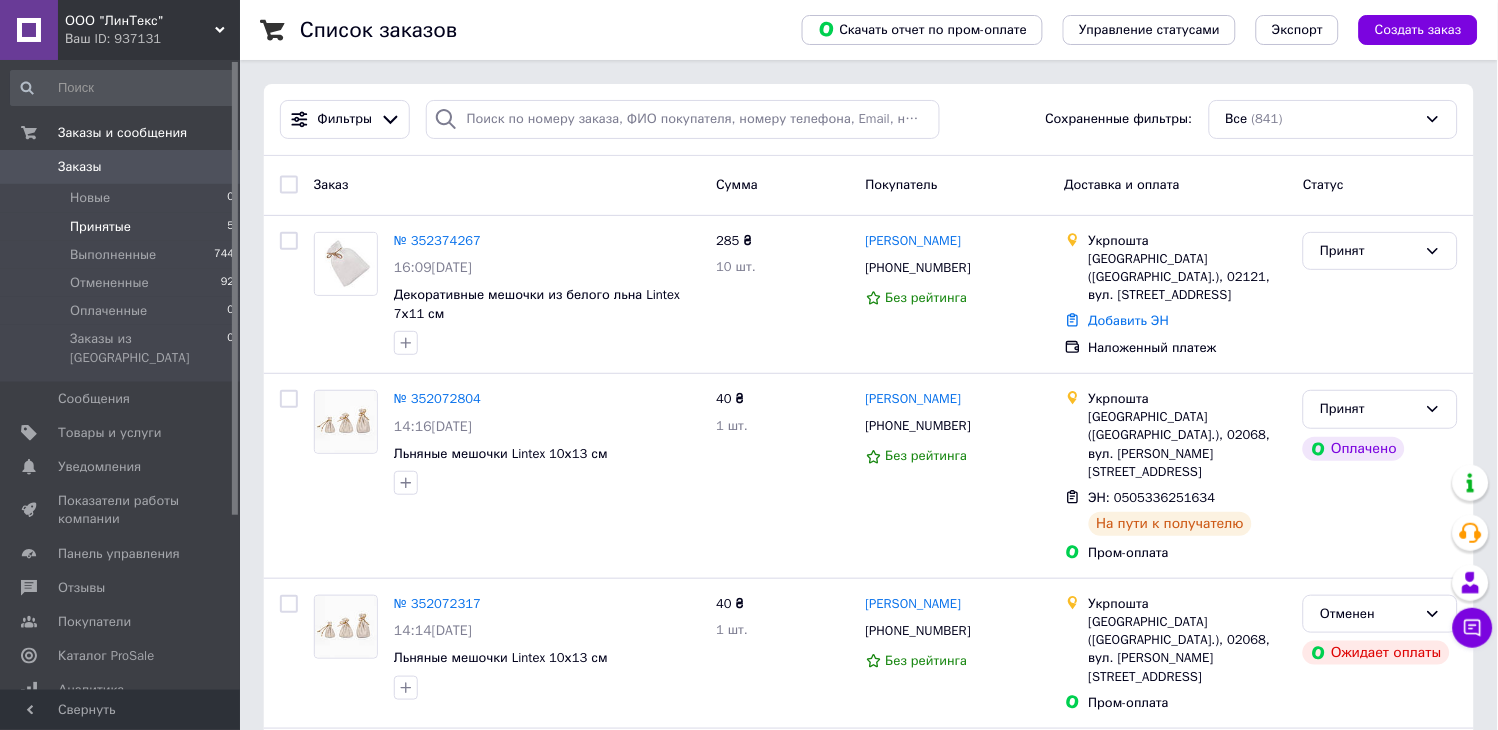 click on "Принятые" at bounding box center (100, 227) 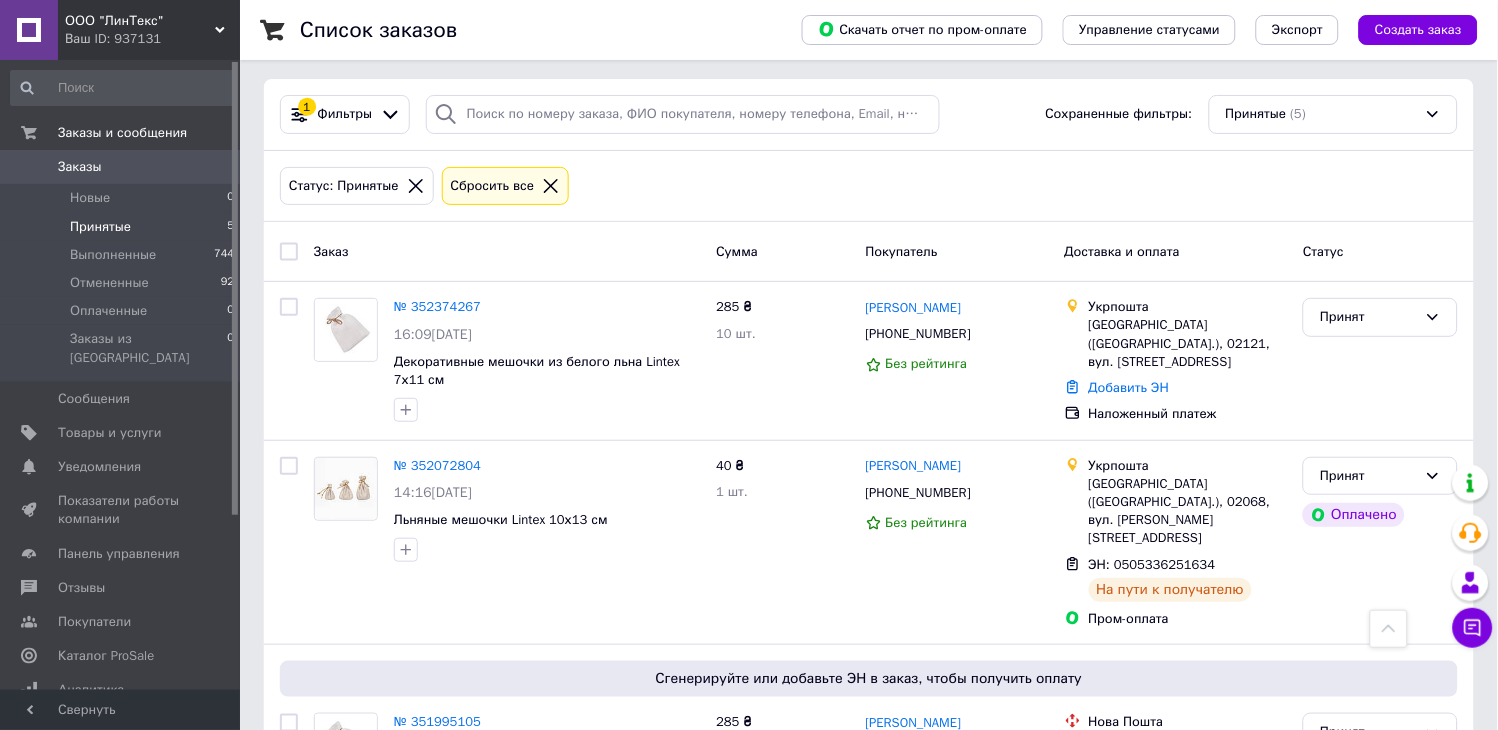 scroll, scrollTop: 0, scrollLeft: 0, axis: both 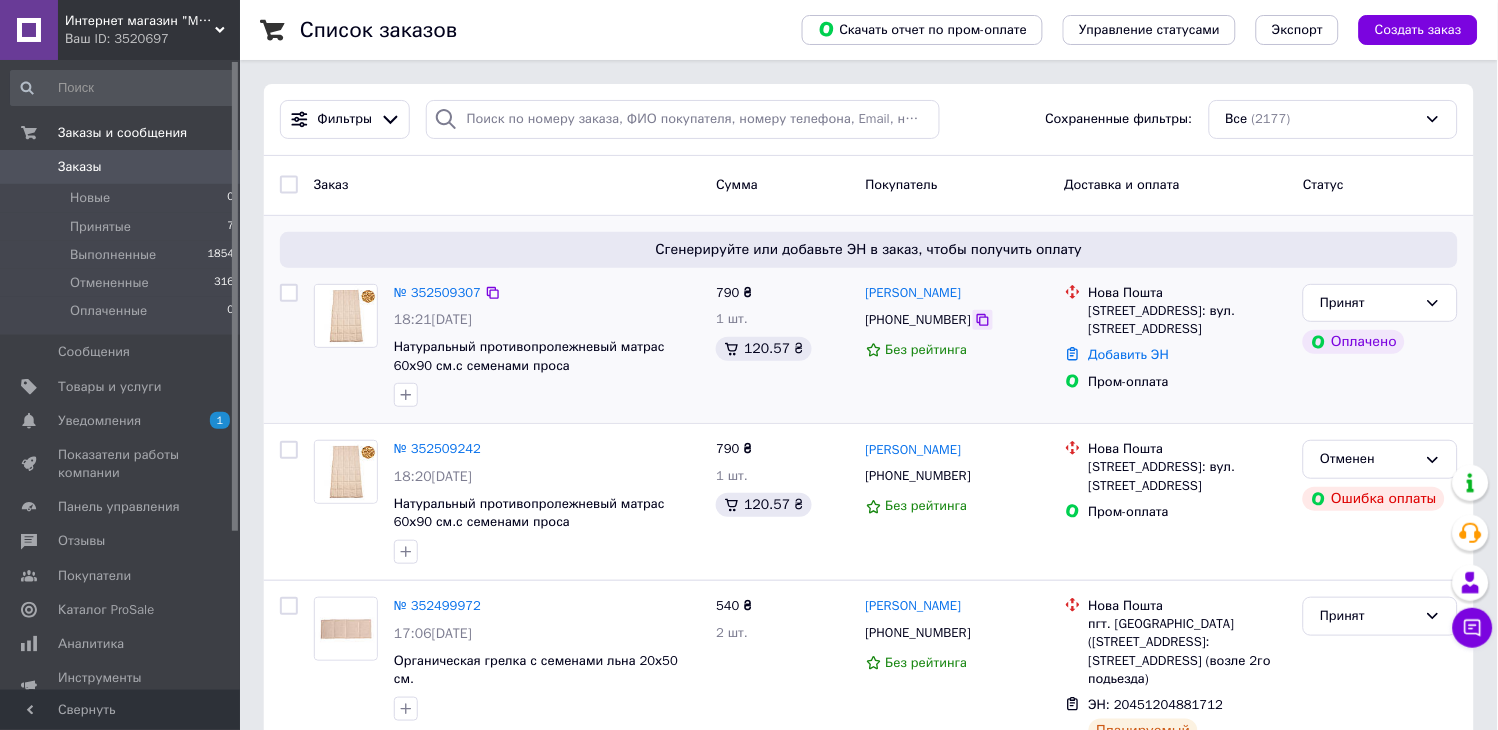 click 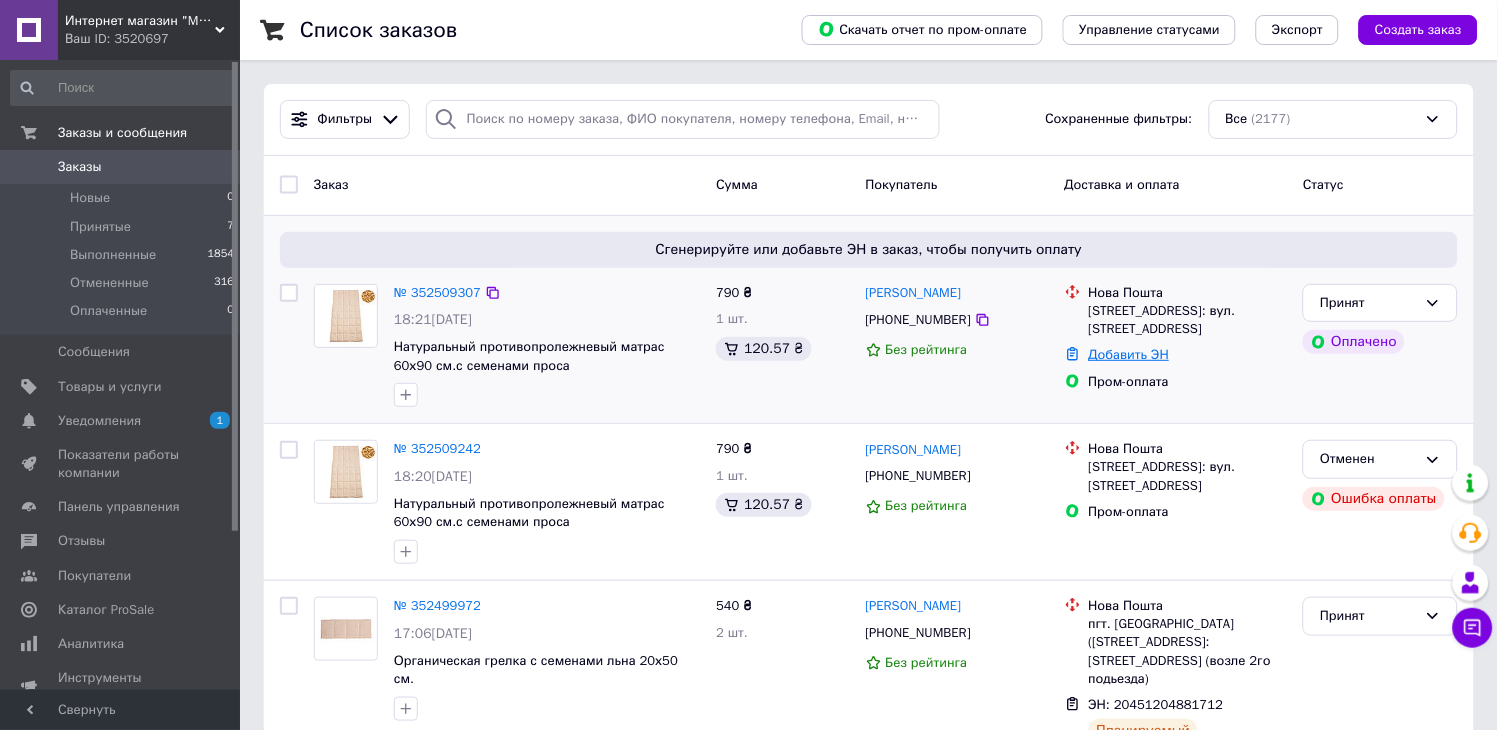 click on "Добавить ЭН" at bounding box center [1129, 354] 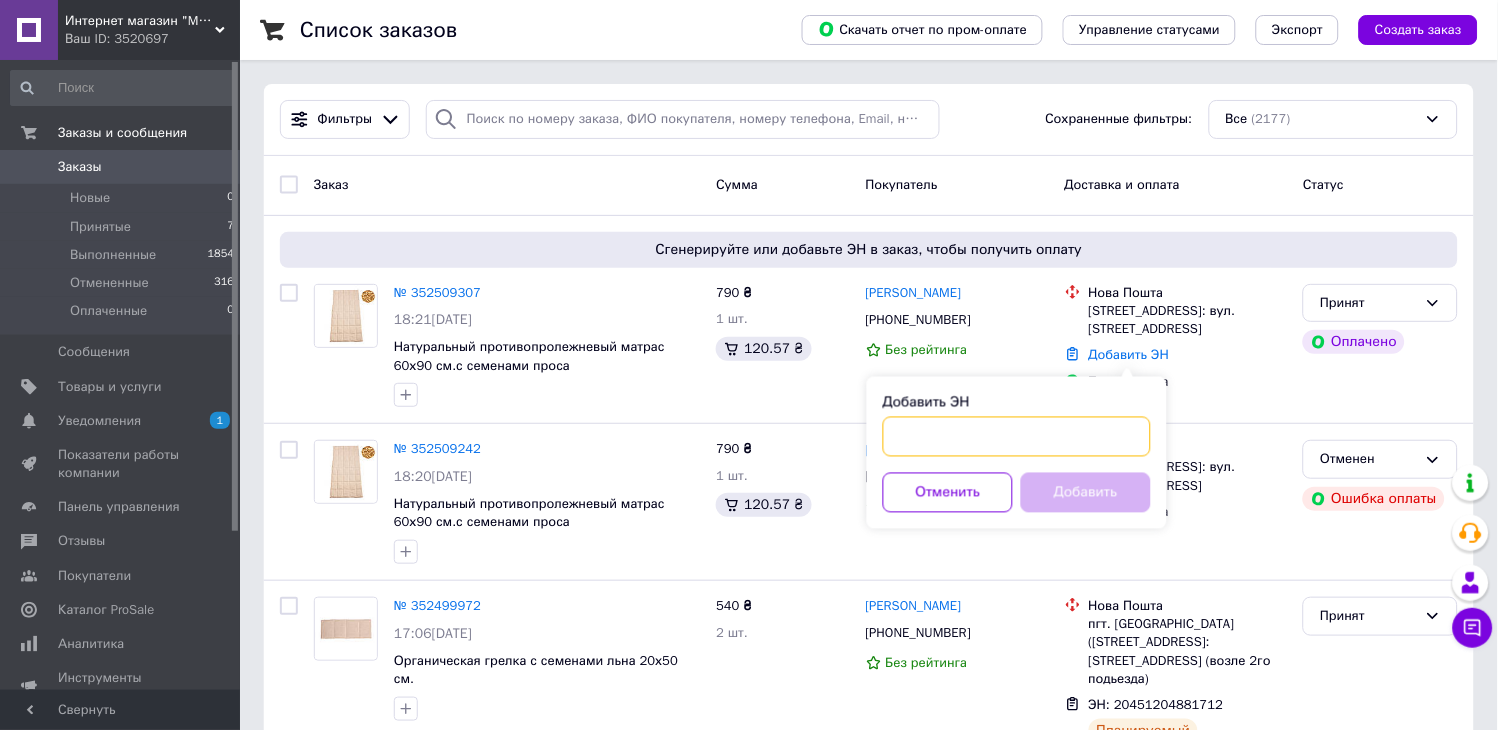 paste on "20451204893454" 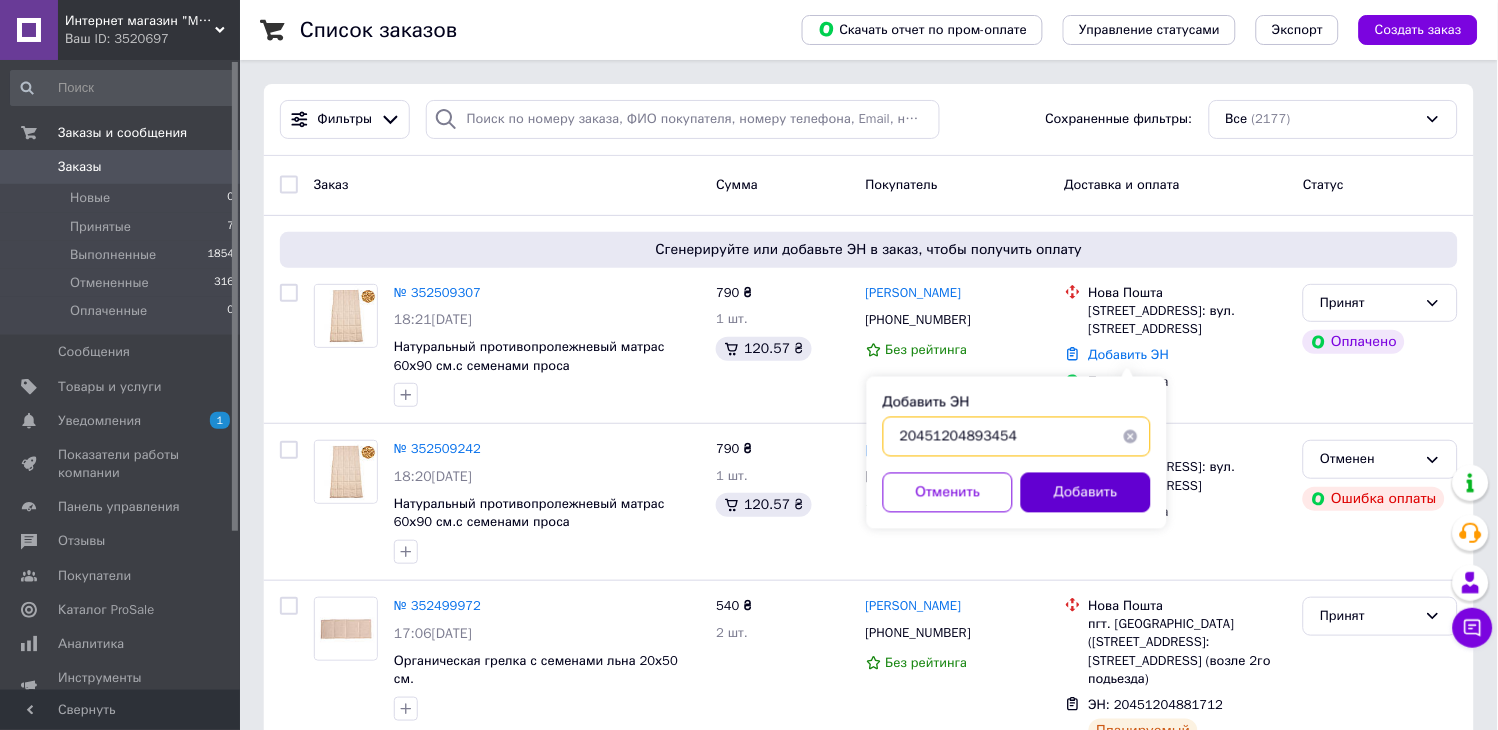 type on "20451204893454" 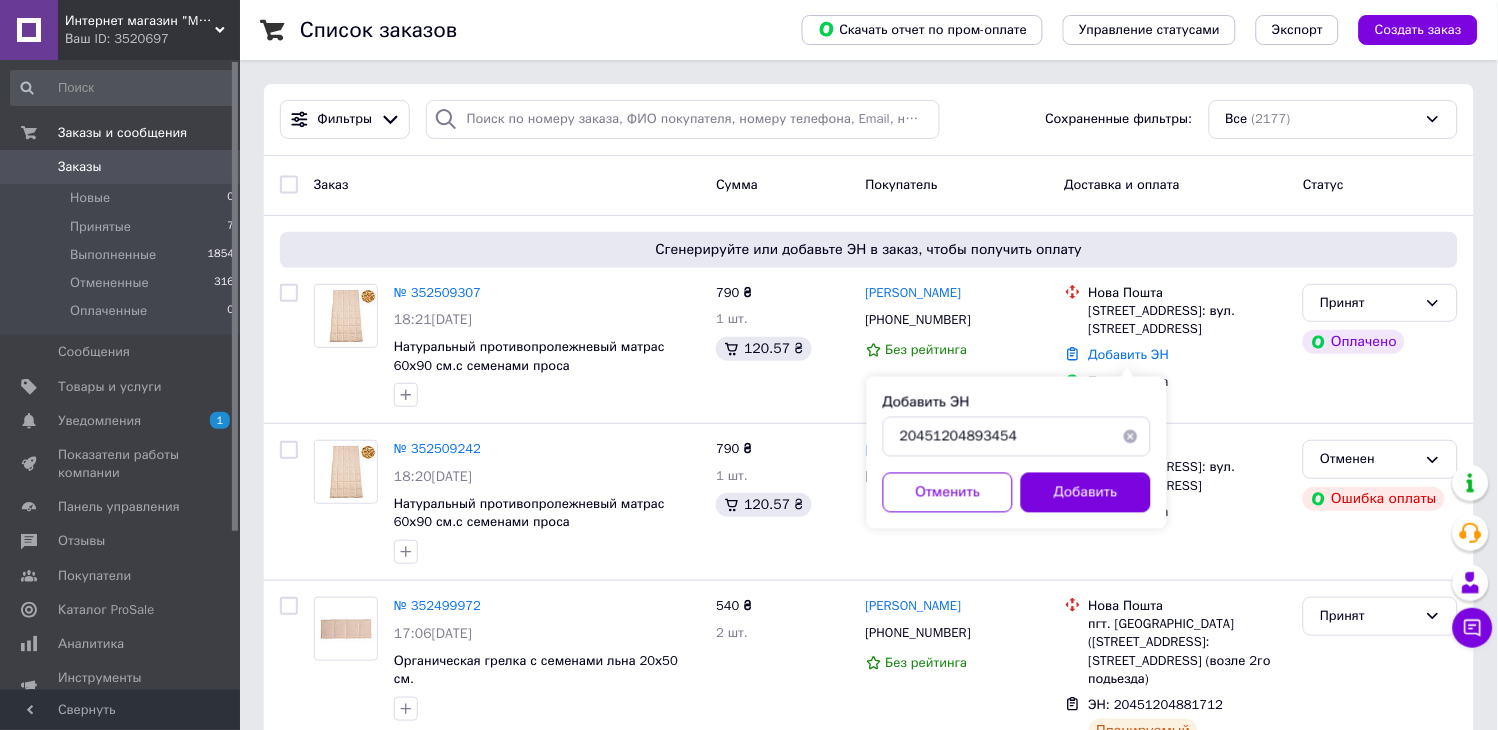 click on "Добавить" at bounding box center [1086, 493] 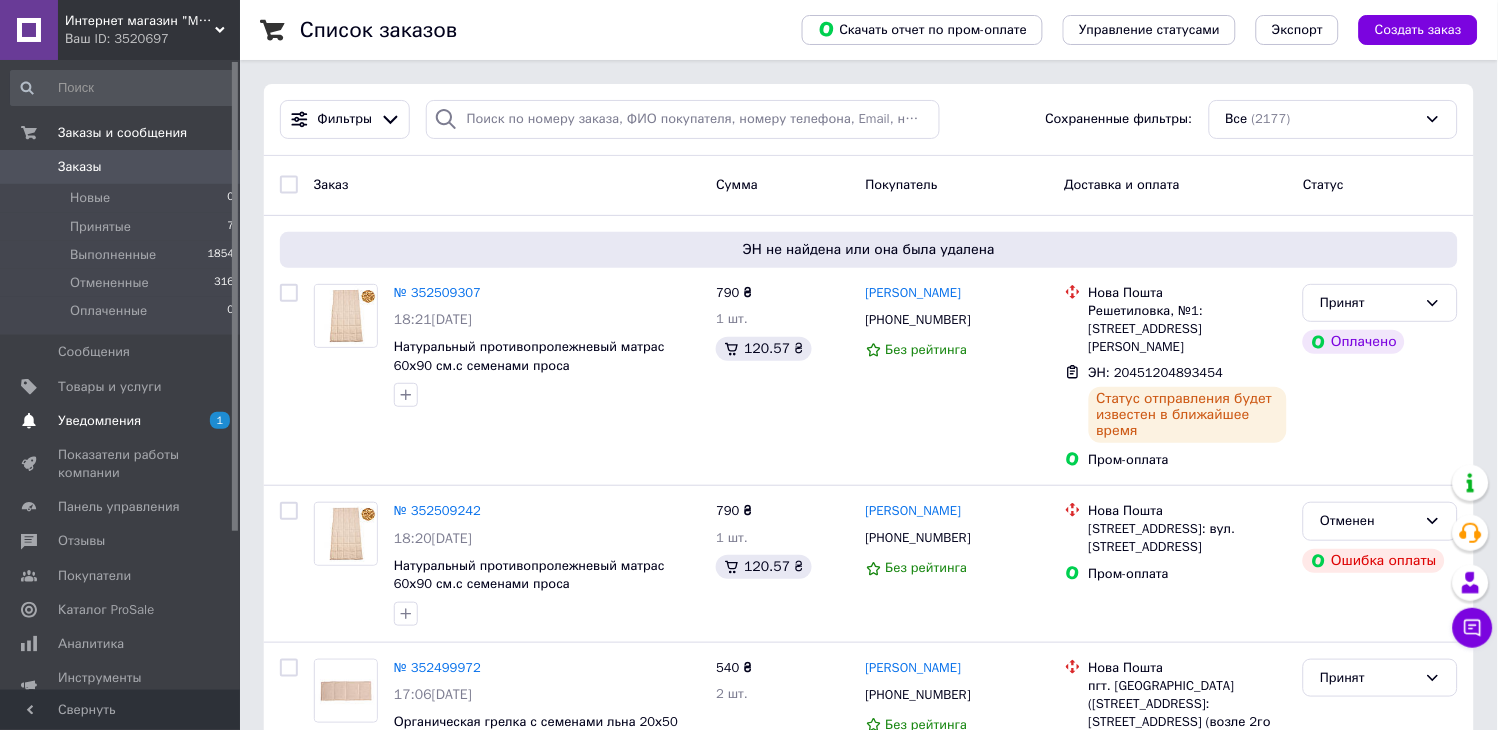 click on "Уведомления" at bounding box center [99, 421] 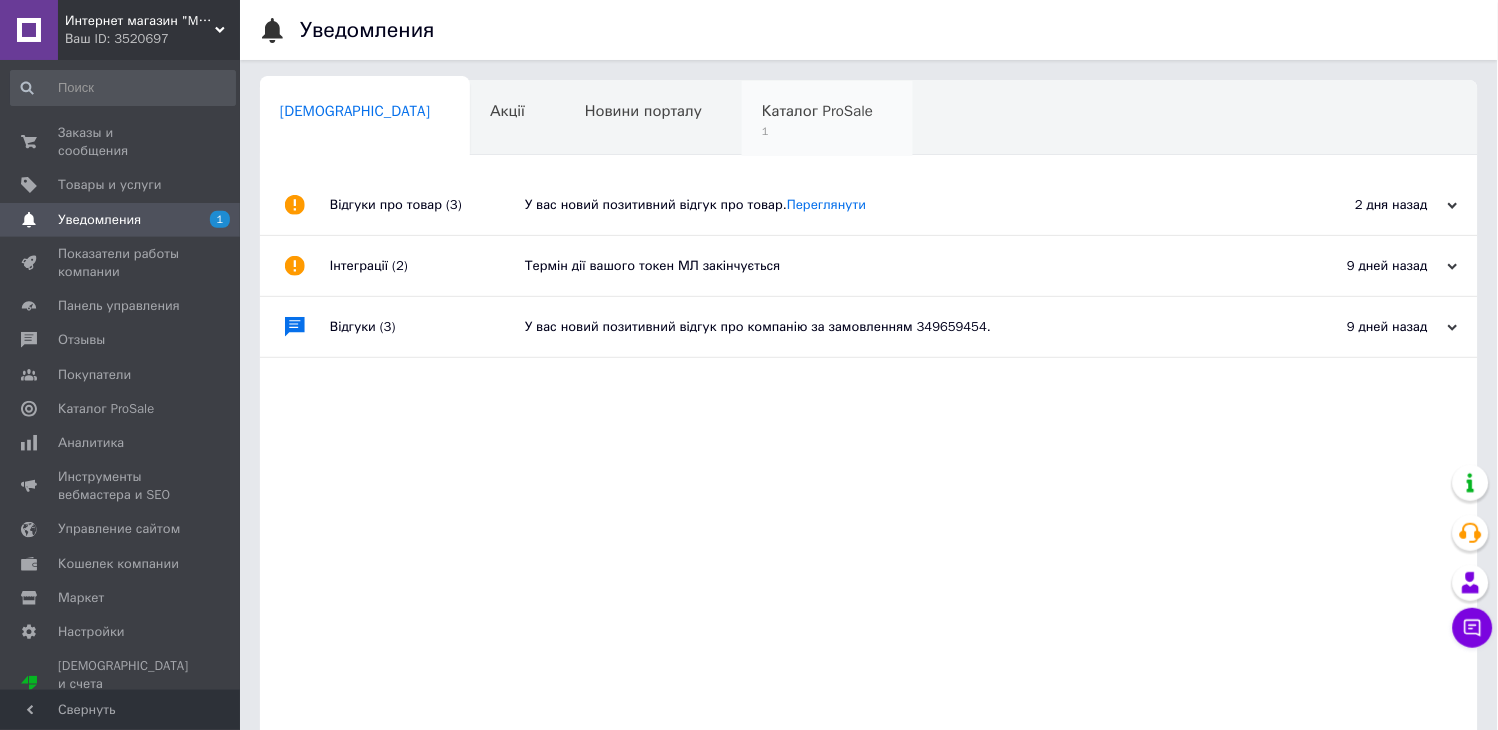 click on "Каталог ProSale 1" at bounding box center (827, 119) 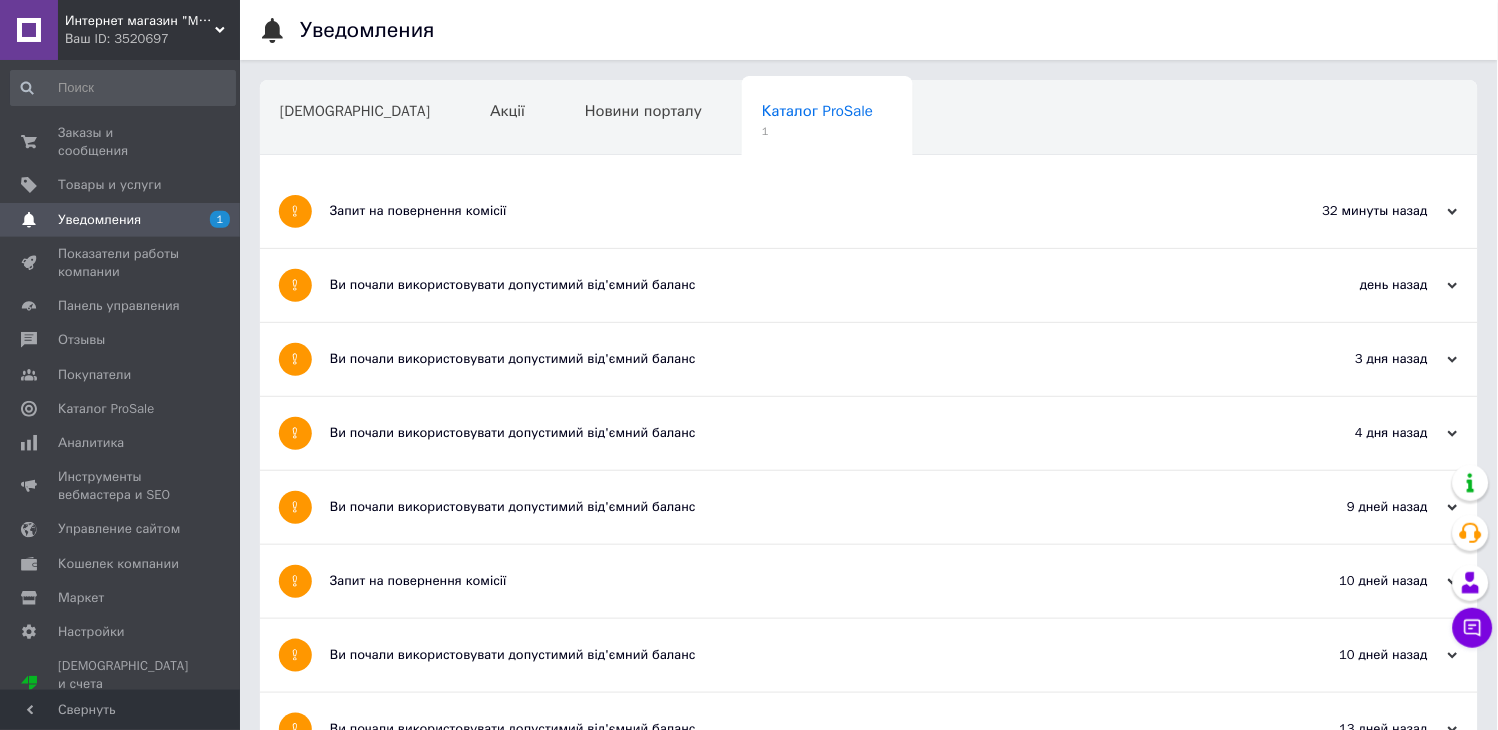 click on "Запит на повернення комісії" at bounding box center (794, 211) 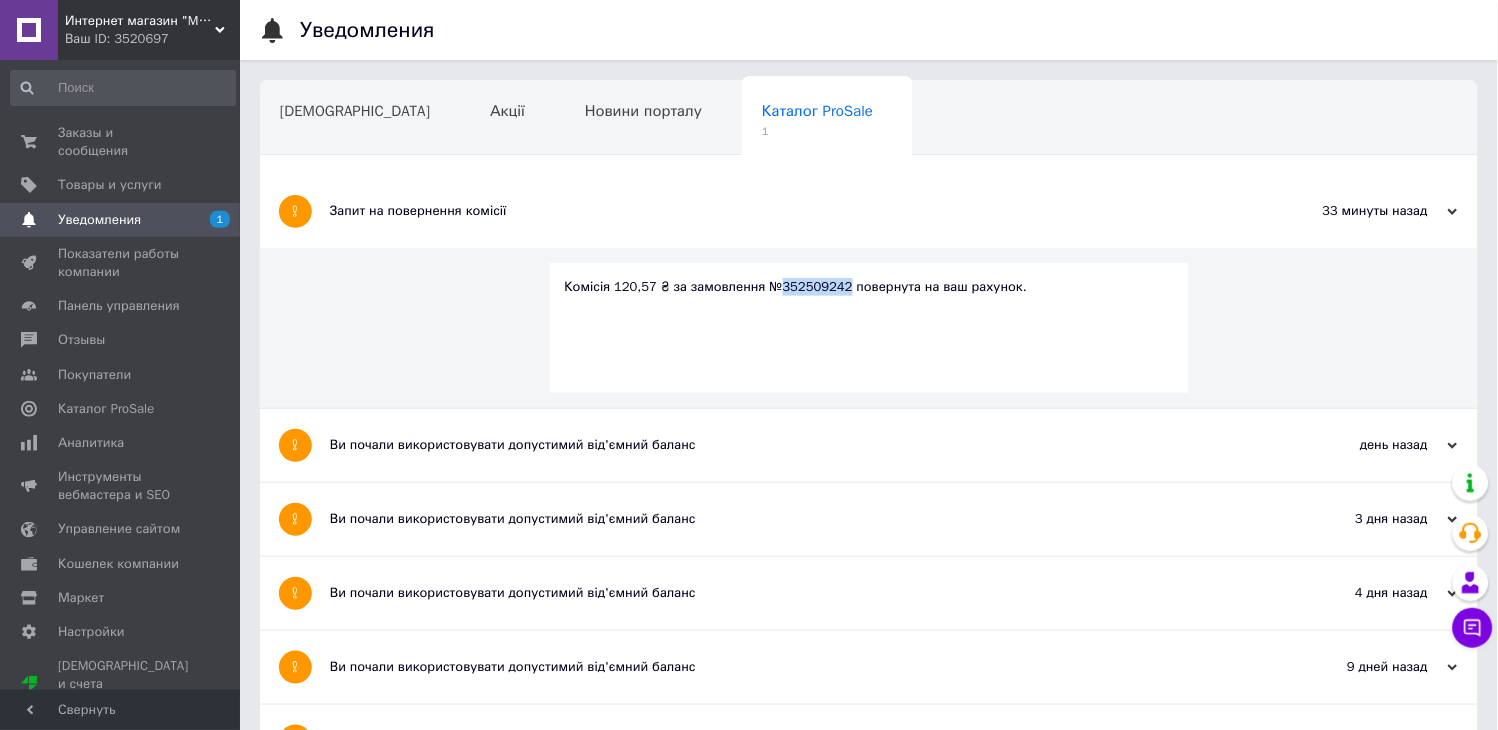 drag, startPoint x: 833, startPoint y: 283, endPoint x: 771, endPoint y: 286, distance: 62.072536 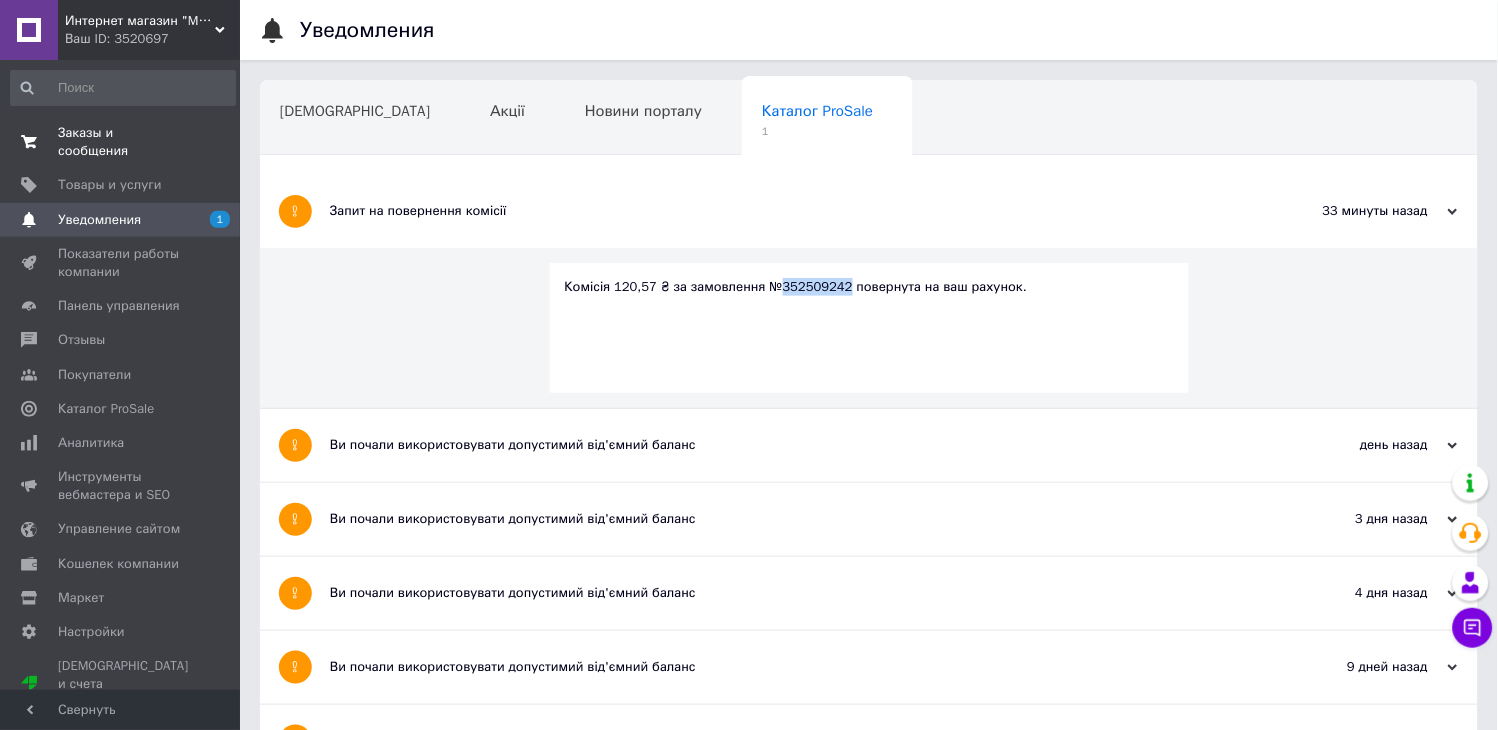 click on "Заказы и сообщения" at bounding box center (121, 142) 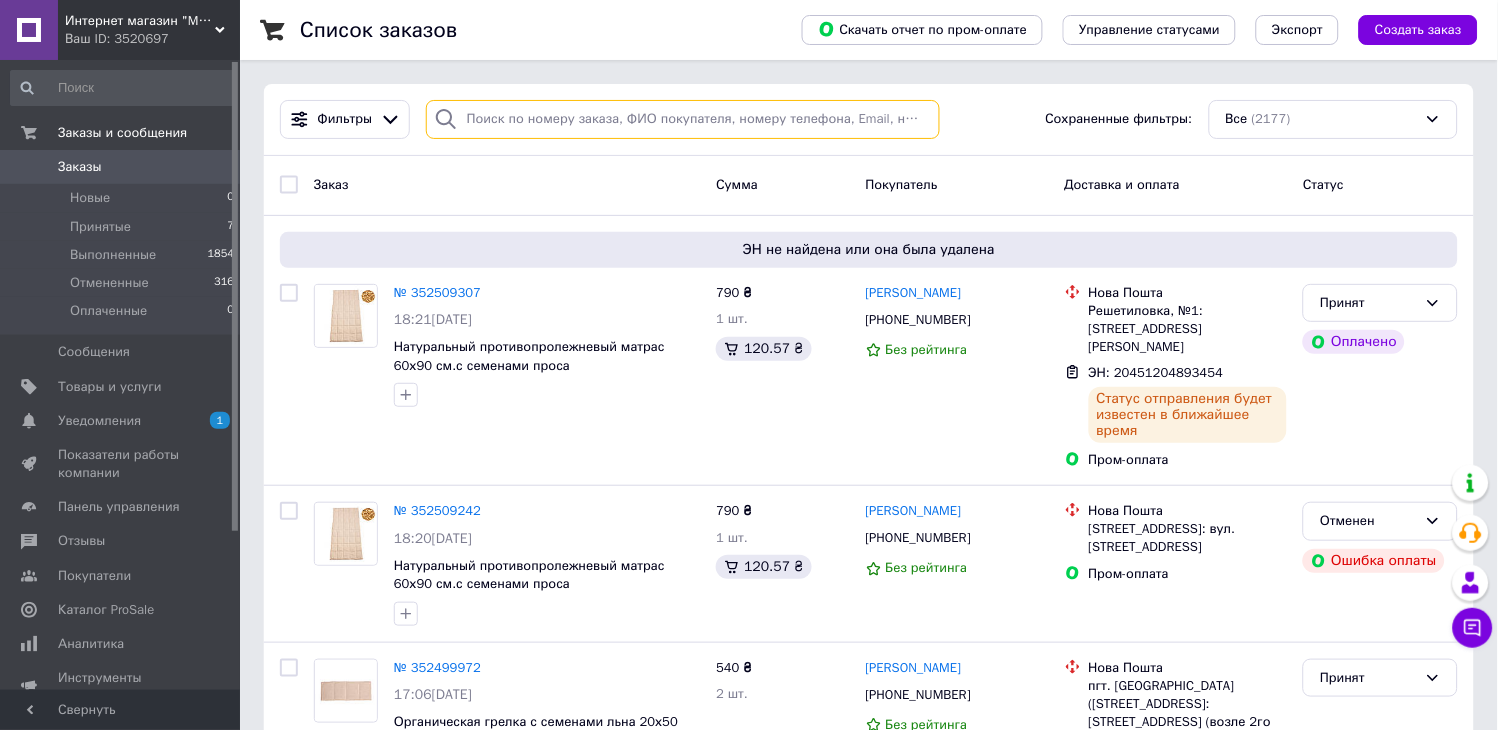 paste on "352509242" 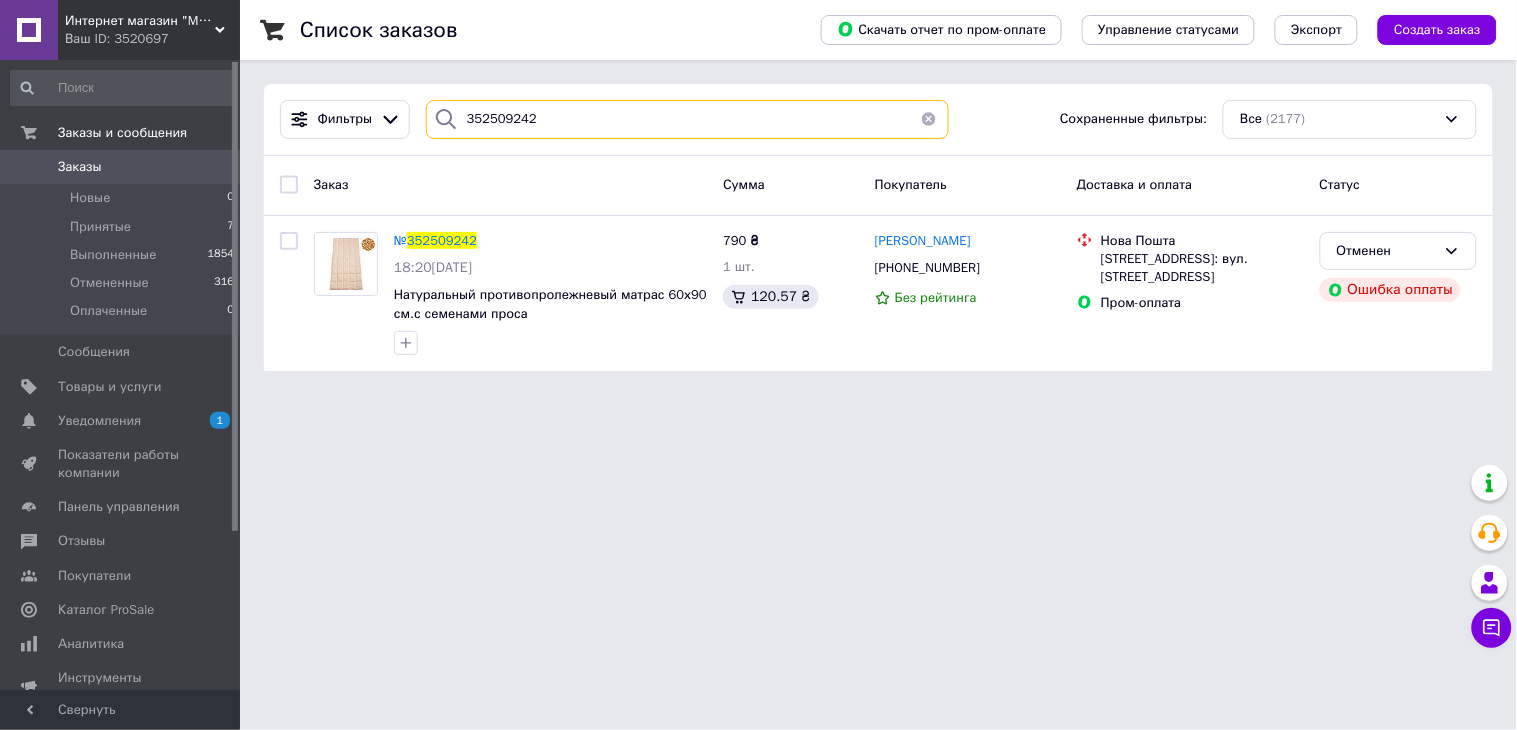 type on "352509242" 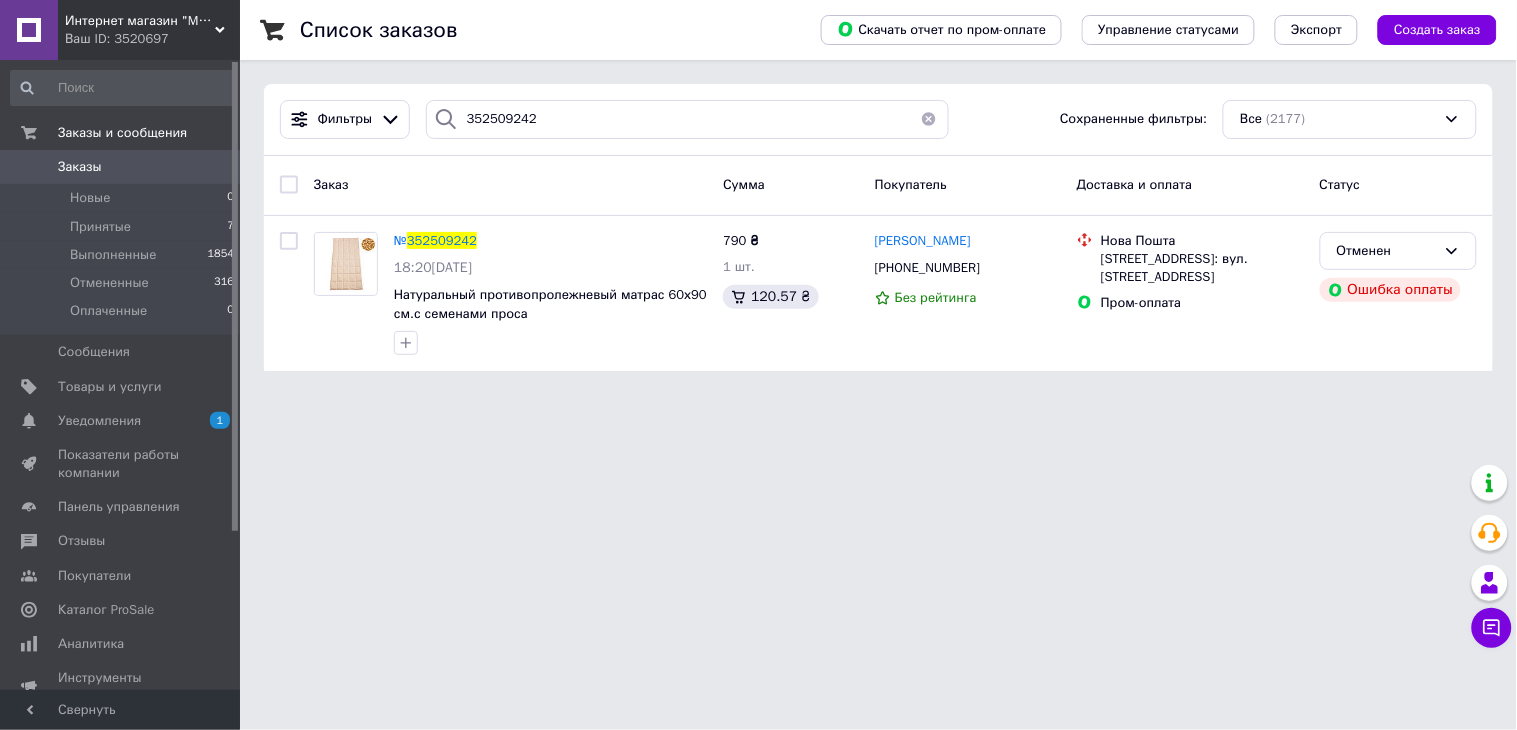 click on "Заказы" at bounding box center [121, 167] 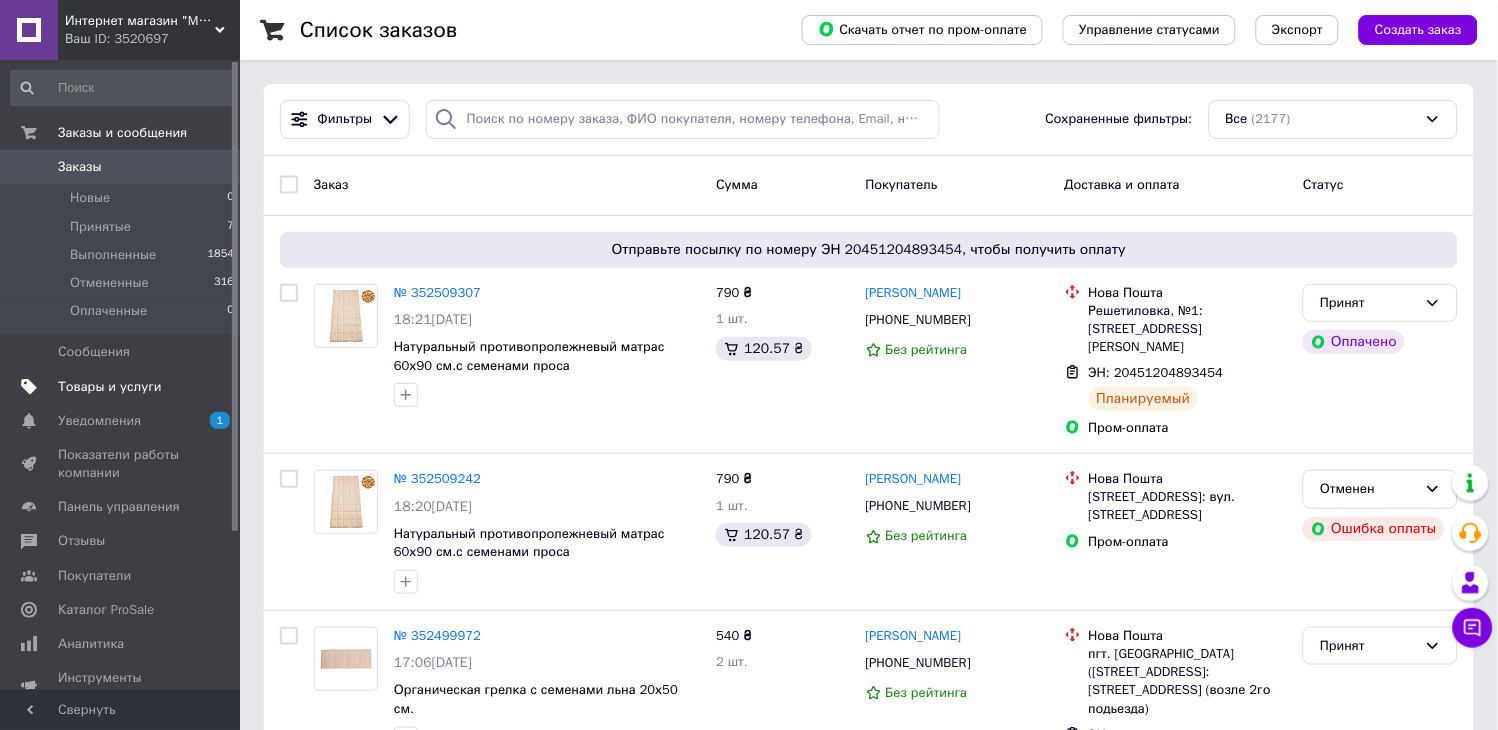 click on "Товары и услуги" at bounding box center (110, 387) 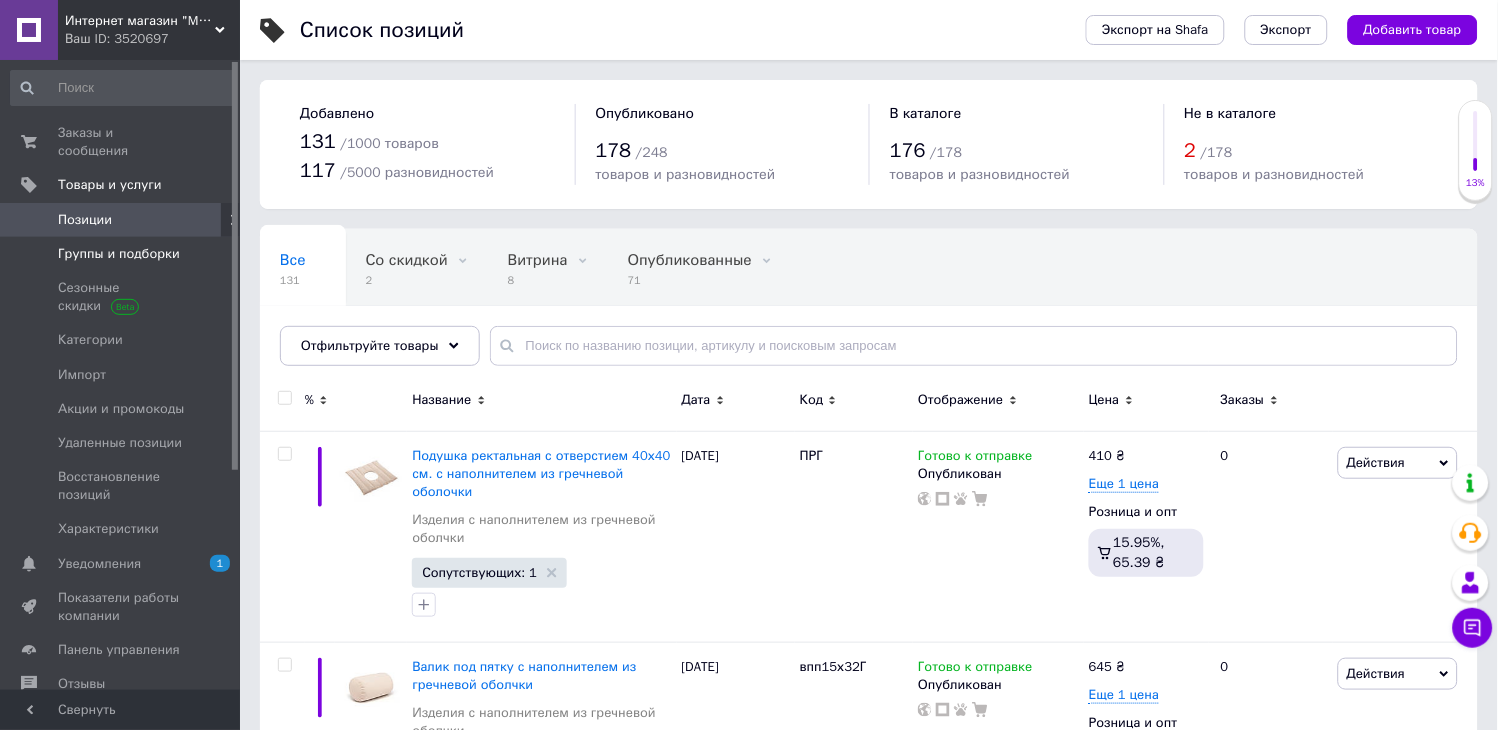 click on "Группы и подборки" at bounding box center [119, 254] 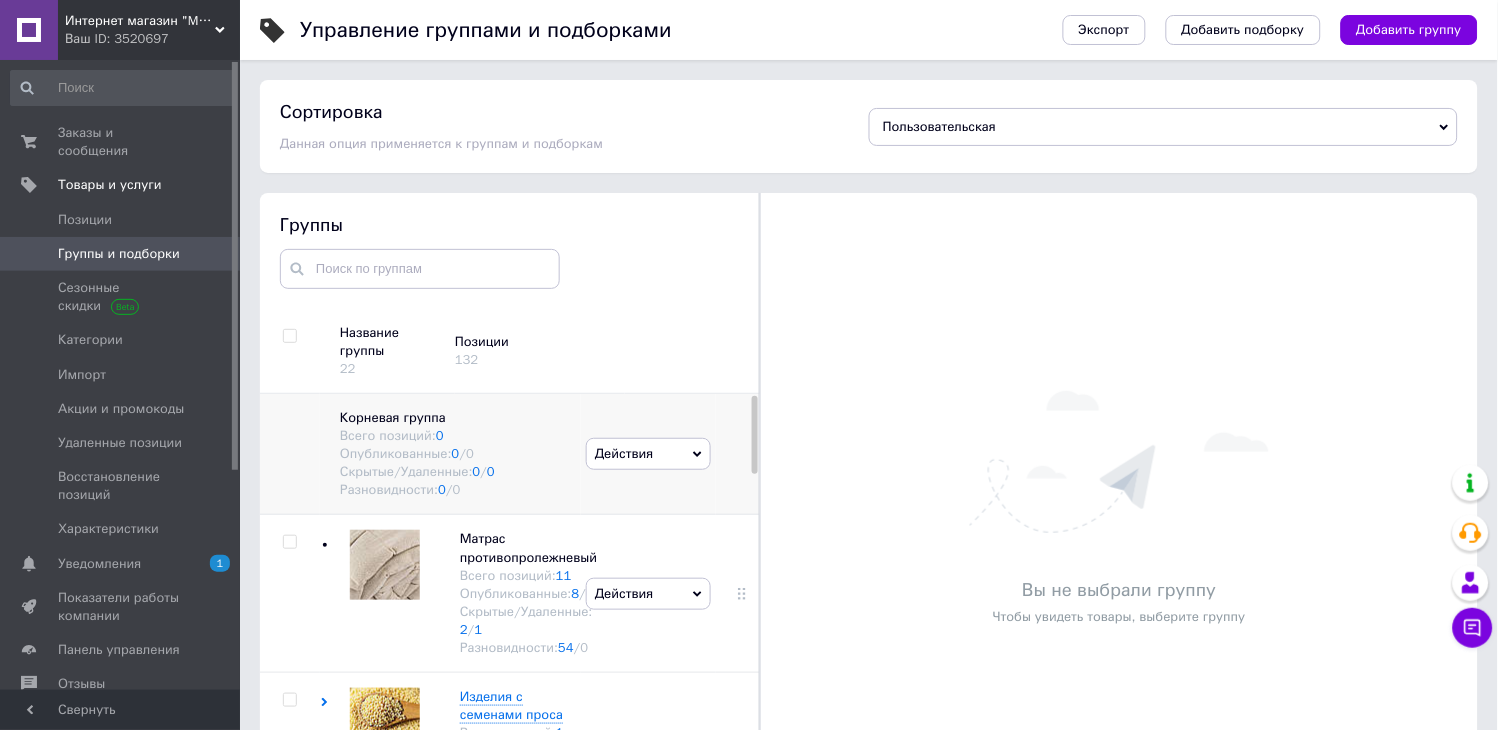 scroll, scrollTop: 113, scrollLeft: 0, axis: vertical 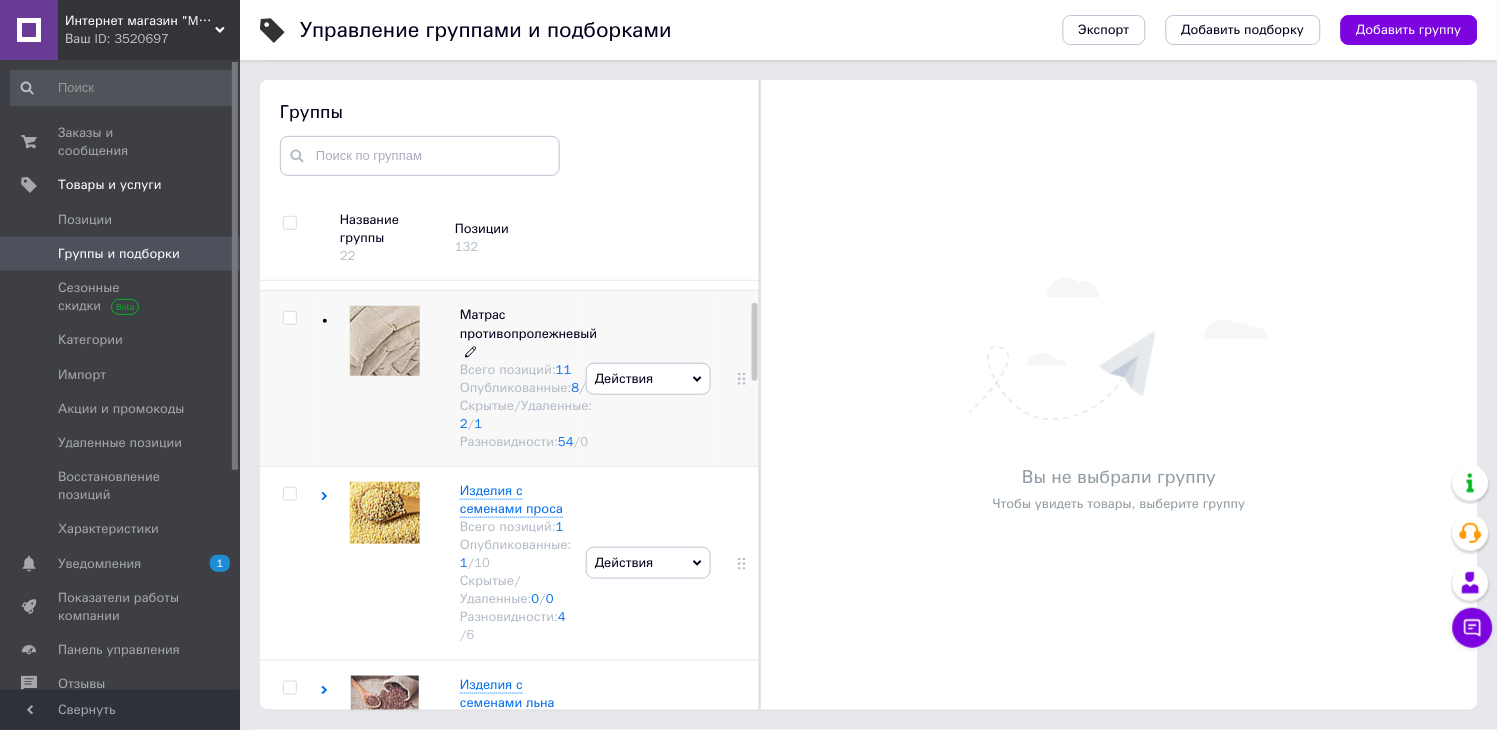 click on "Матрас противопролежневый" at bounding box center [528, 323] 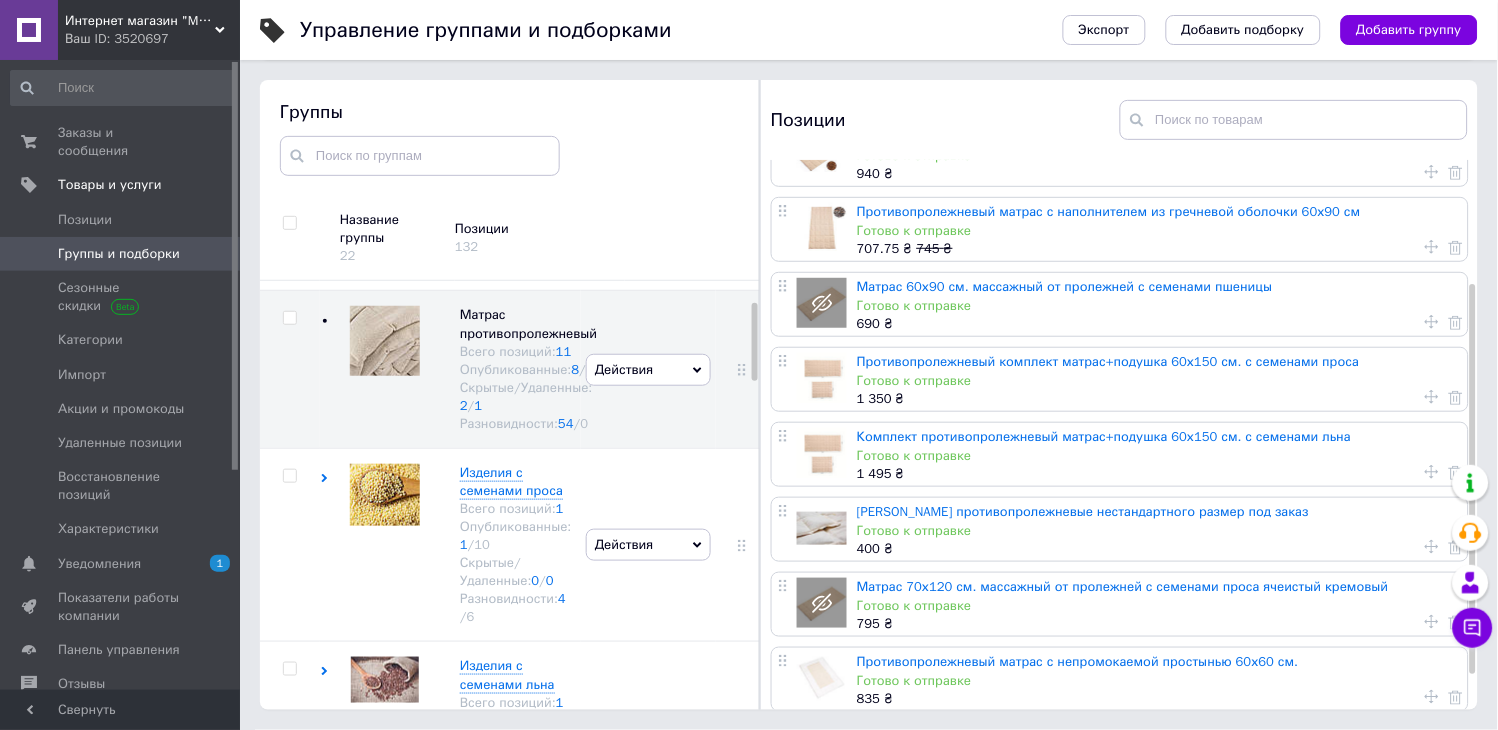 scroll, scrollTop: 220, scrollLeft: 0, axis: vertical 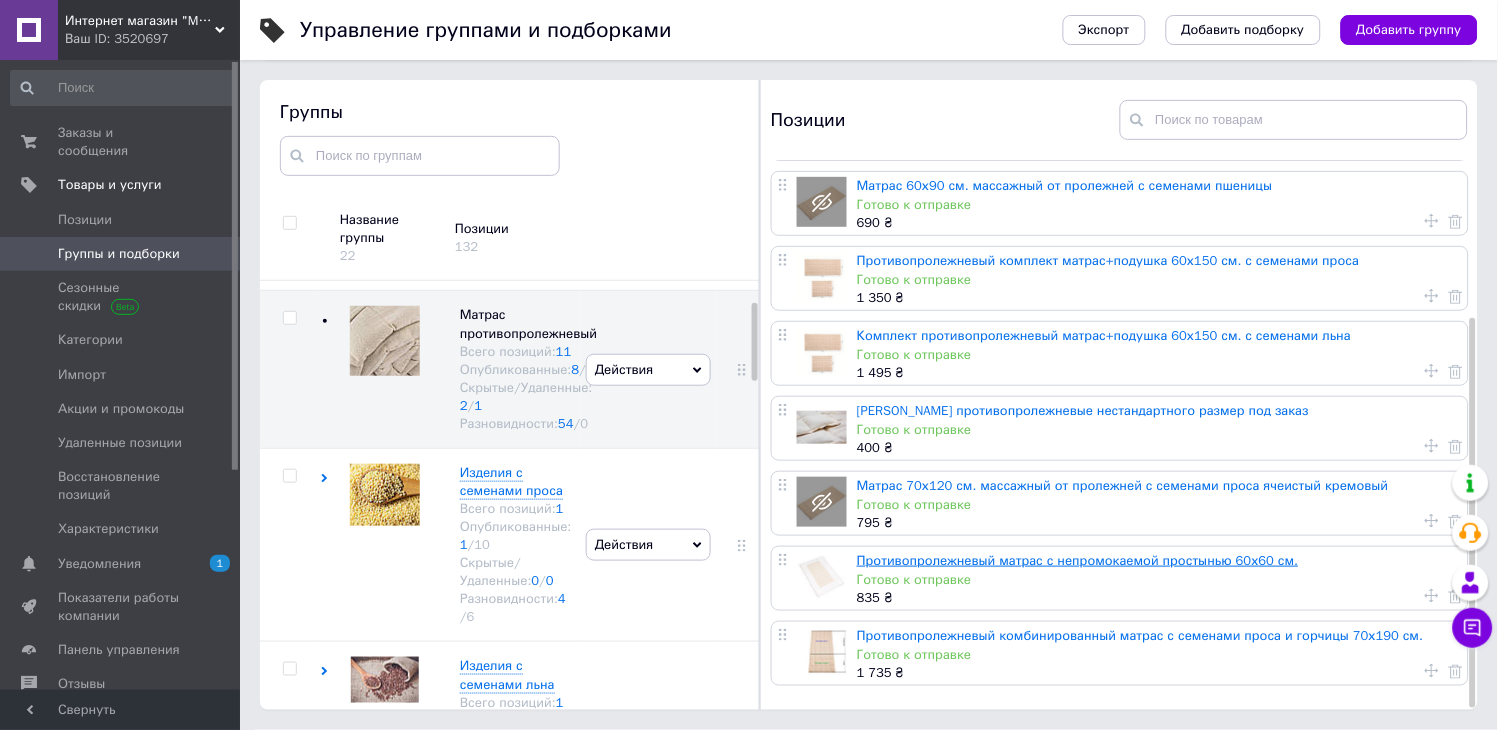 click on "Противопролежневый матрас с непромокаемой простынью 60х60 см." at bounding box center (1078, 560) 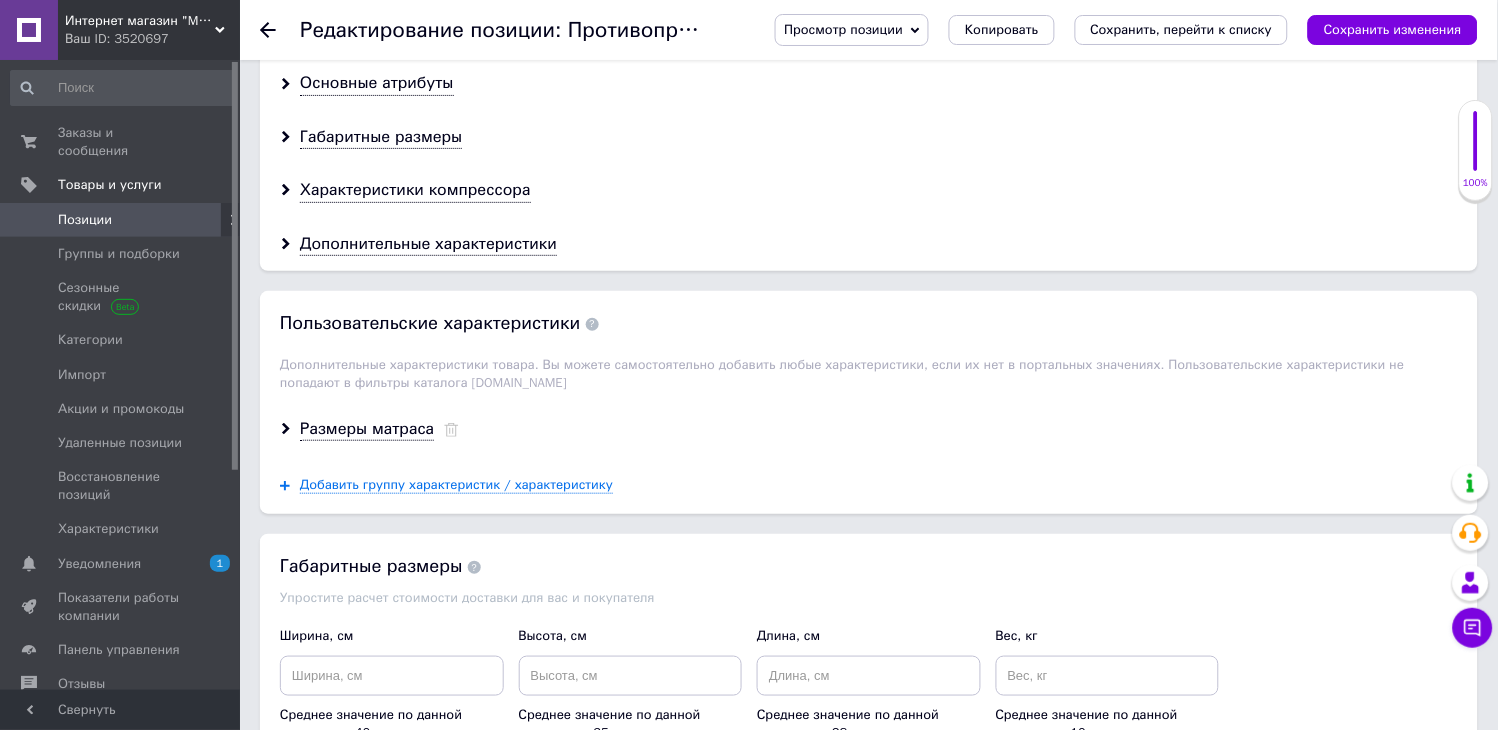 scroll, scrollTop: 1888, scrollLeft: 0, axis: vertical 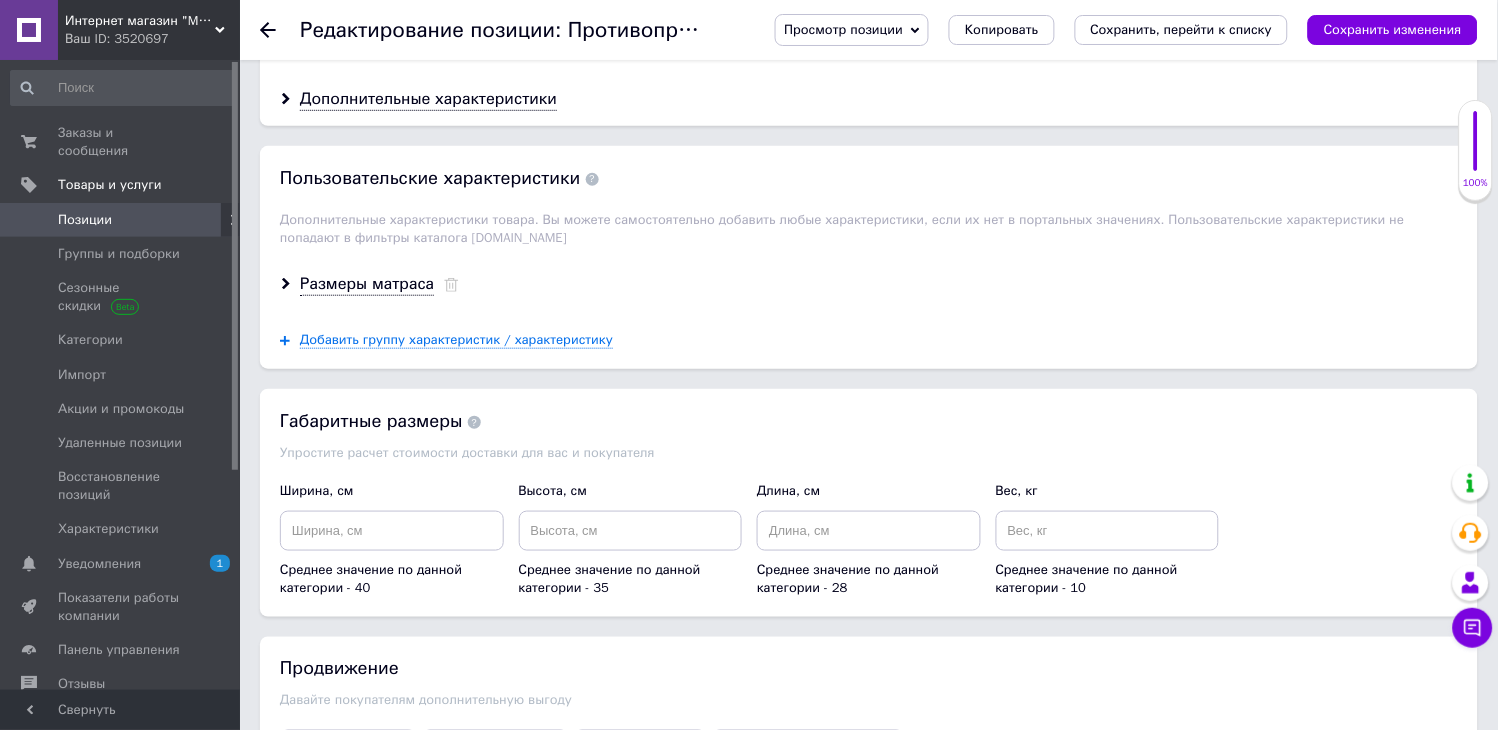 click on "Основные атрибуты" at bounding box center [377, -62] 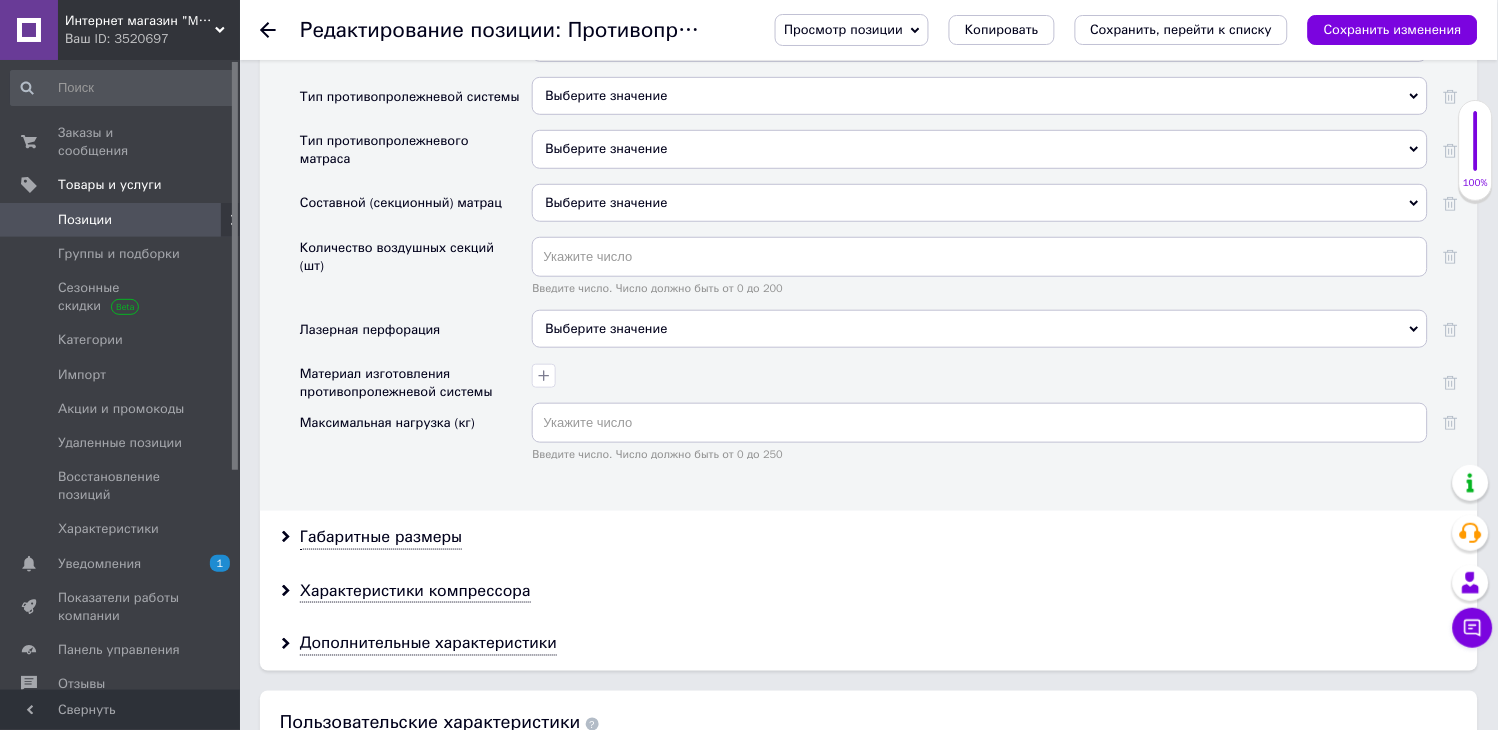 click on "Линтекс" at bounding box center [980, -10] 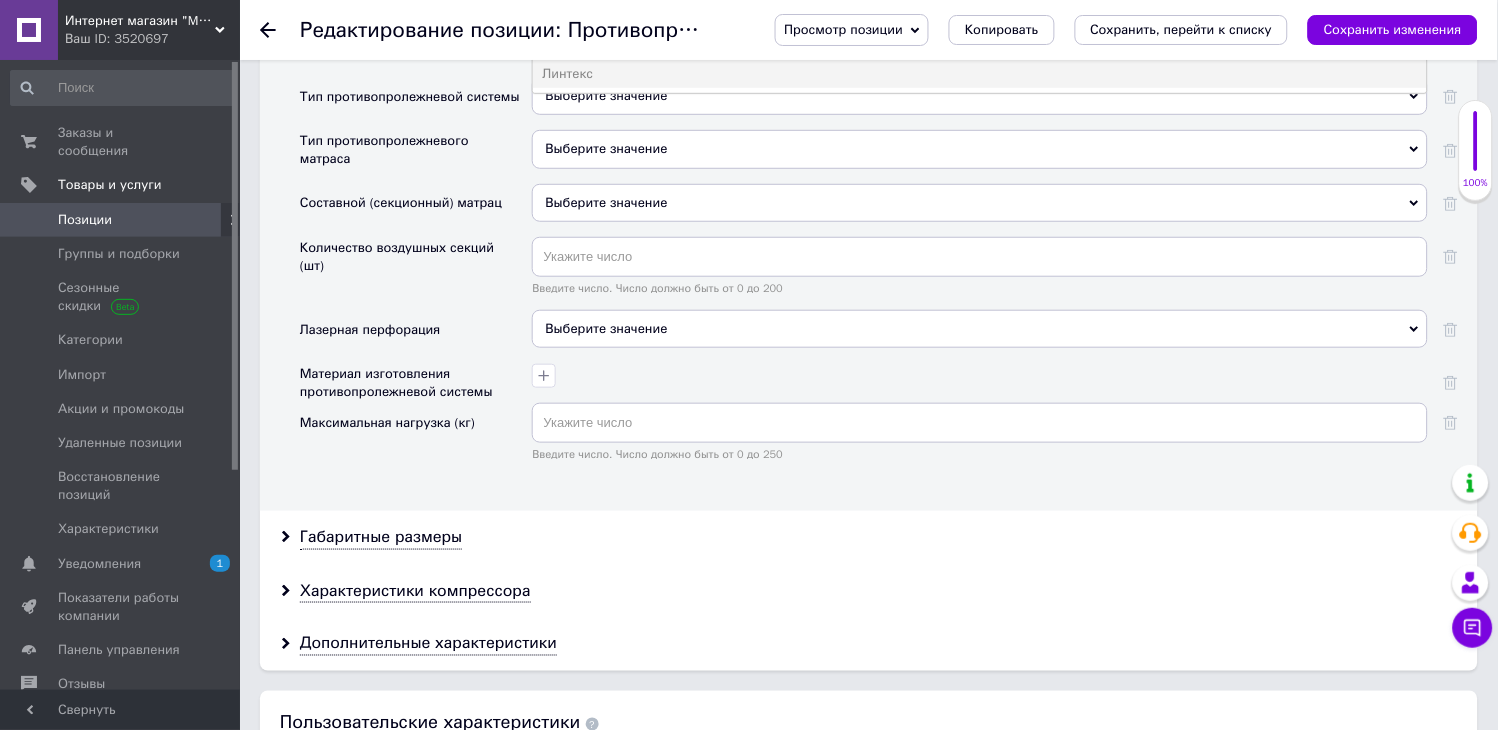 click at bounding box center (980, 33) 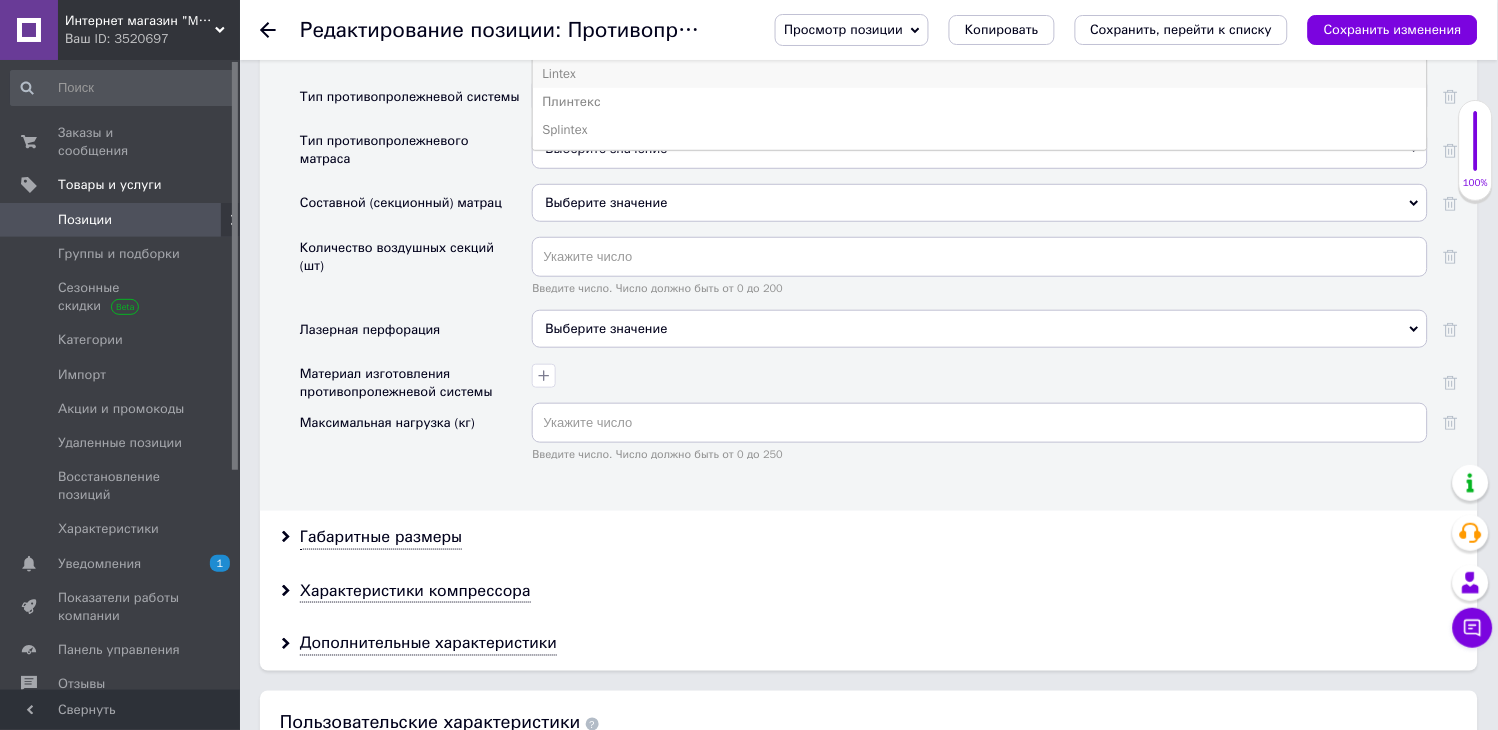 type on "Lintex" 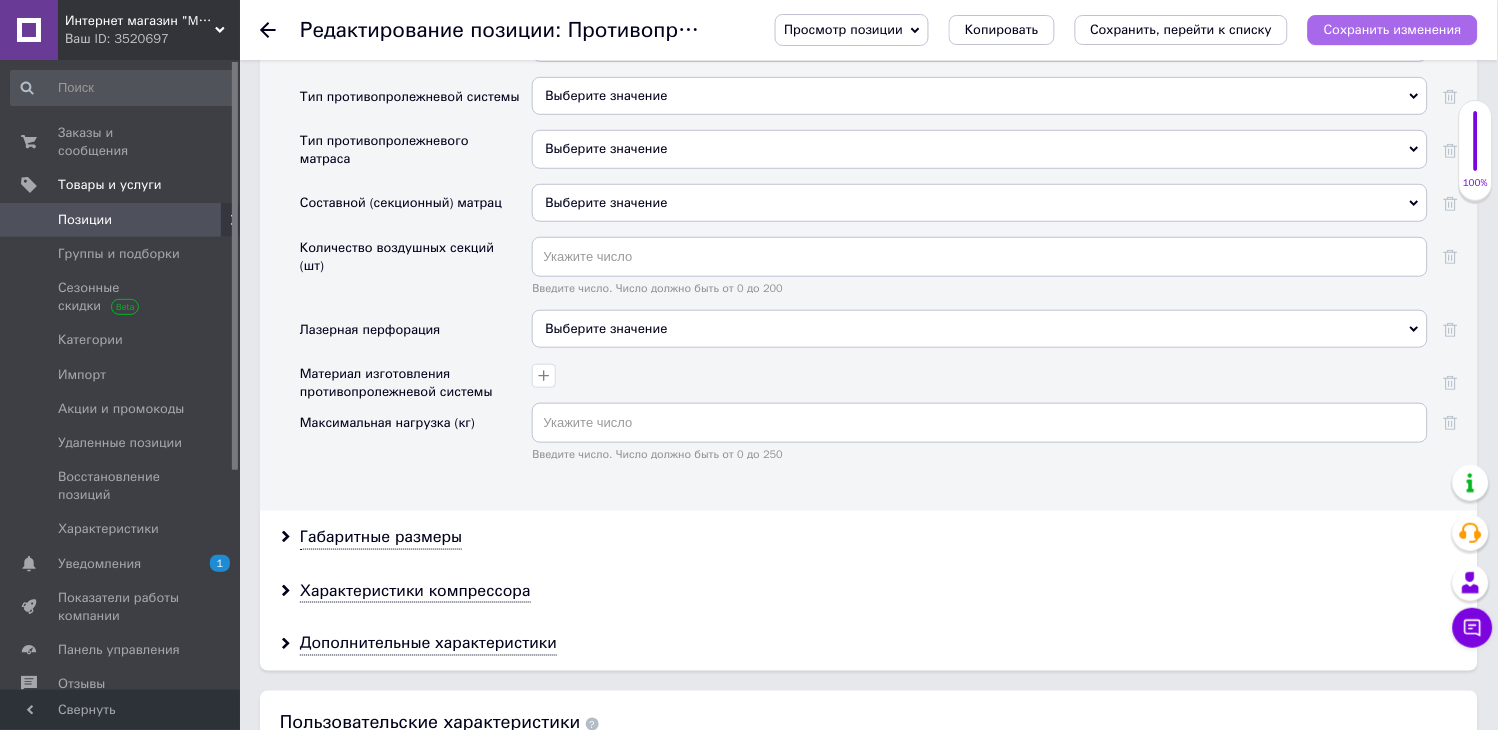click on "Сохранить изменения" at bounding box center [1393, 29] 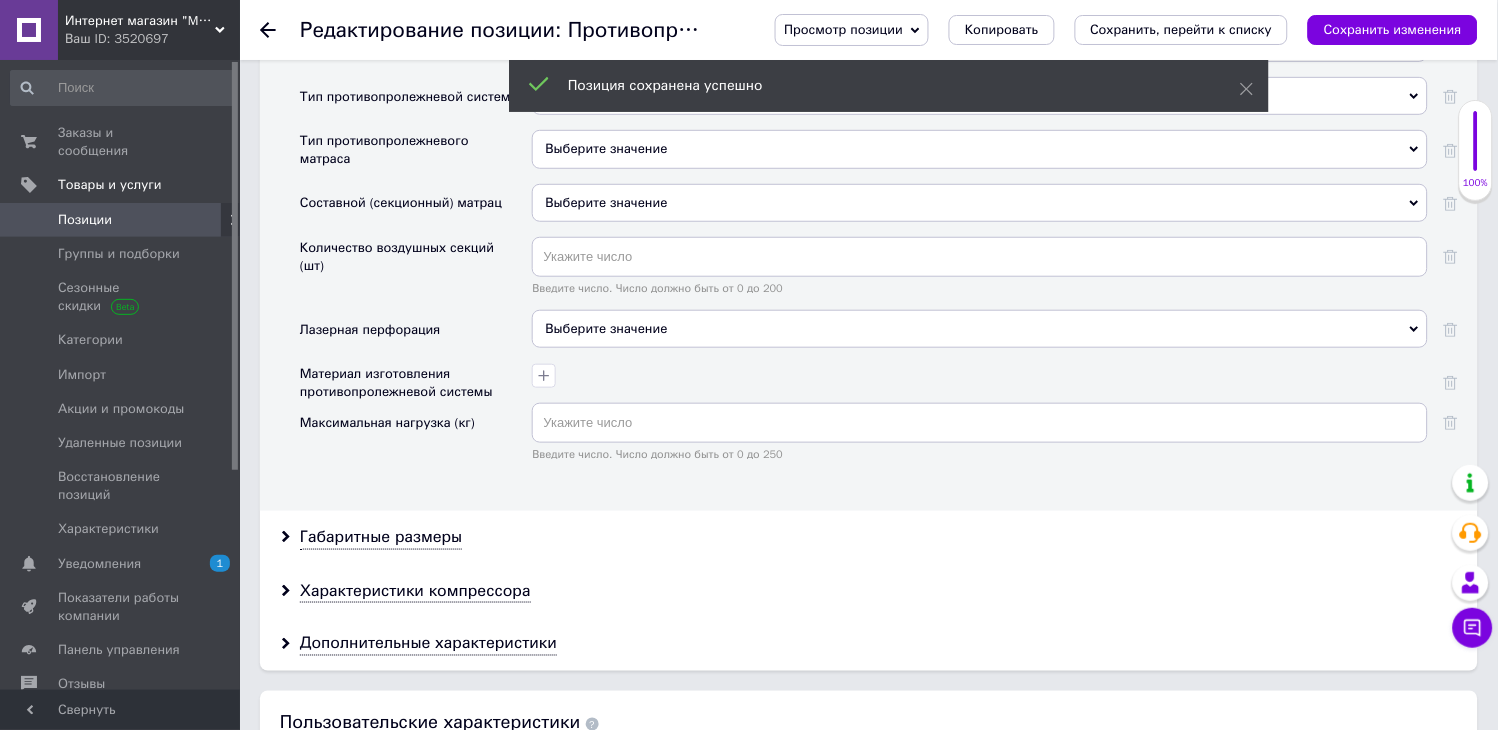 click on "Позиции" at bounding box center (121, 220) 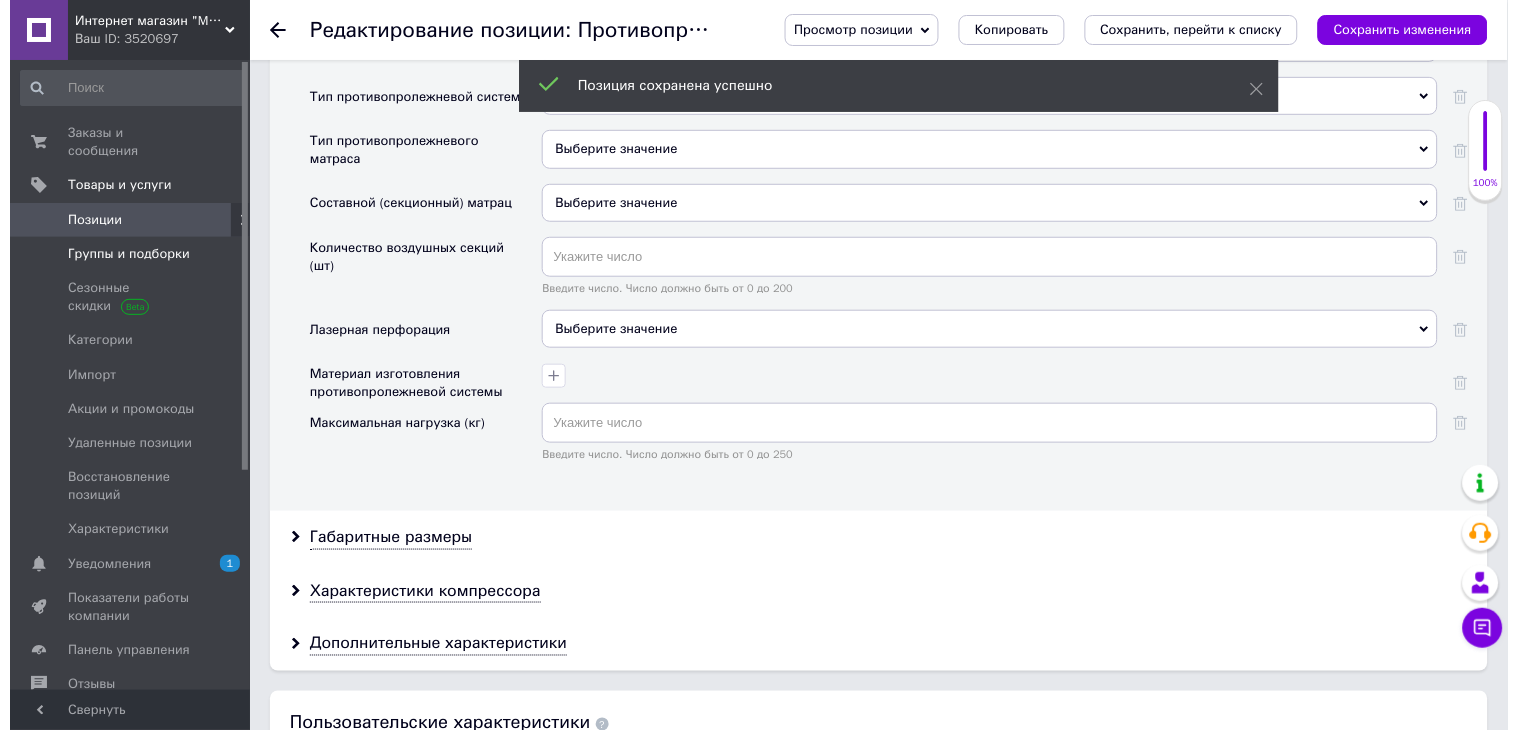 scroll, scrollTop: 0, scrollLeft: 0, axis: both 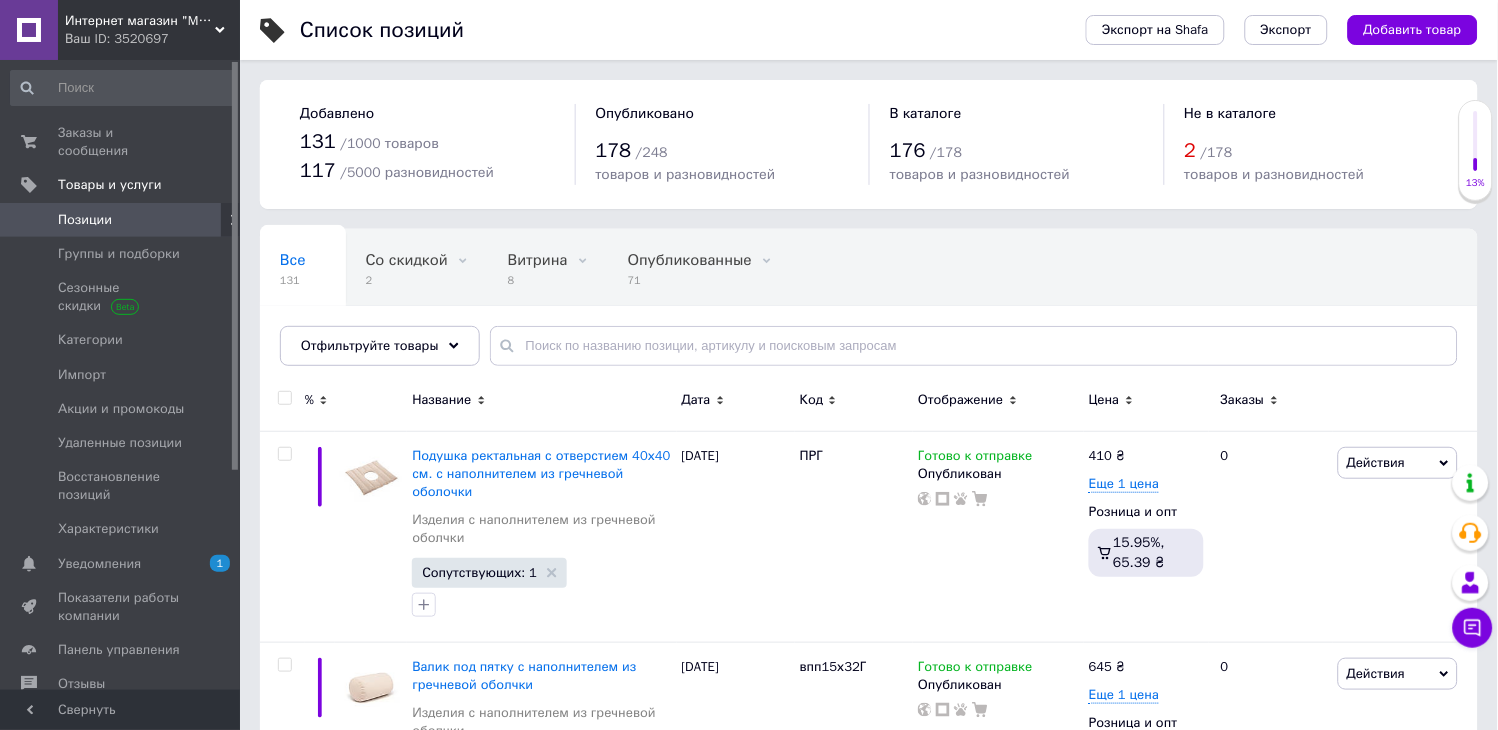 click on "Группы и подборки" at bounding box center [119, 254] 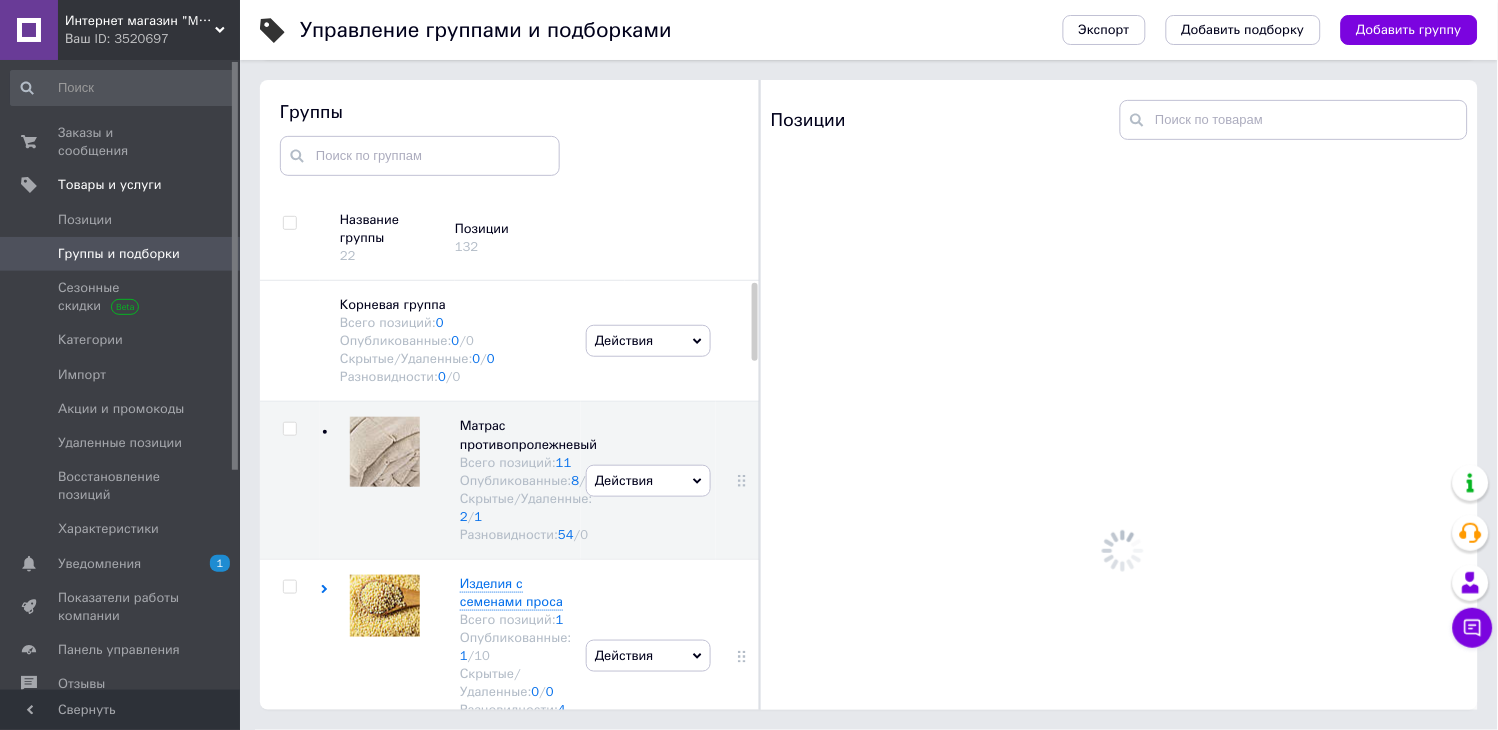 scroll, scrollTop: 113, scrollLeft: 0, axis: vertical 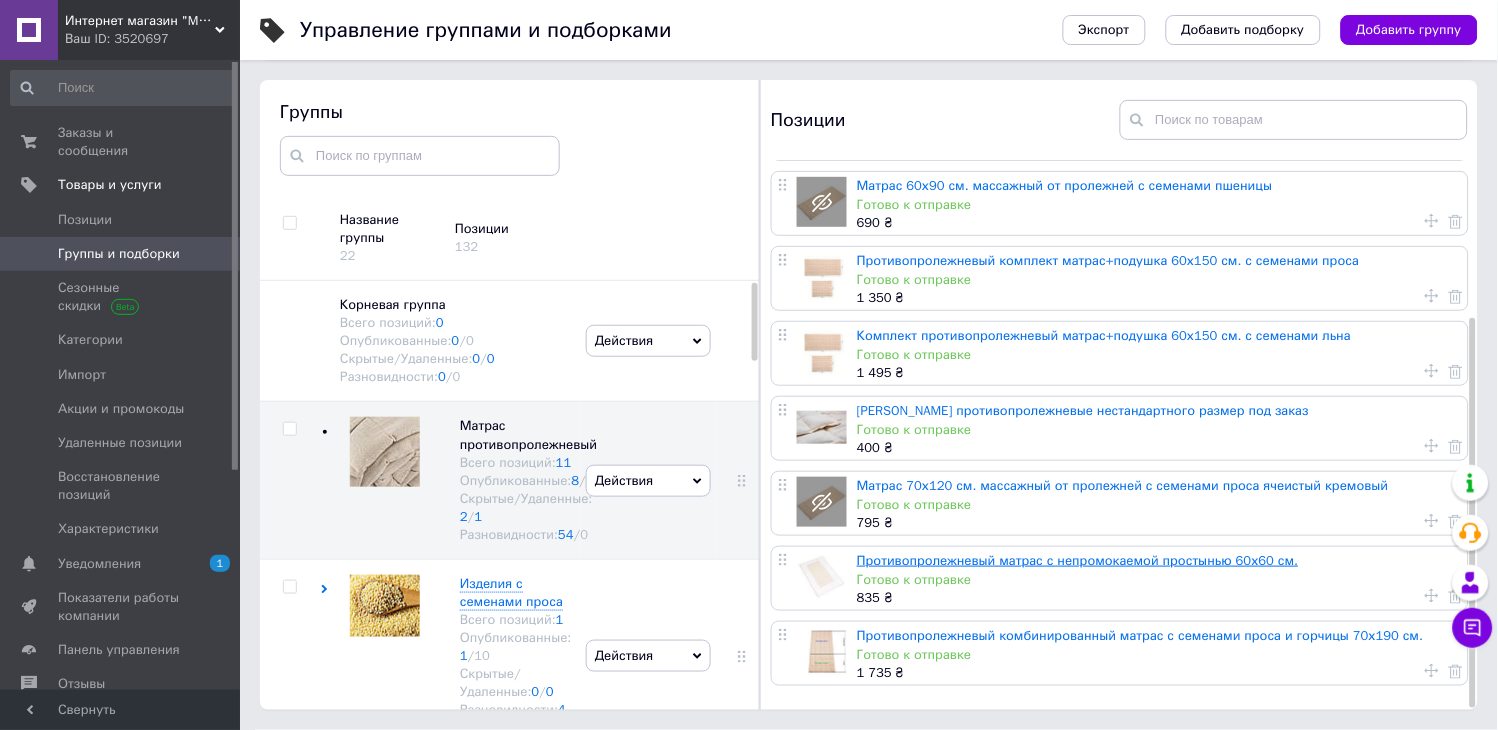 click on "Противопролежневый матрас с непромокаемой простынью 60х60 см." at bounding box center [1078, 560] 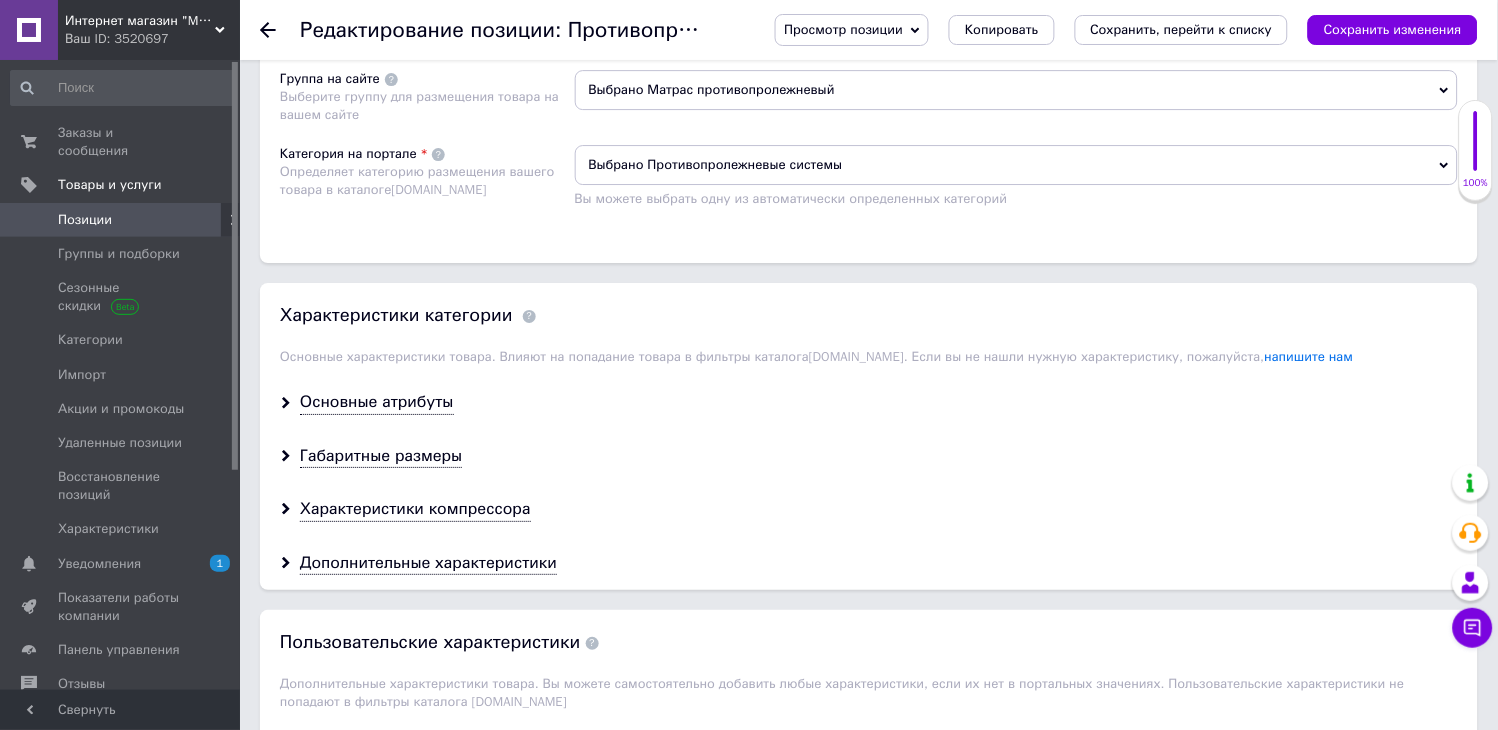 scroll, scrollTop: 1555, scrollLeft: 0, axis: vertical 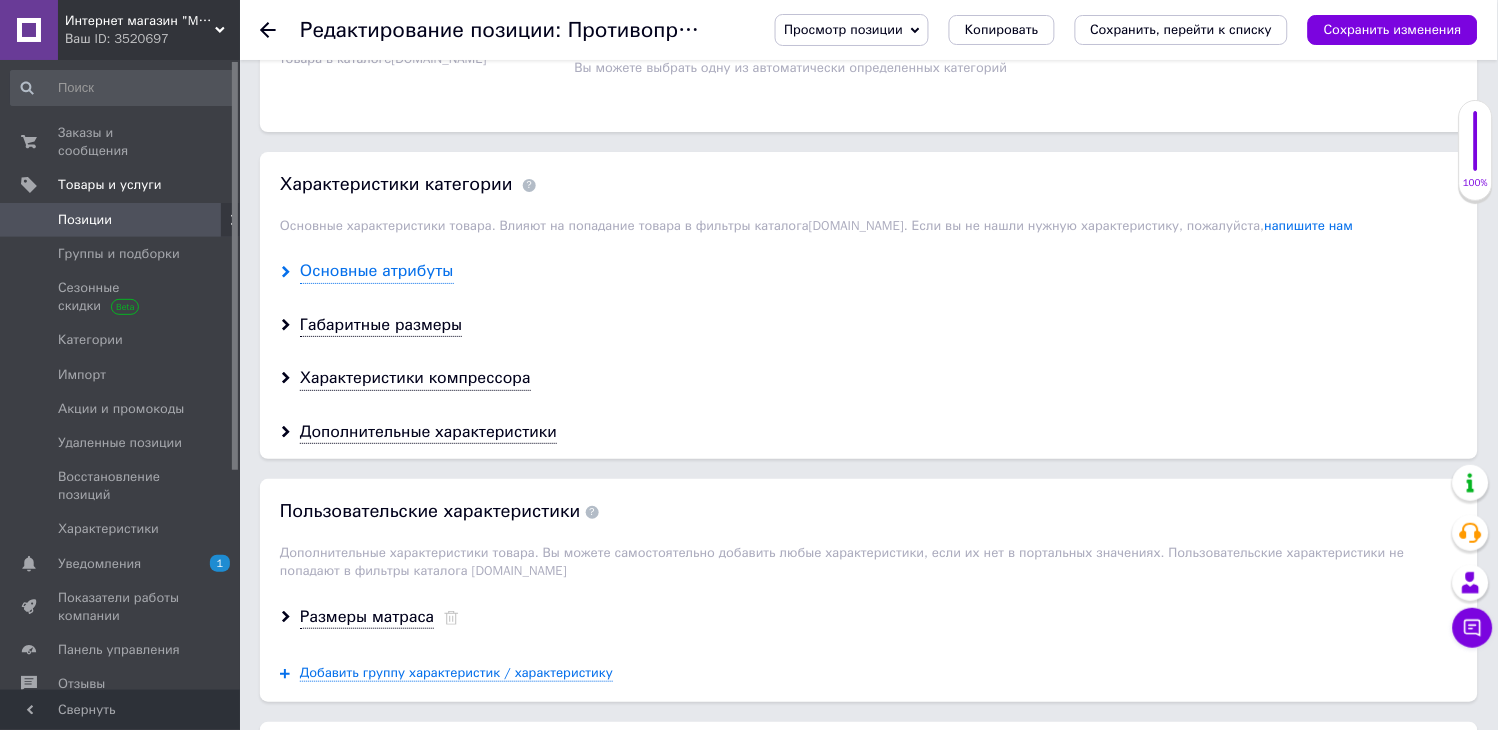 click on "Основные атрибуты" at bounding box center (377, 271) 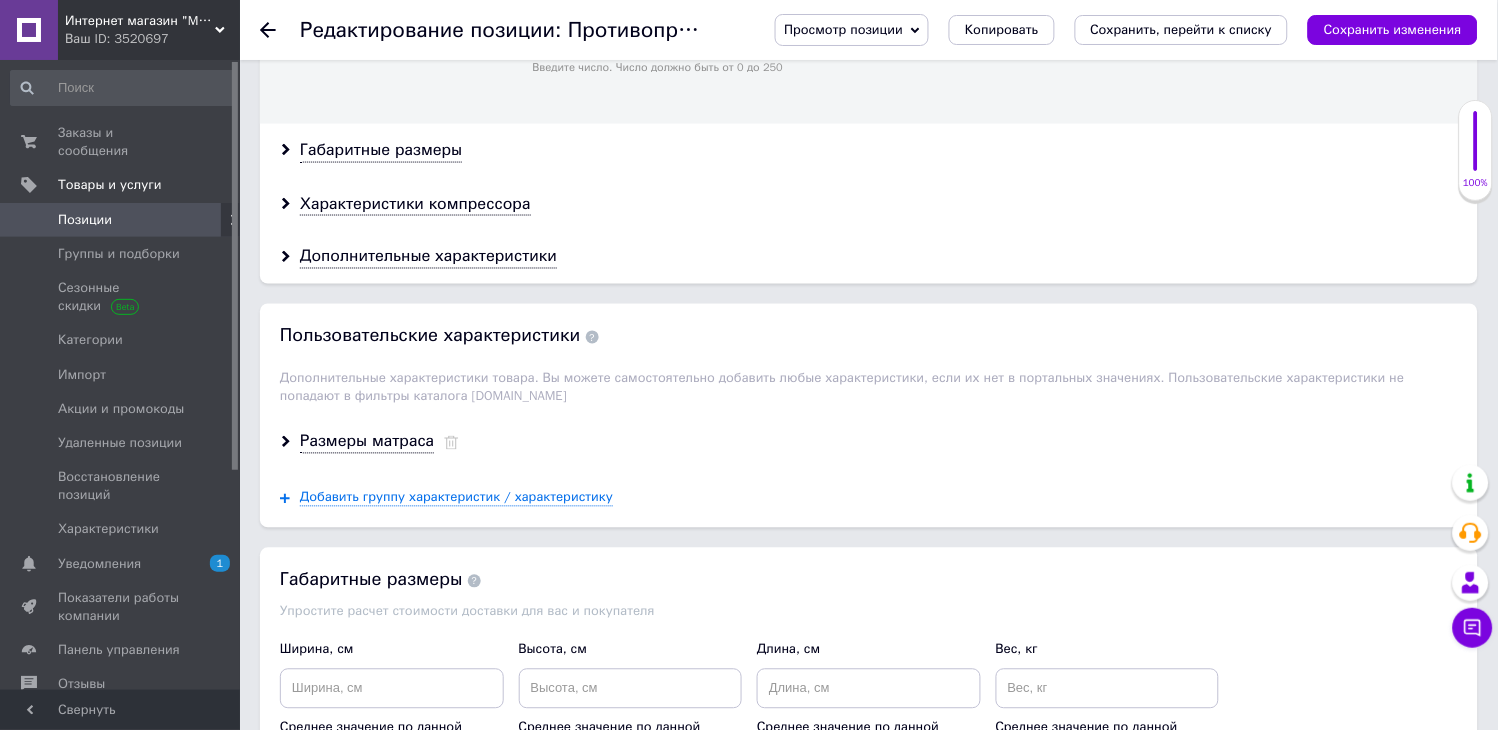 scroll, scrollTop: 2333, scrollLeft: 0, axis: vertical 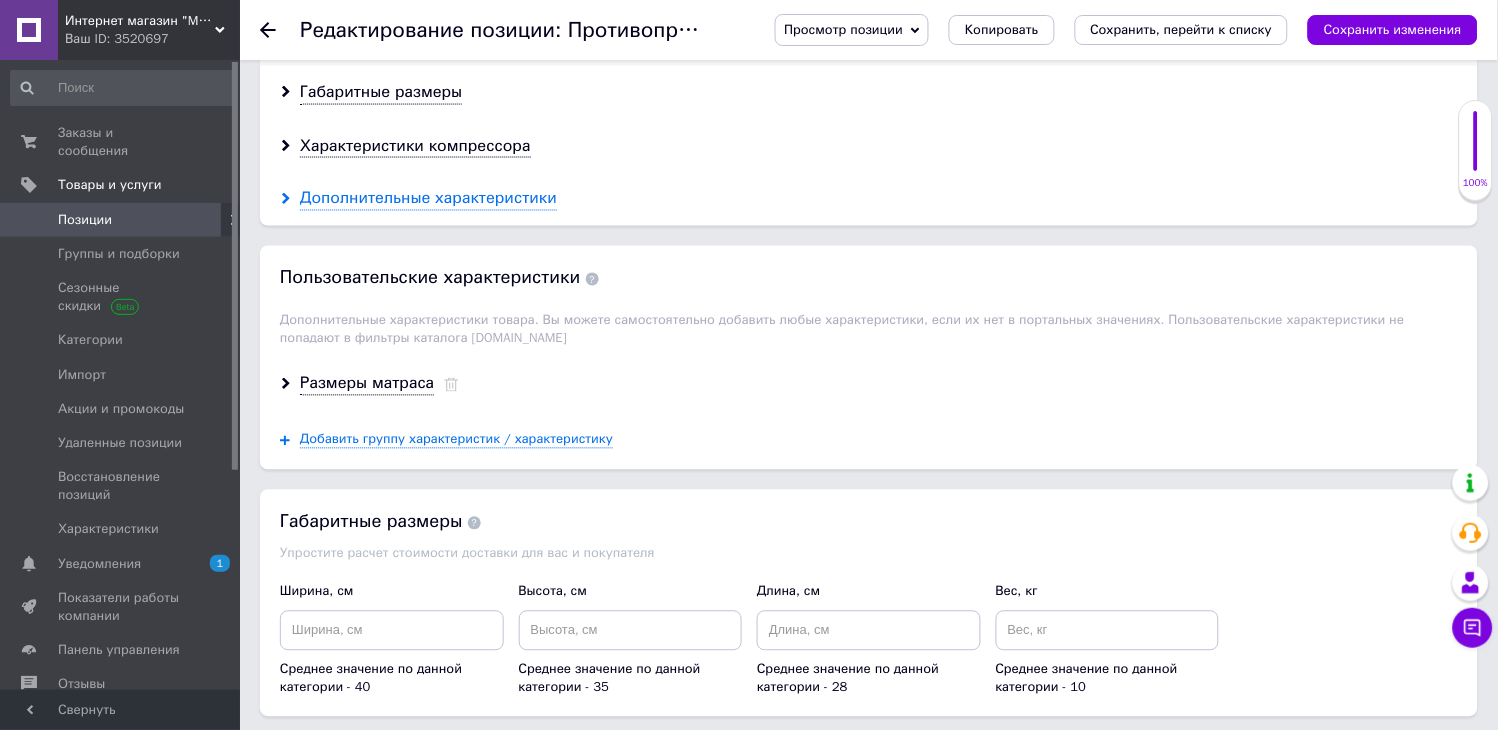 click on "Дополнительные характеристики" at bounding box center [428, 199] 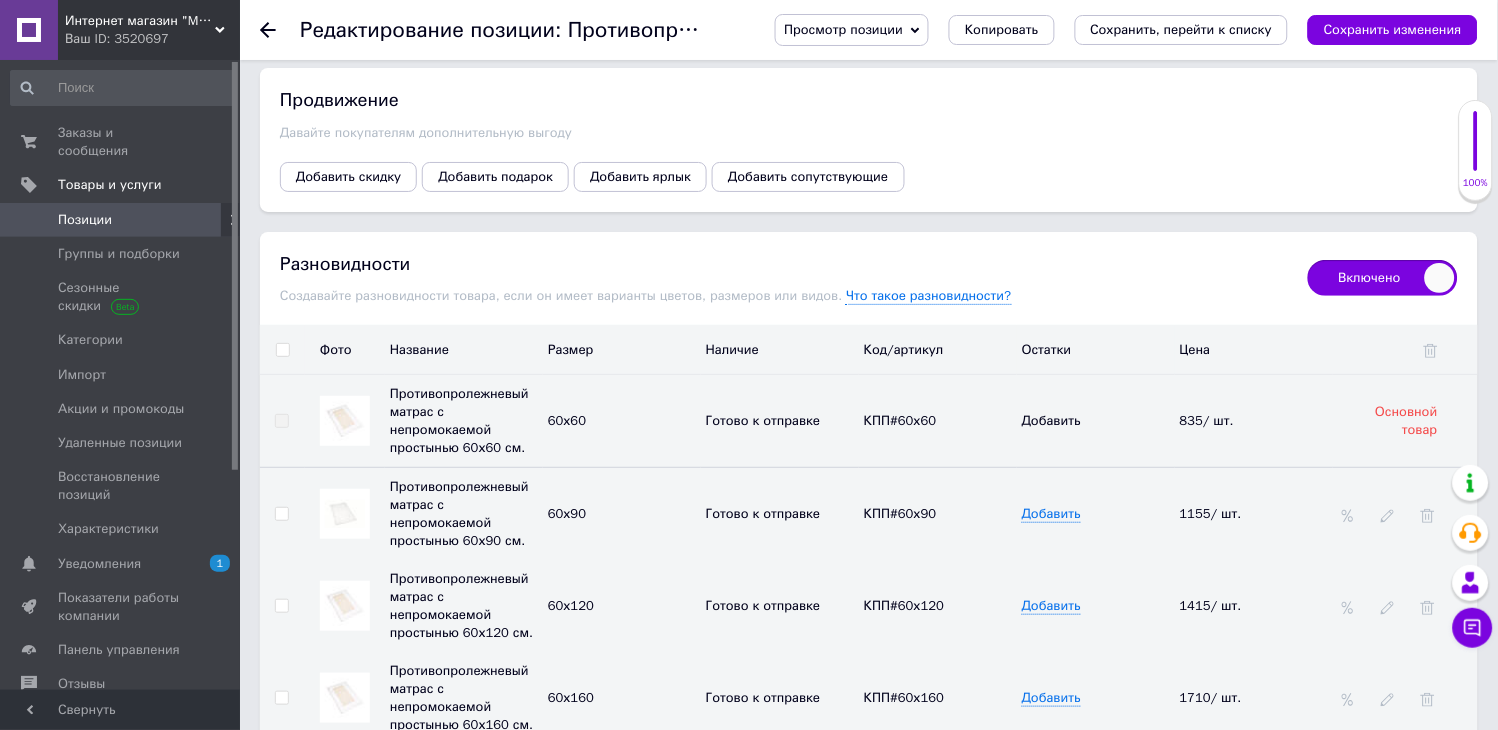 scroll, scrollTop: 3333, scrollLeft: 0, axis: vertical 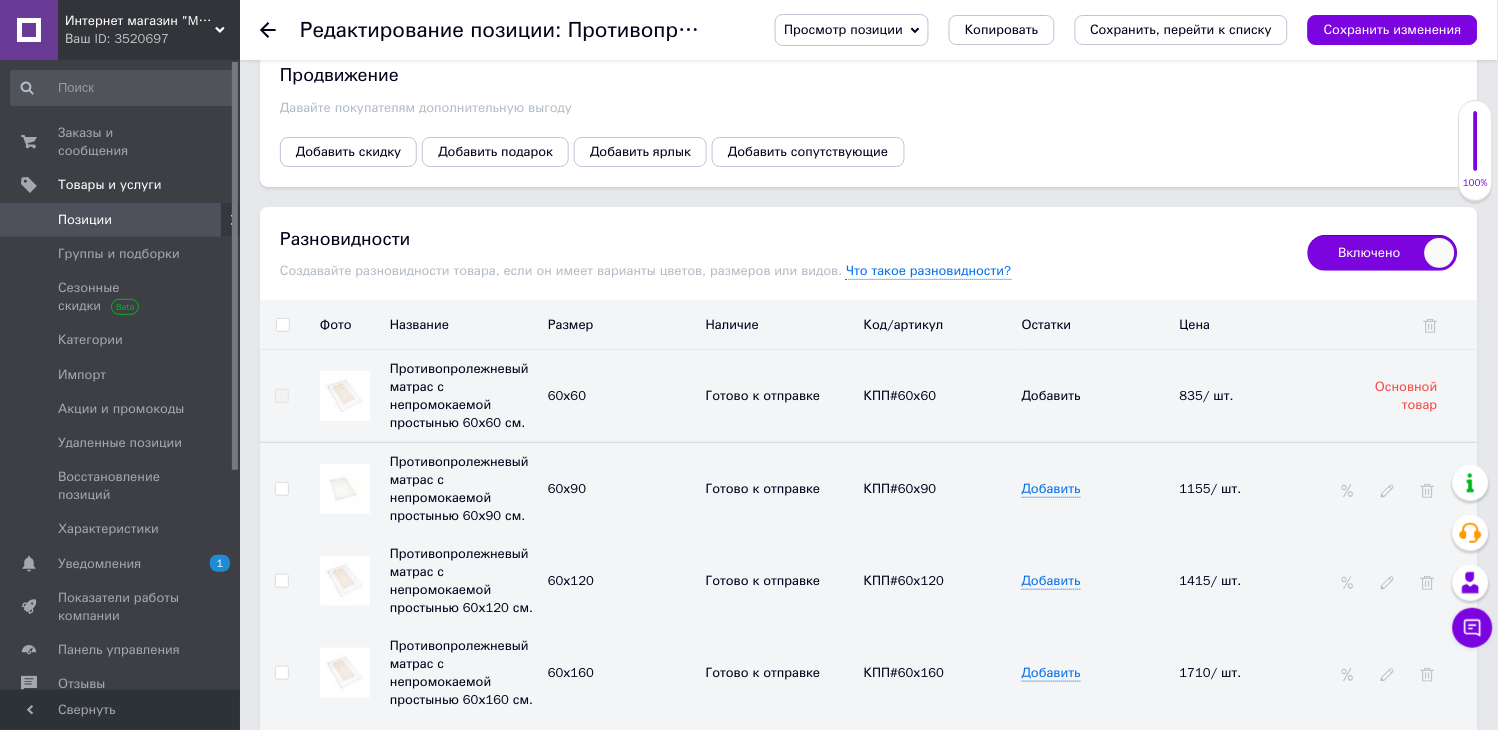 click on "Позиции" at bounding box center [85, 220] 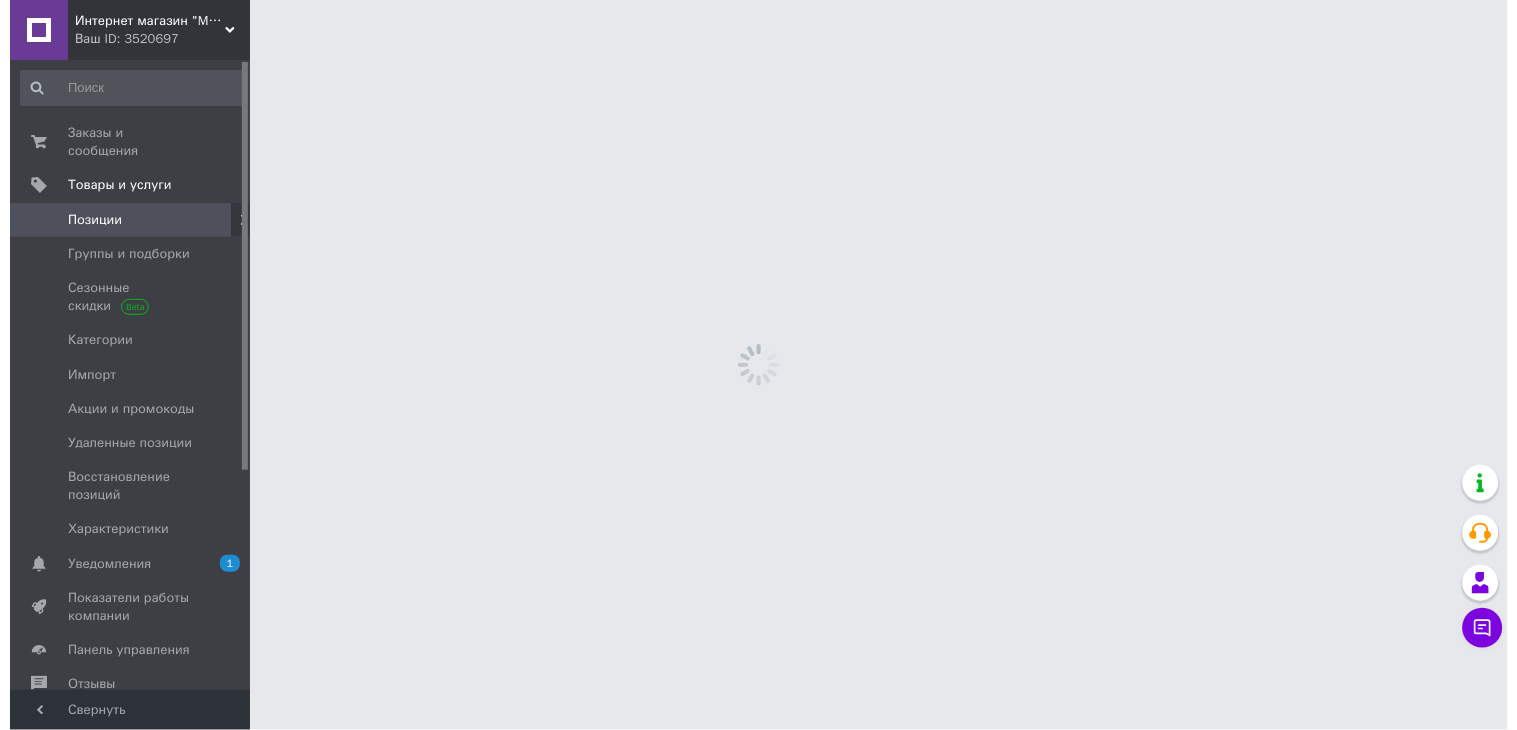 scroll, scrollTop: 0, scrollLeft: 0, axis: both 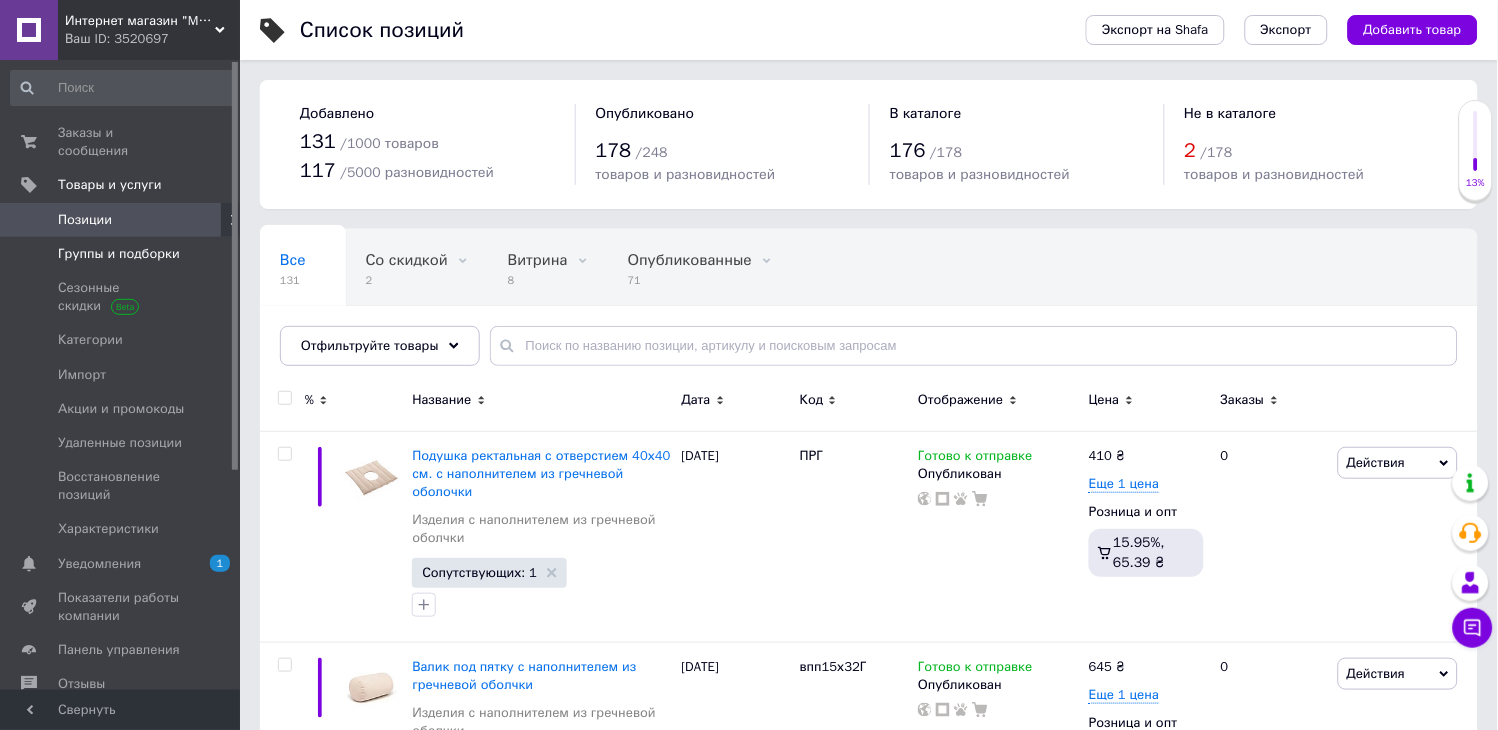click on "Группы и подборки" at bounding box center (119, 254) 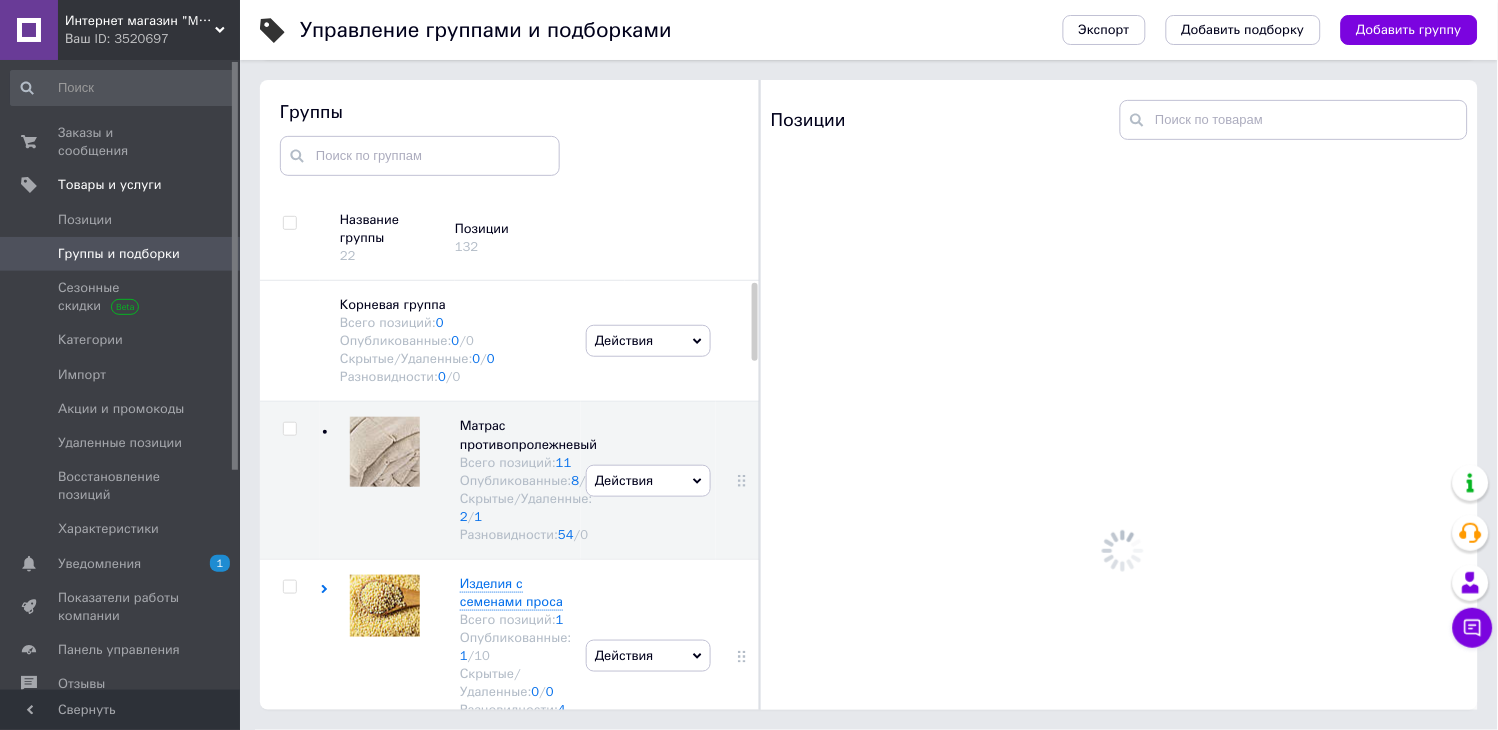 scroll, scrollTop: 113, scrollLeft: 0, axis: vertical 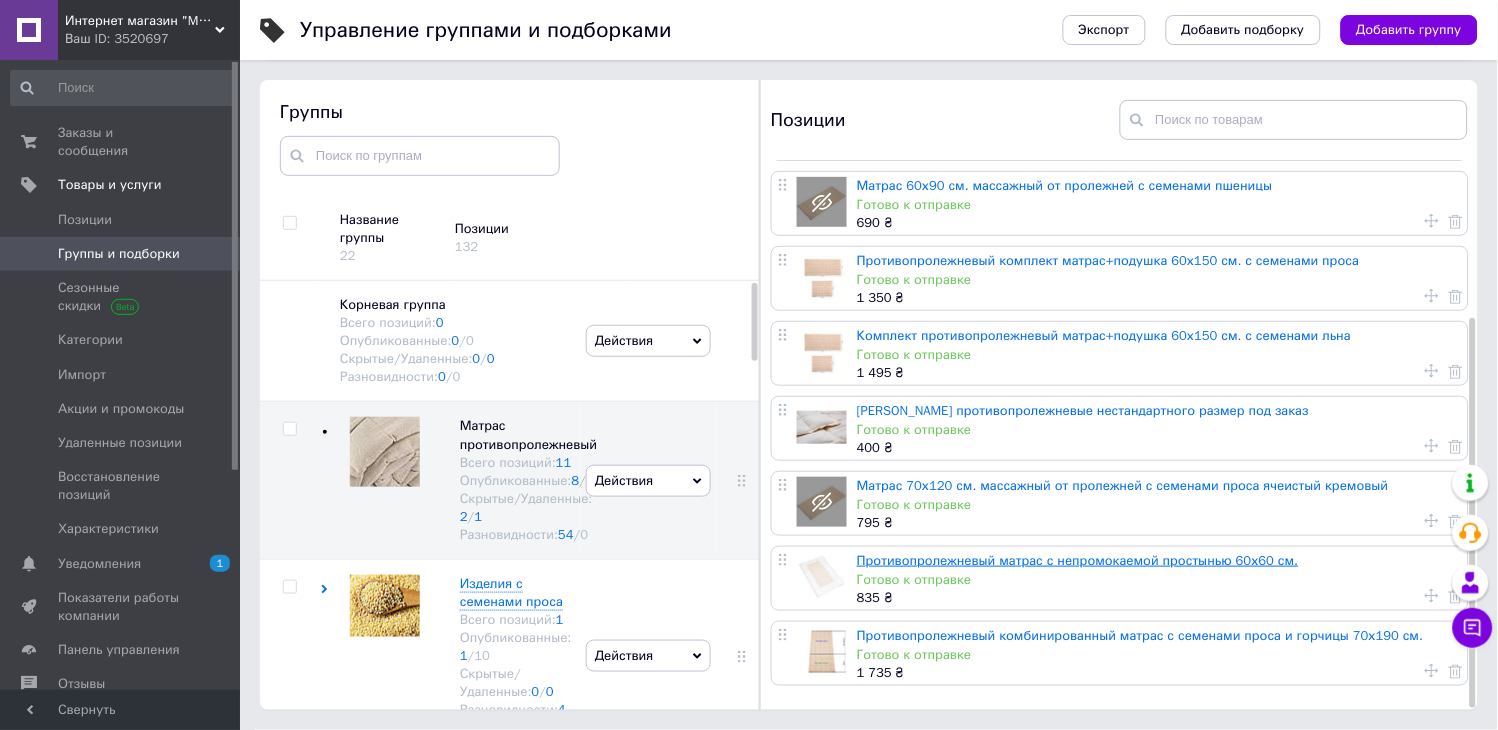 click on "Противопролежневый матрас с непромокаемой простынью 60х60 см." at bounding box center (1078, 560) 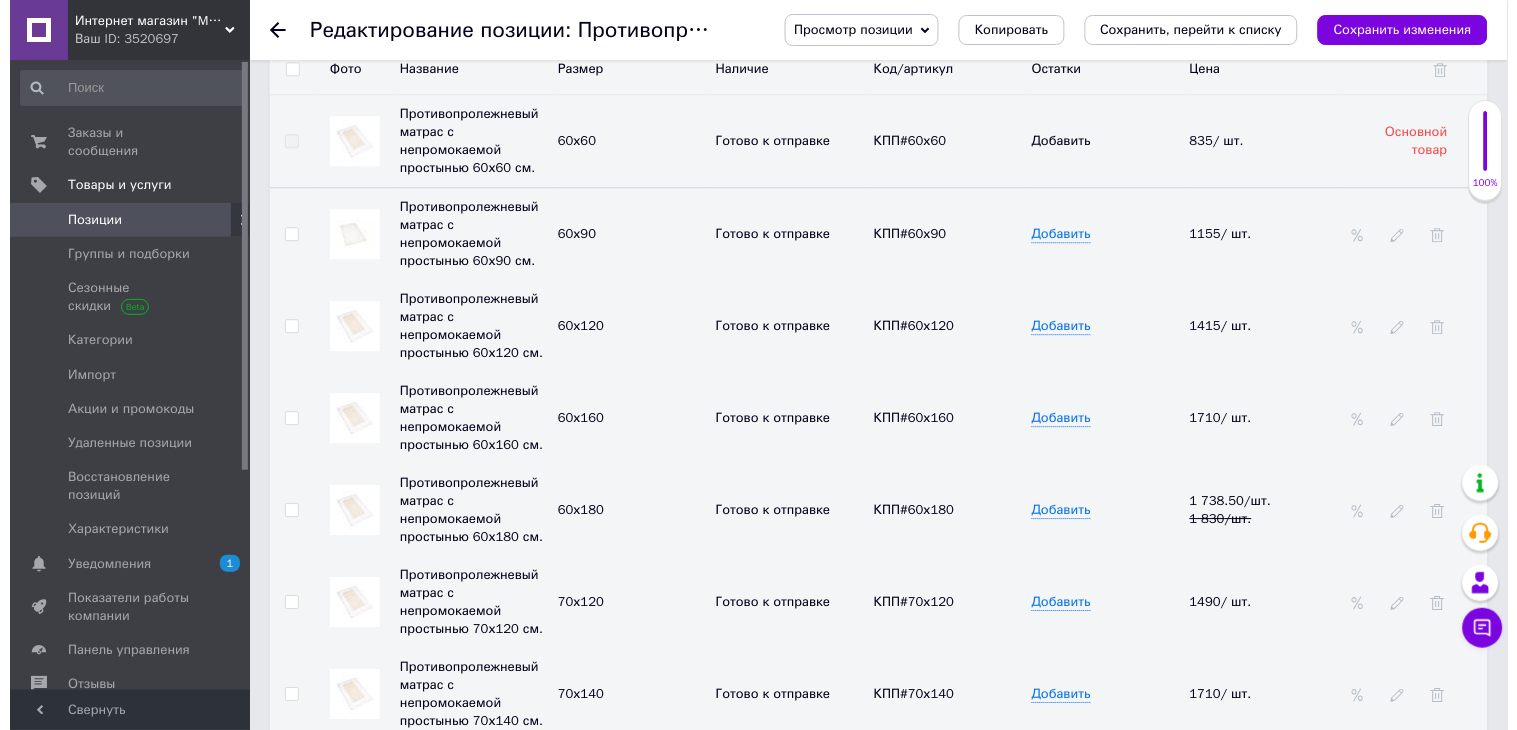 scroll, scrollTop: 2777, scrollLeft: 0, axis: vertical 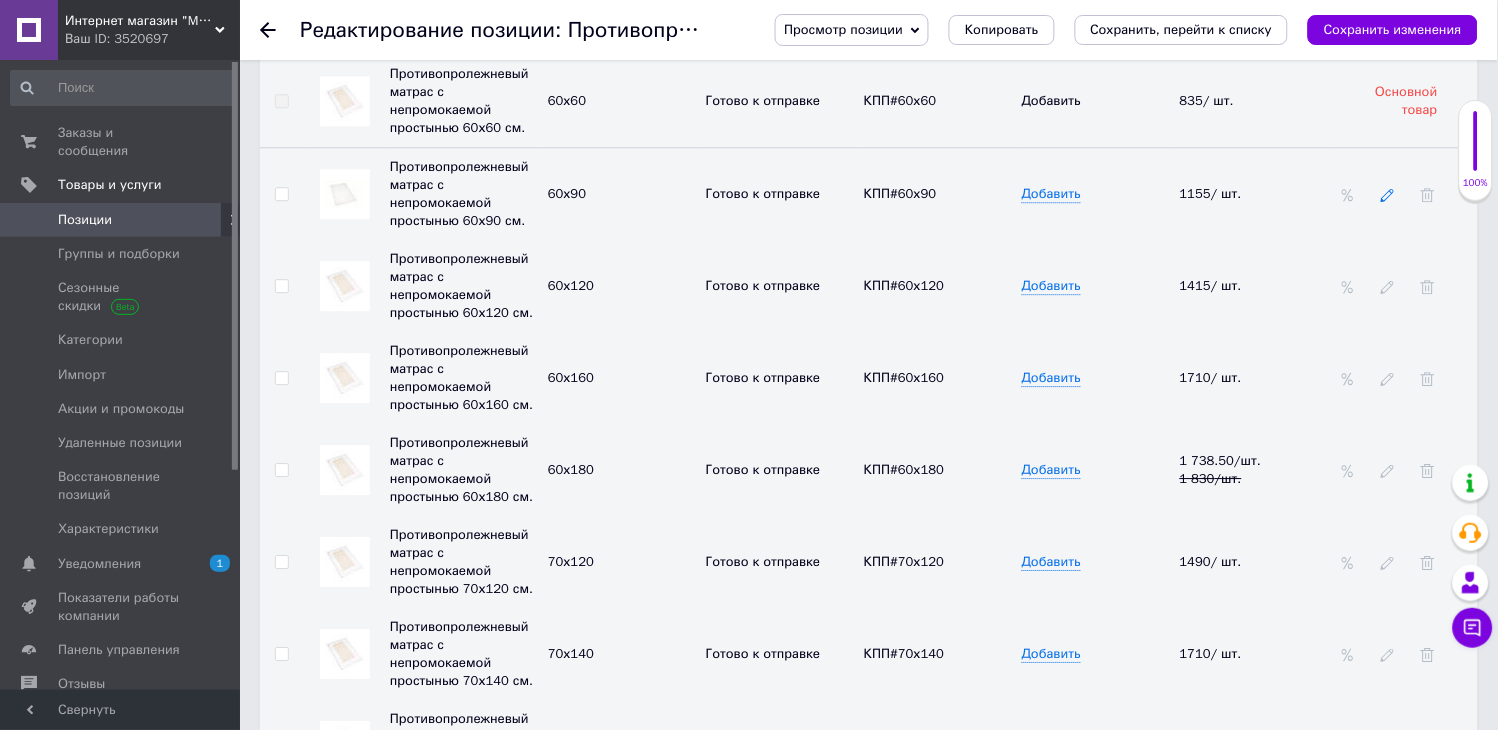 click 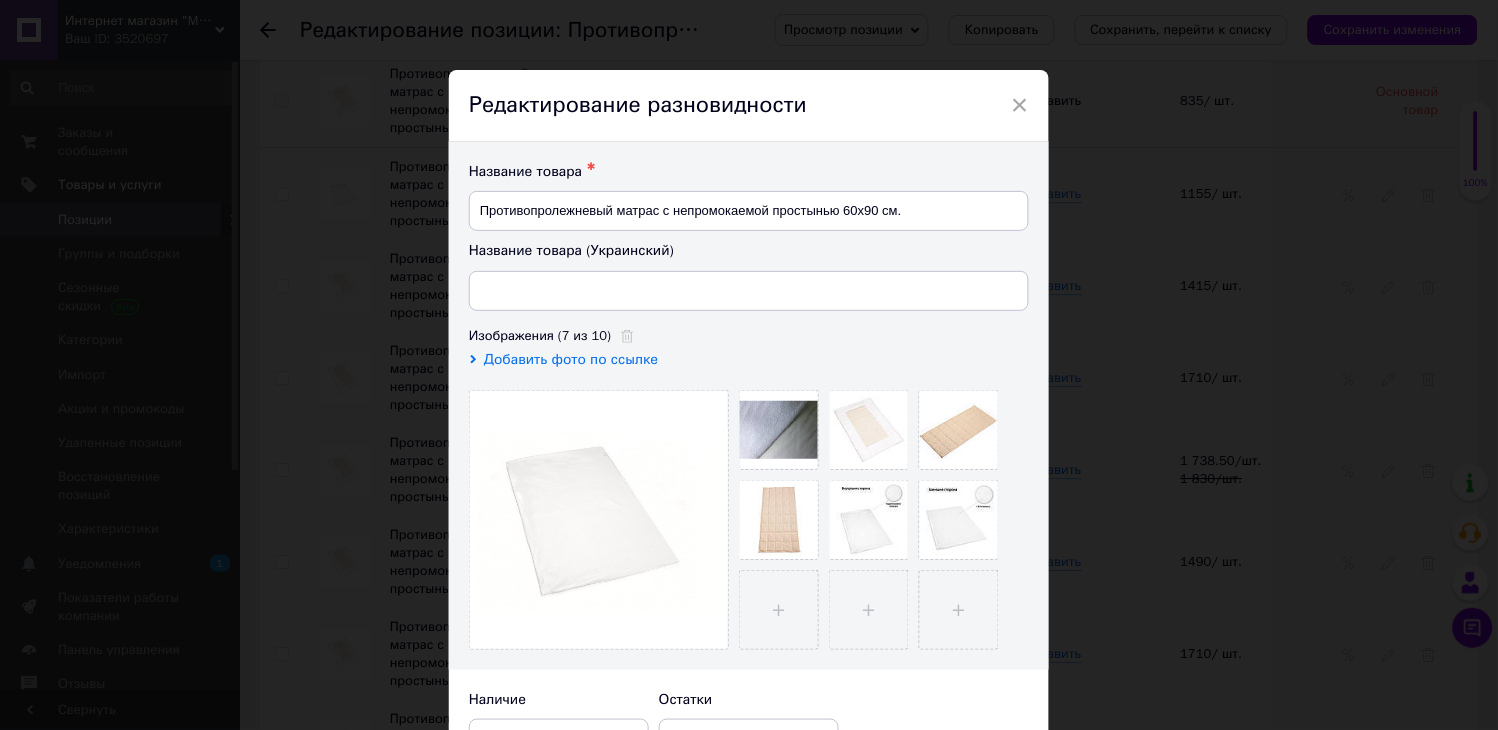 type on "Протипролежневий матрас з непромокним простирадлом 60х90 см." 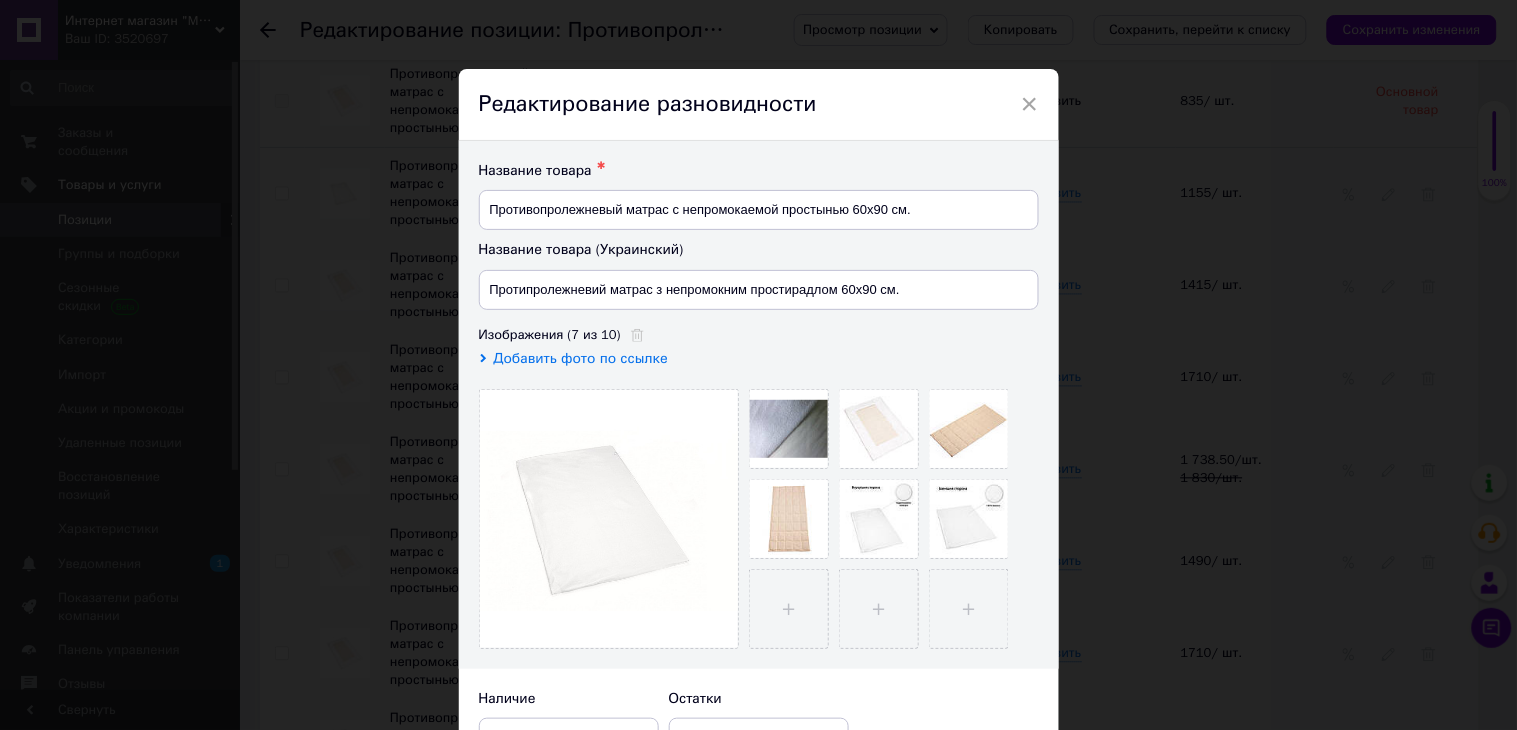 scroll, scrollTop: 0, scrollLeft: 0, axis: both 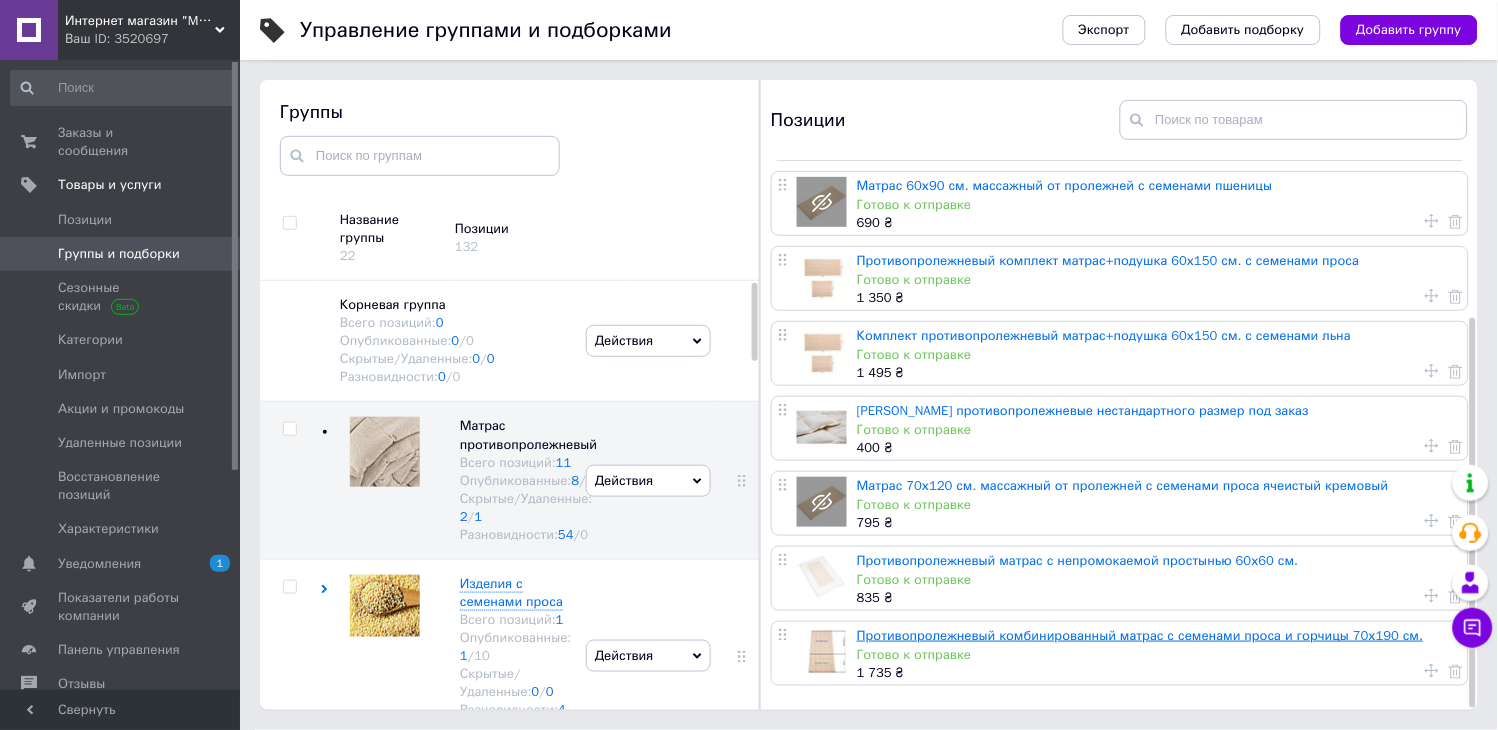 click on "Противопролежневый комбинированный матрас с семенами проса и горчицы 70х190 см." at bounding box center (1140, 635) 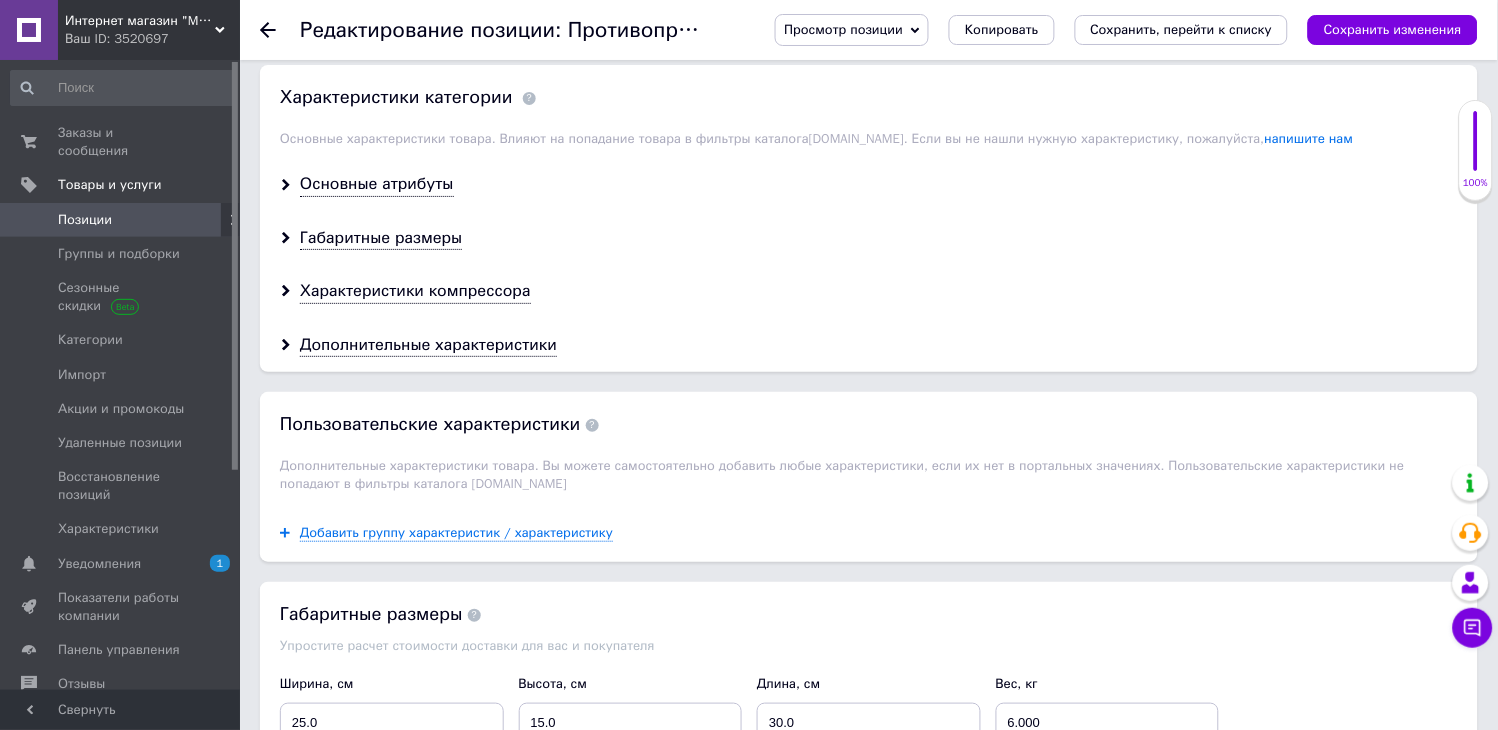 scroll, scrollTop: 1666, scrollLeft: 0, axis: vertical 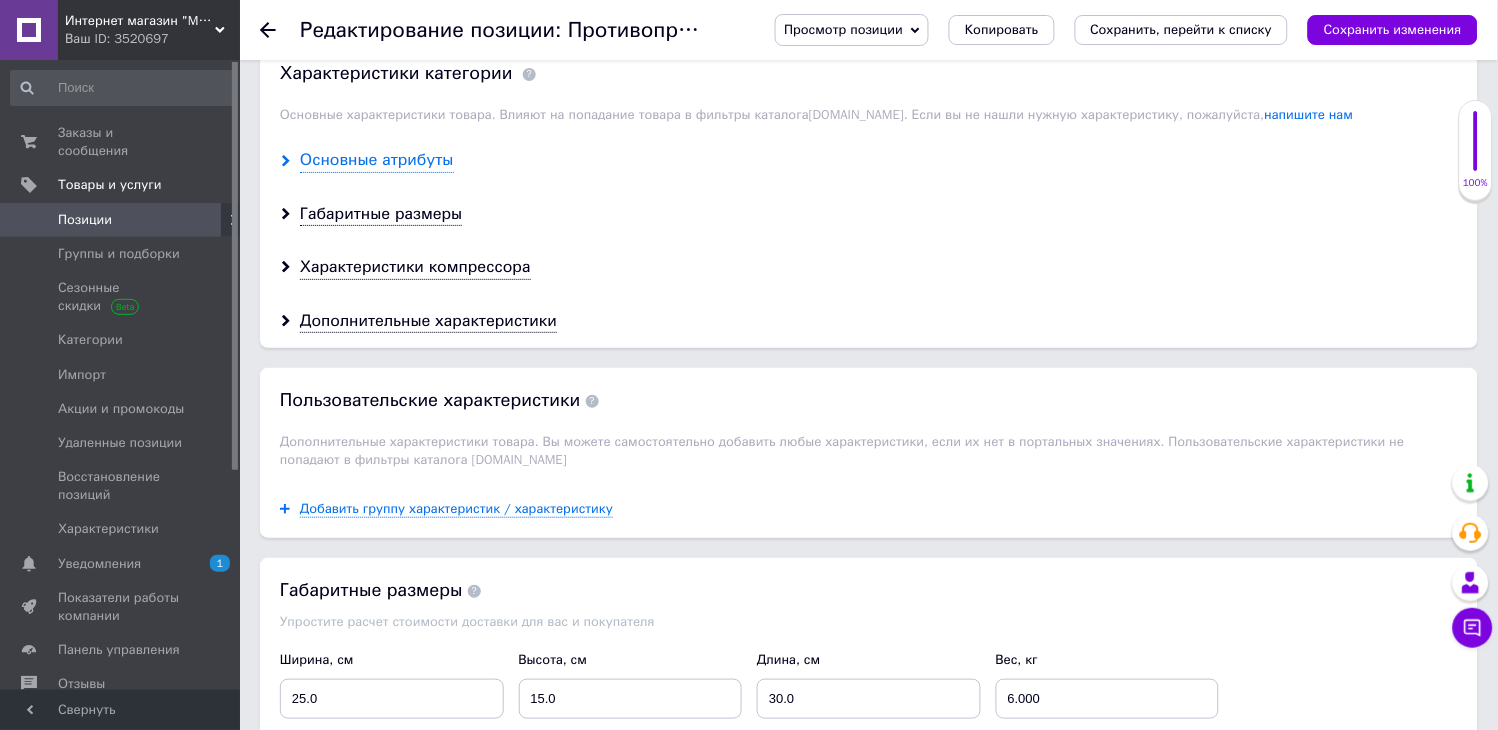 click on "Основные атрибуты" at bounding box center [377, 160] 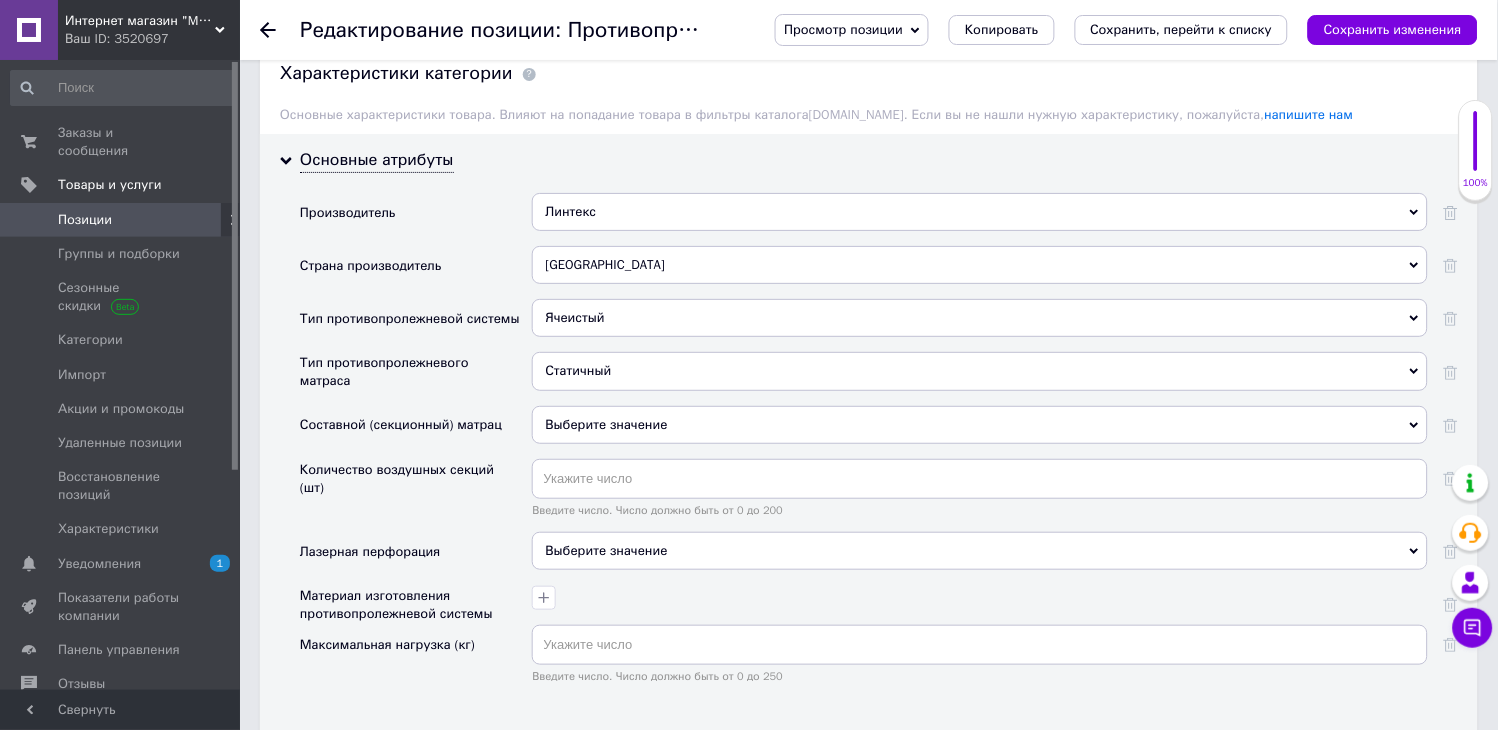 click on "Линтекс" at bounding box center [980, 212] 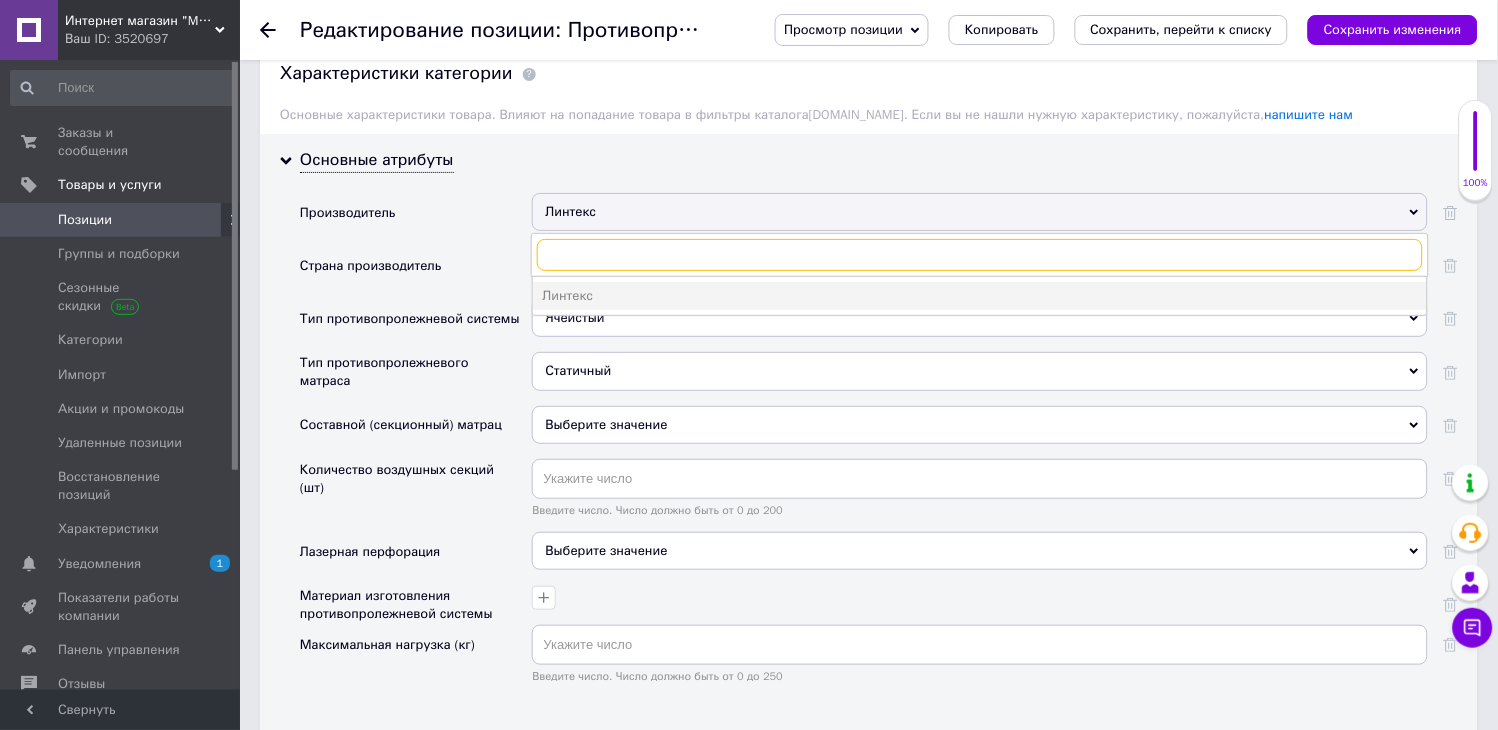click at bounding box center [980, 255] 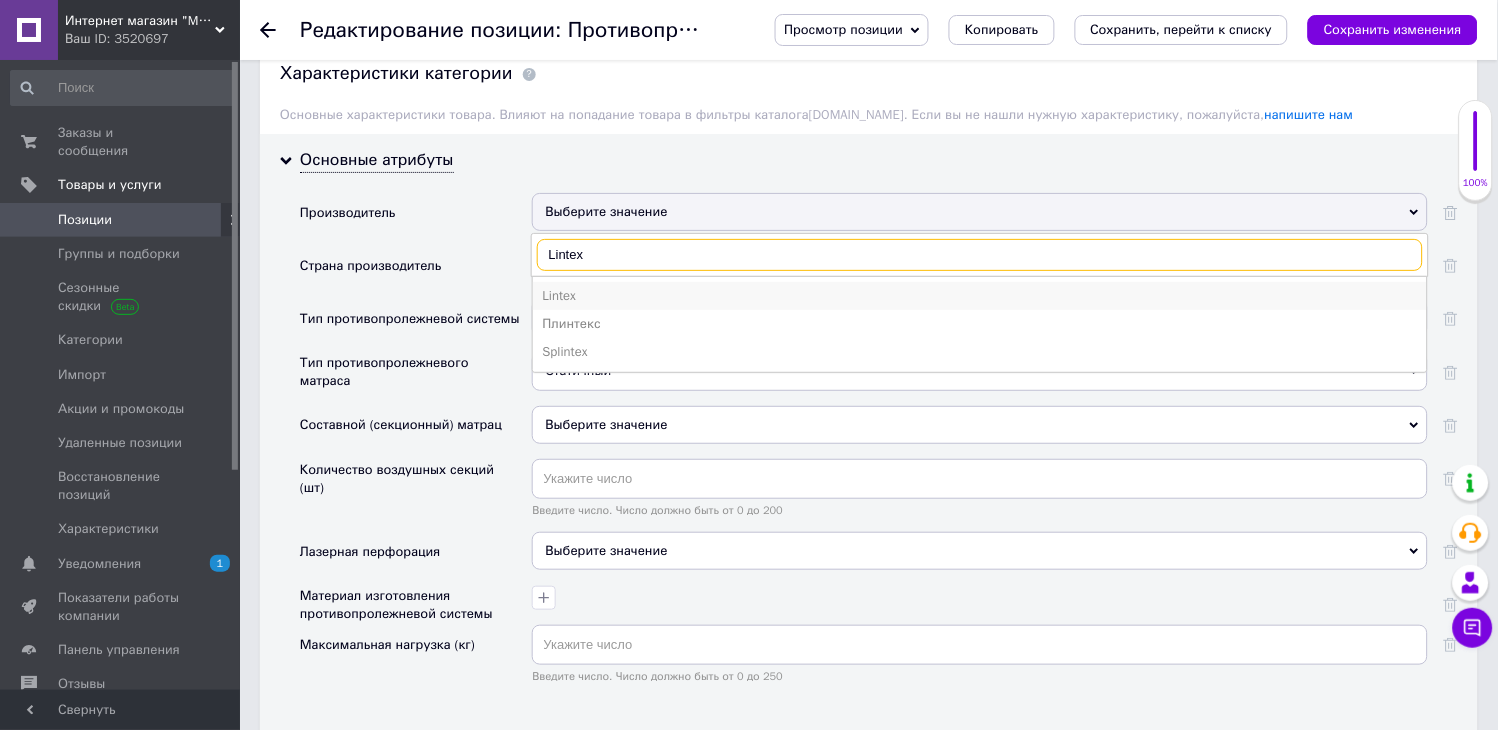 type on "Lintex" 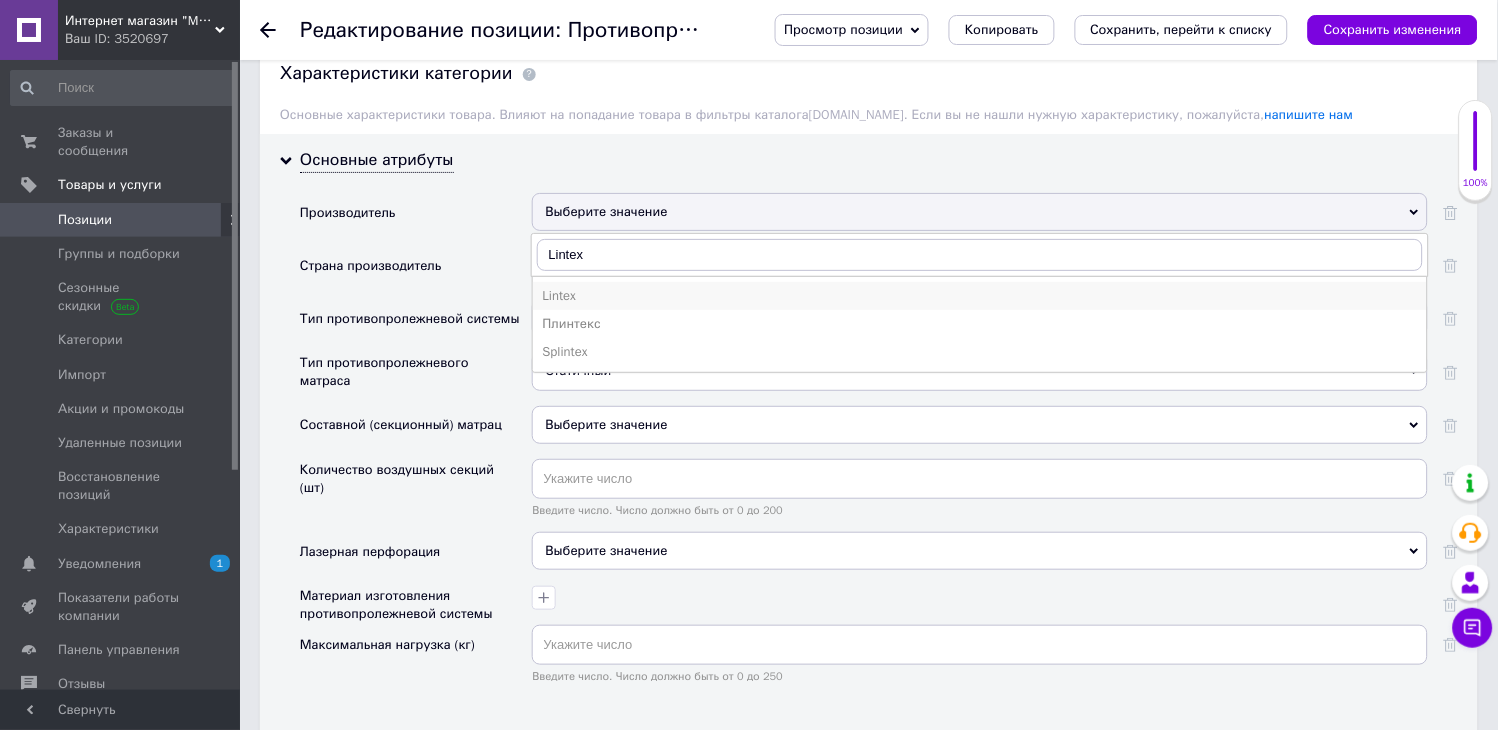 click on "Lintex" at bounding box center [980, 296] 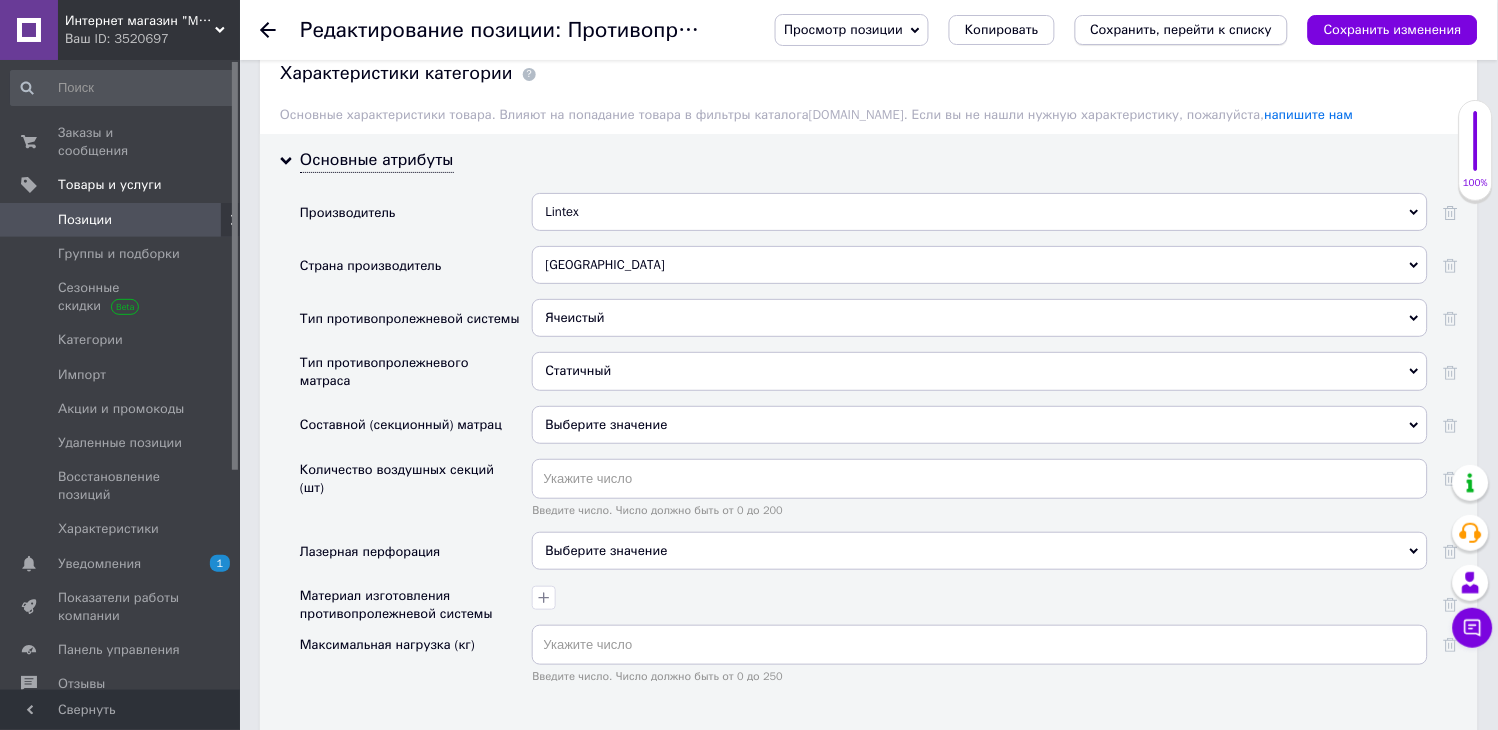 click on "Сохранить, перейти к списку" at bounding box center [1182, 29] 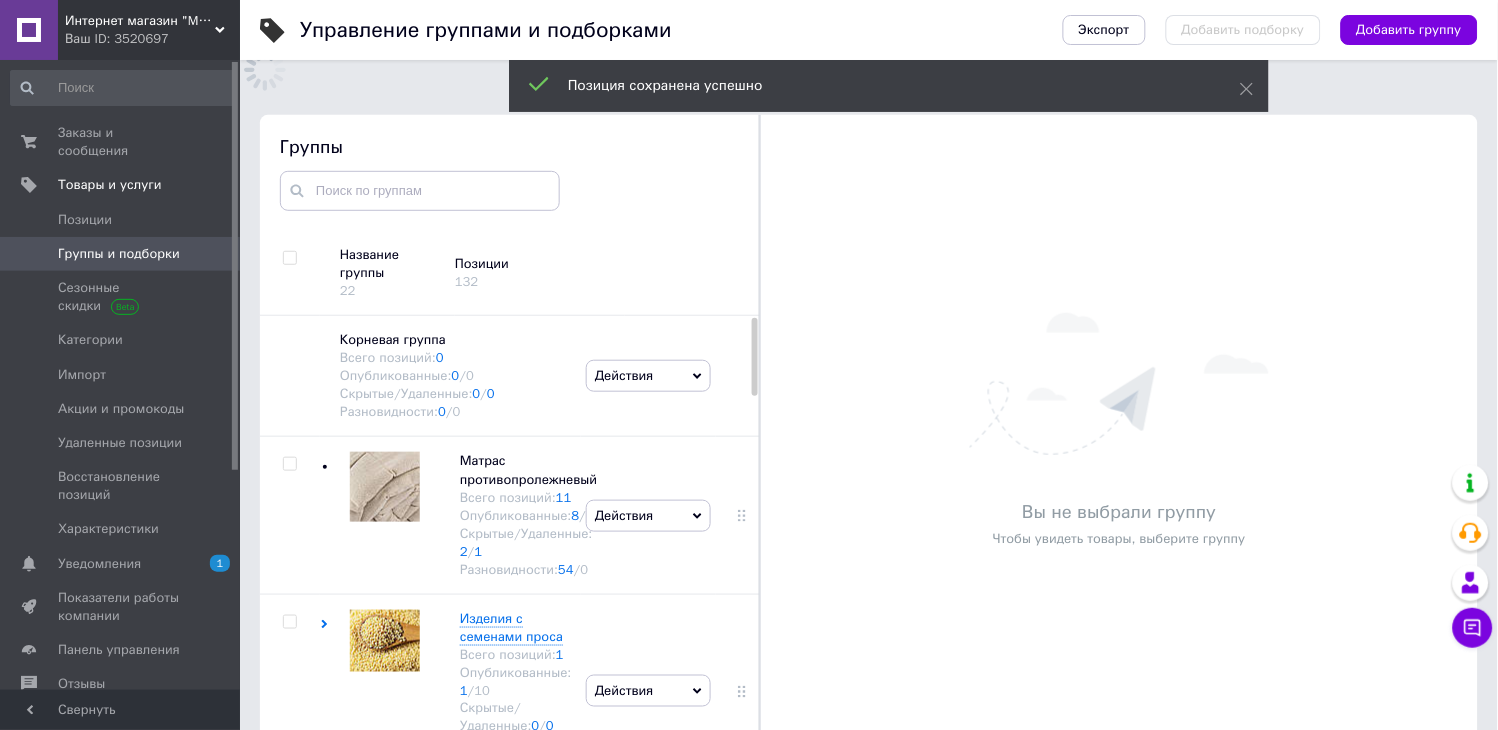 scroll, scrollTop: 113, scrollLeft: 0, axis: vertical 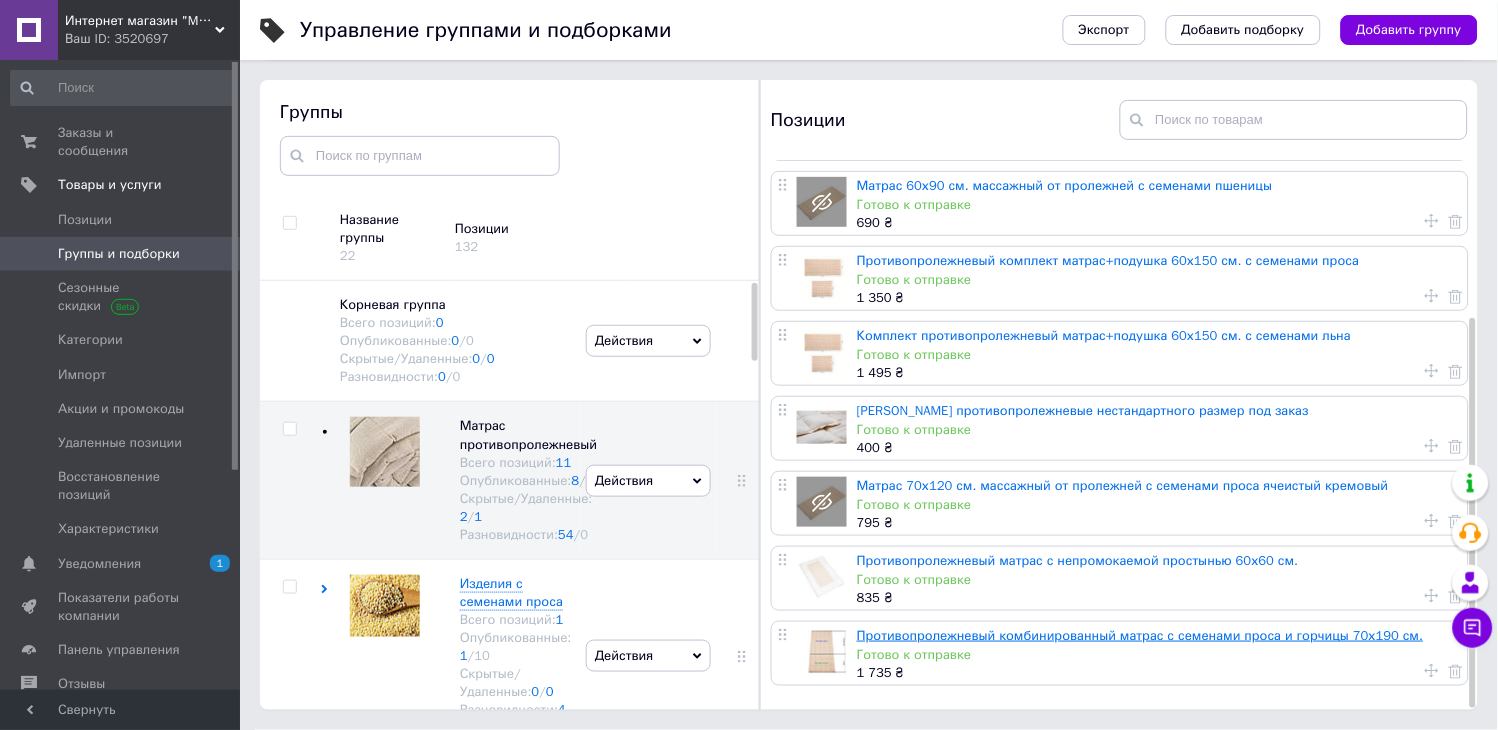 click on "Противопролежневый комбинированный матрас с семенами проса и горчицы 70х190 см." at bounding box center [1140, 635] 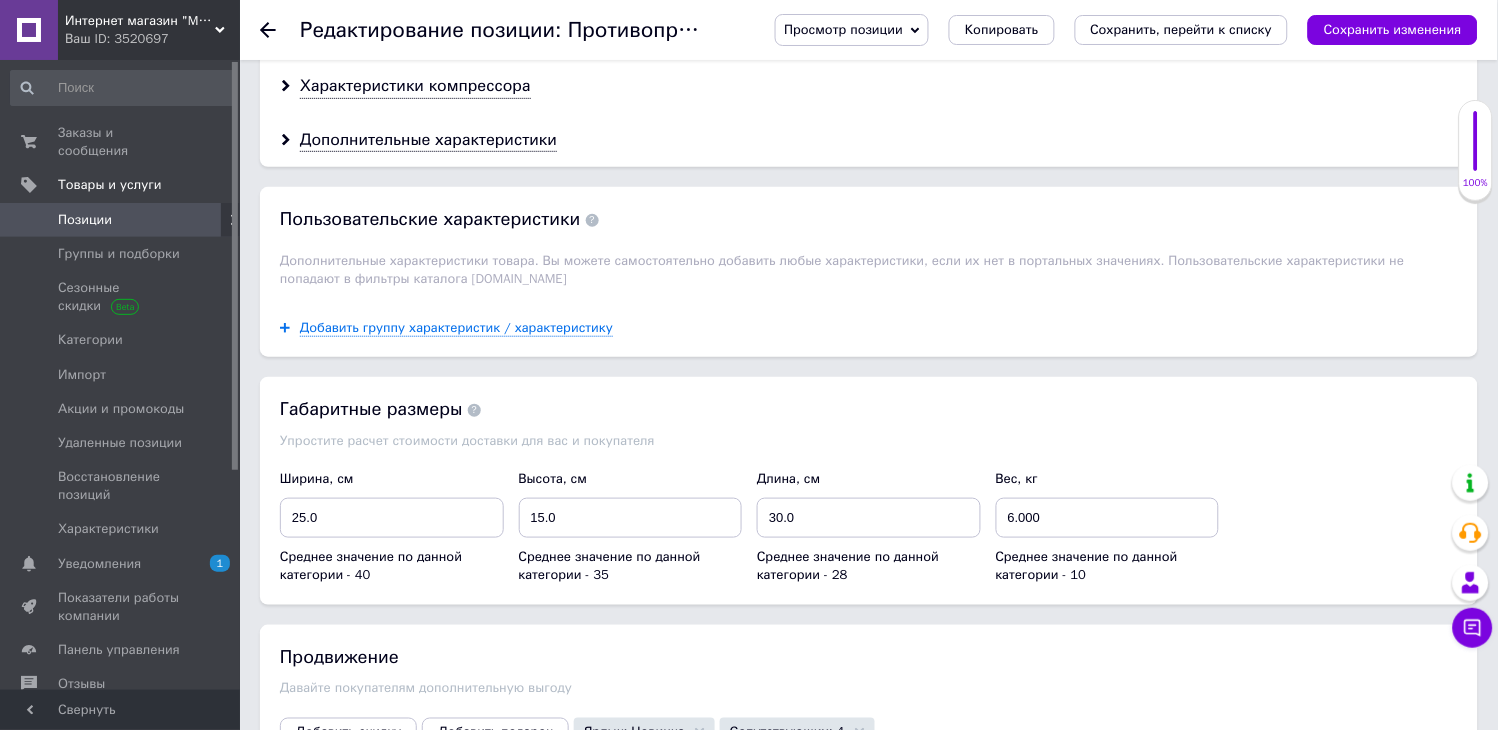 scroll, scrollTop: 1888, scrollLeft: 0, axis: vertical 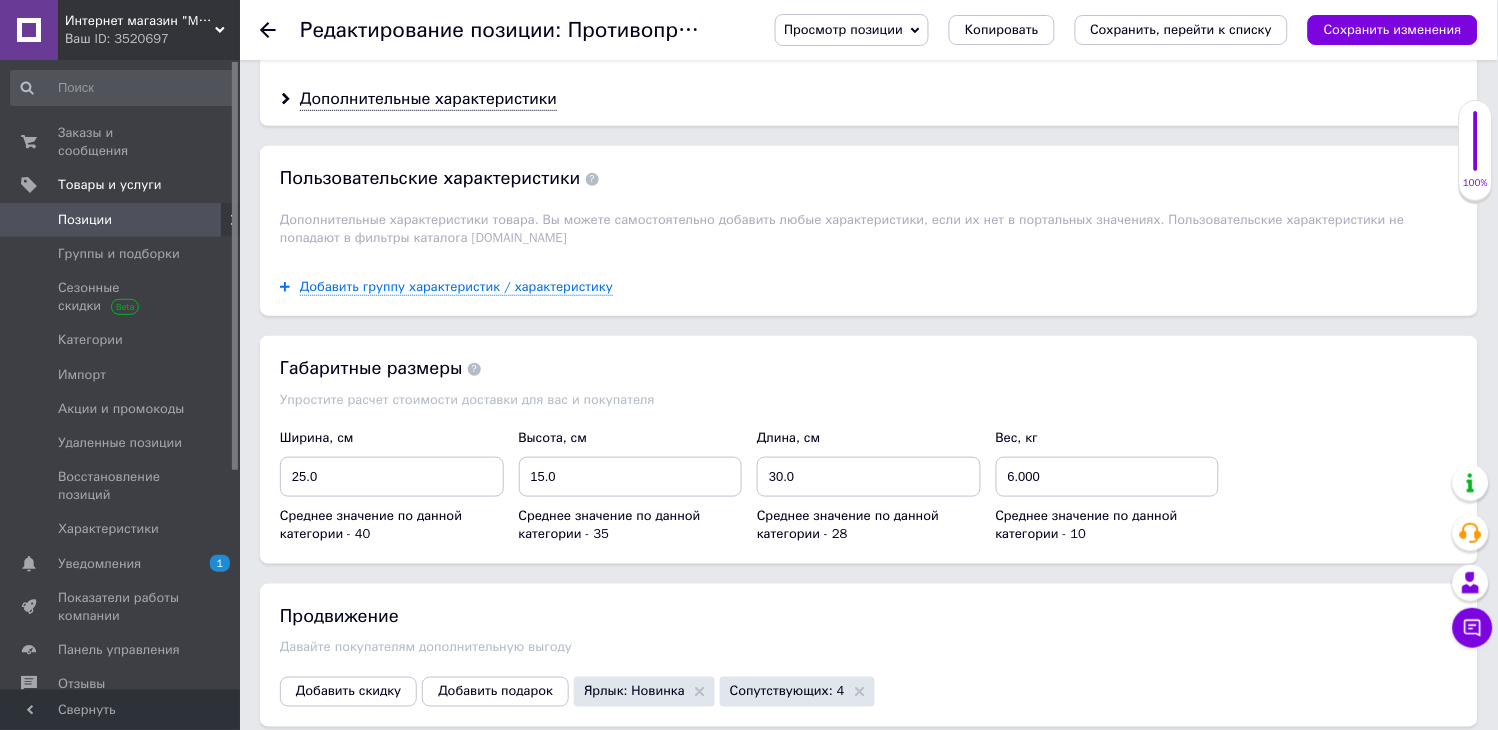 click on "Основные атрибуты" at bounding box center (377, -62) 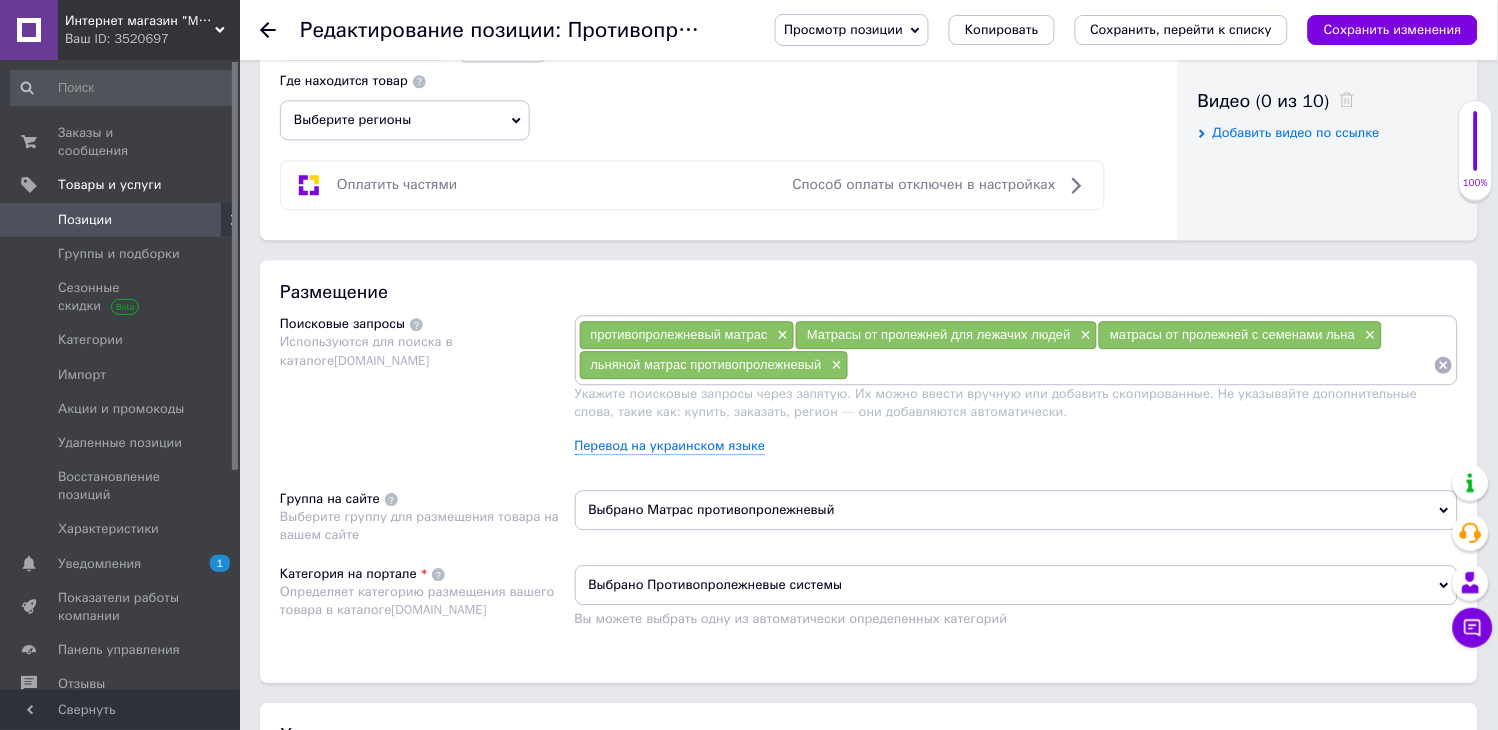 scroll, scrollTop: 1000, scrollLeft: 0, axis: vertical 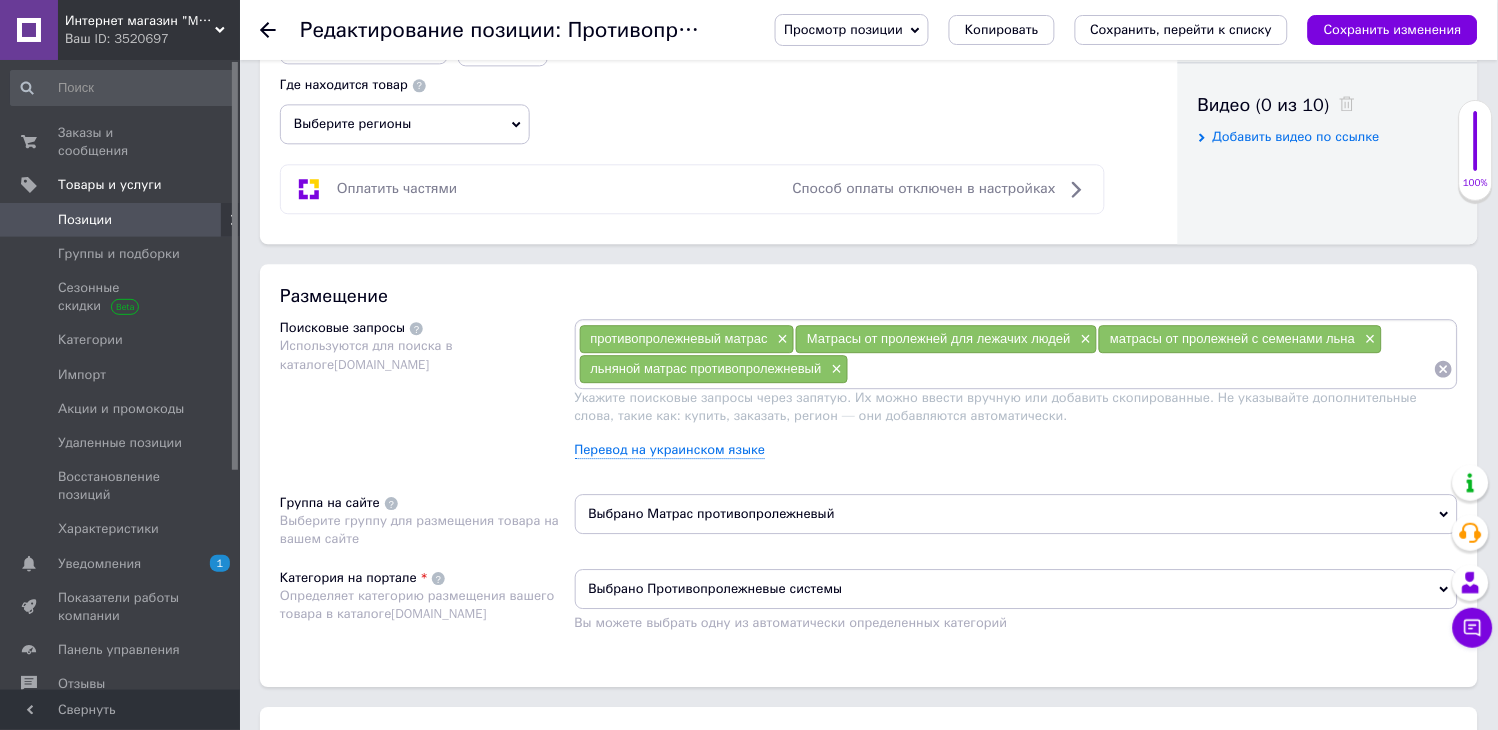 click on "Позиции" at bounding box center [85, 220] 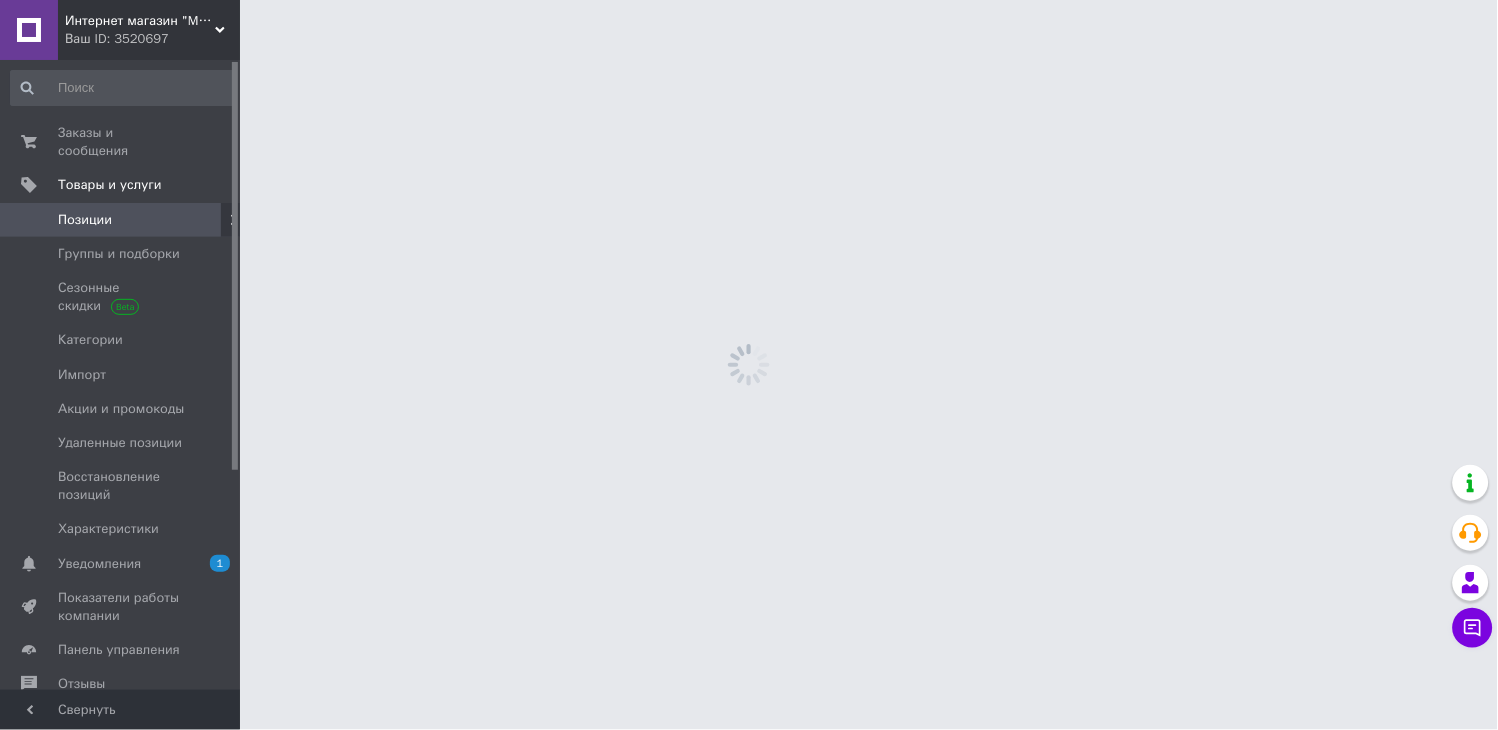 scroll, scrollTop: 0, scrollLeft: 0, axis: both 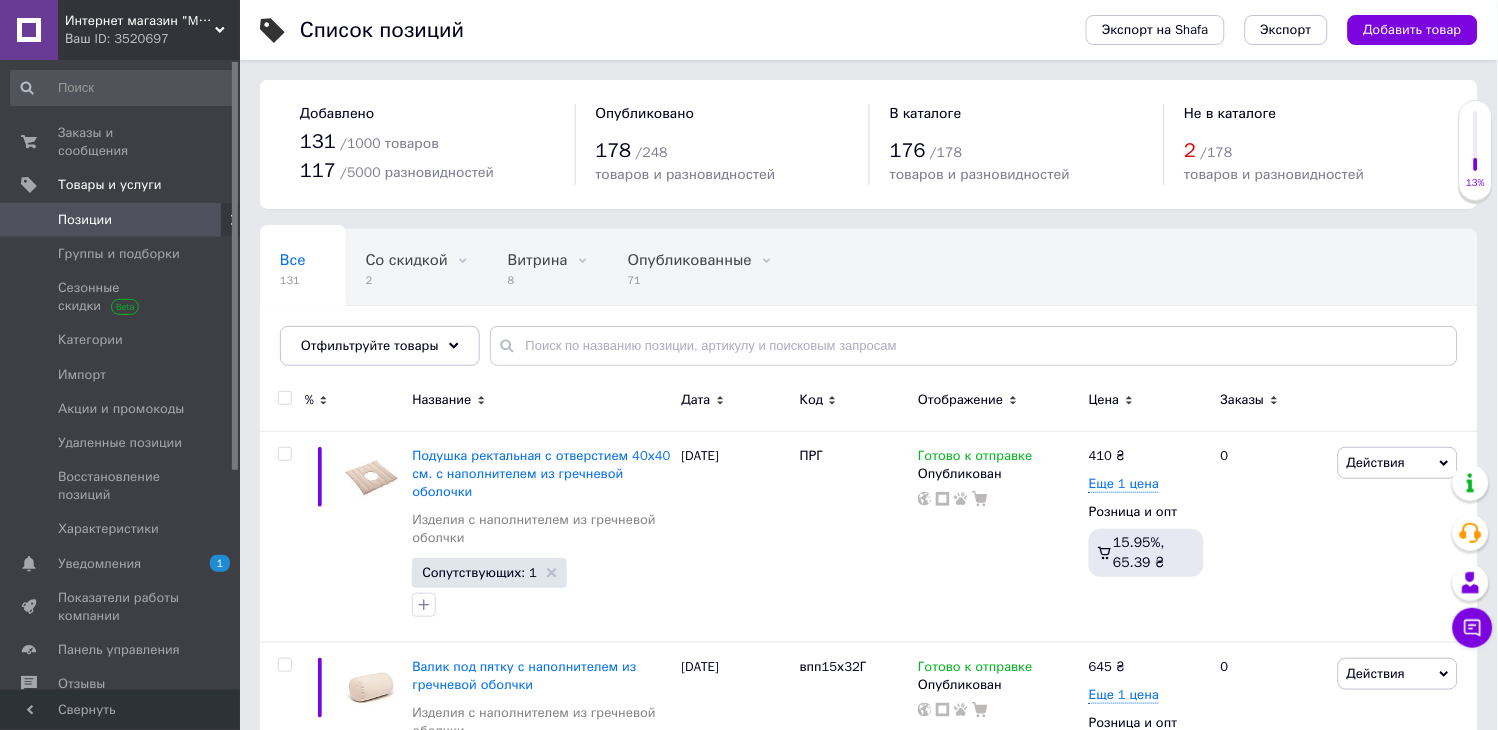 click on "Позиции" at bounding box center [85, 220] 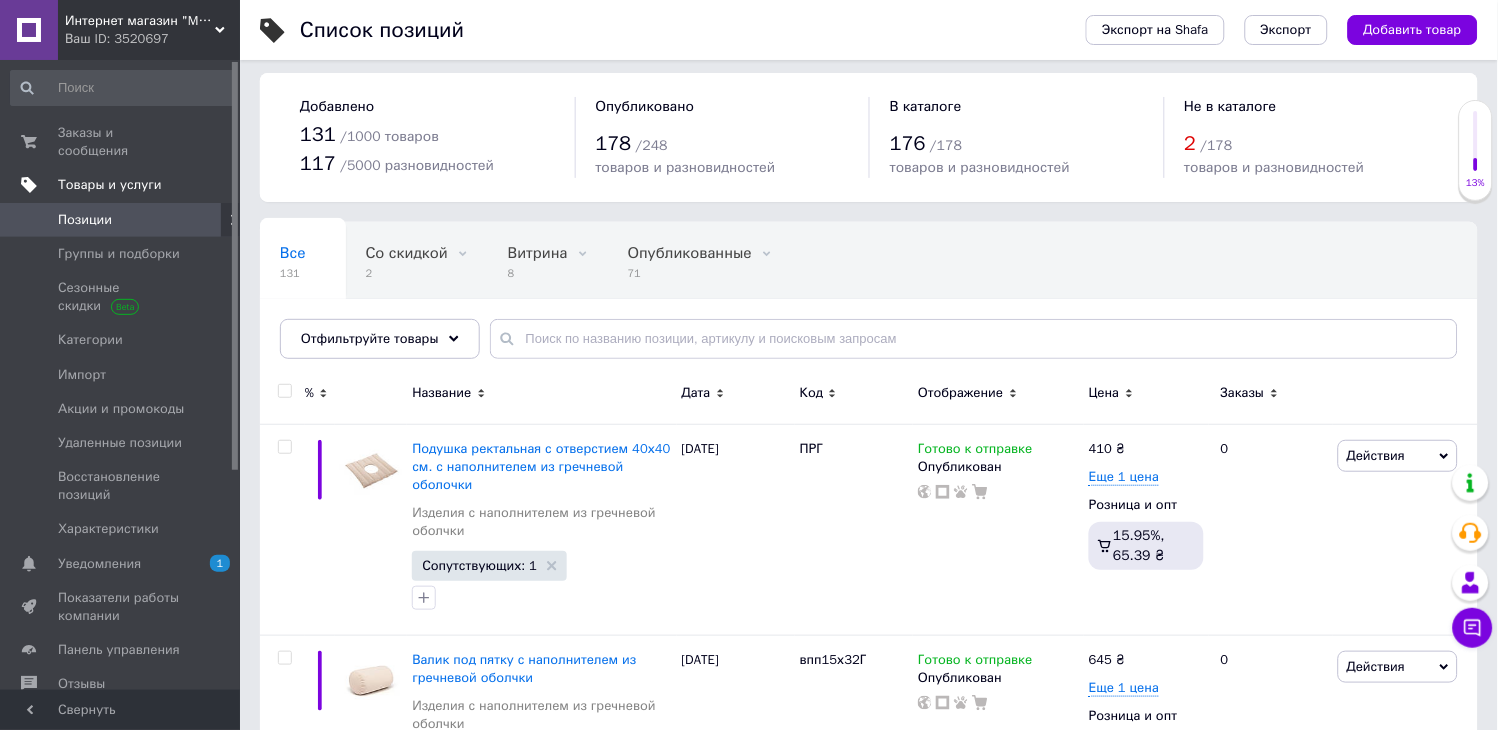 scroll, scrollTop: 0, scrollLeft: 0, axis: both 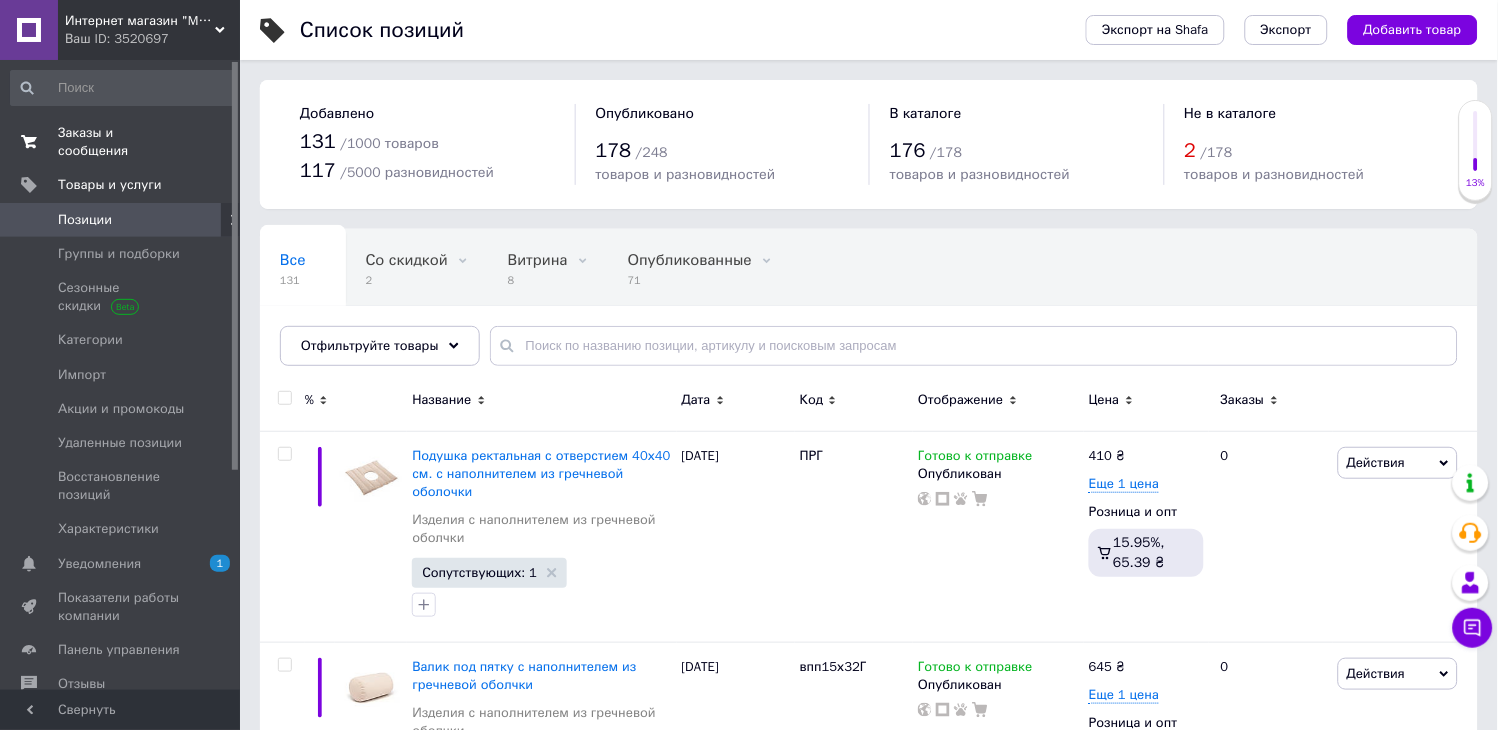 click on "Заказы и сообщения" at bounding box center (121, 142) 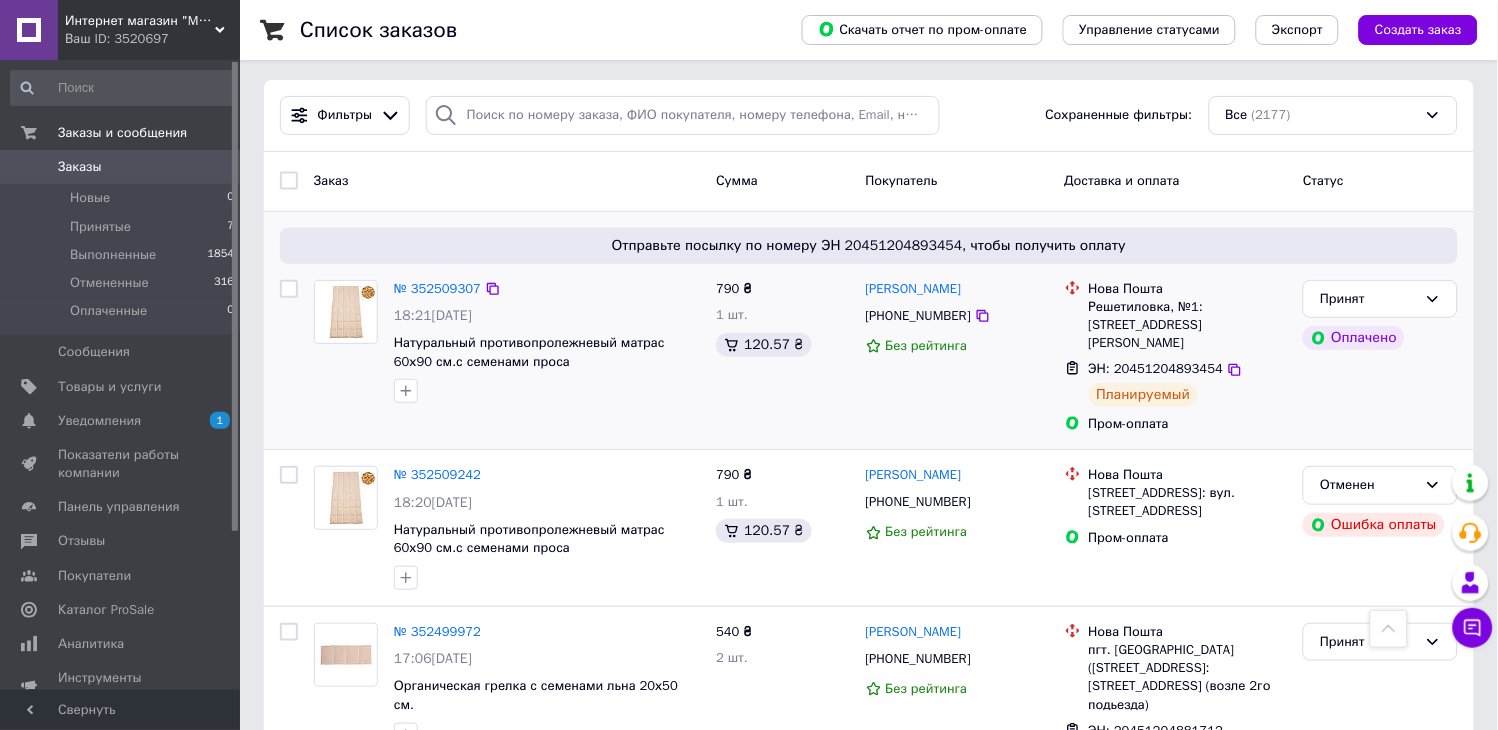 scroll, scrollTop: 0, scrollLeft: 0, axis: both 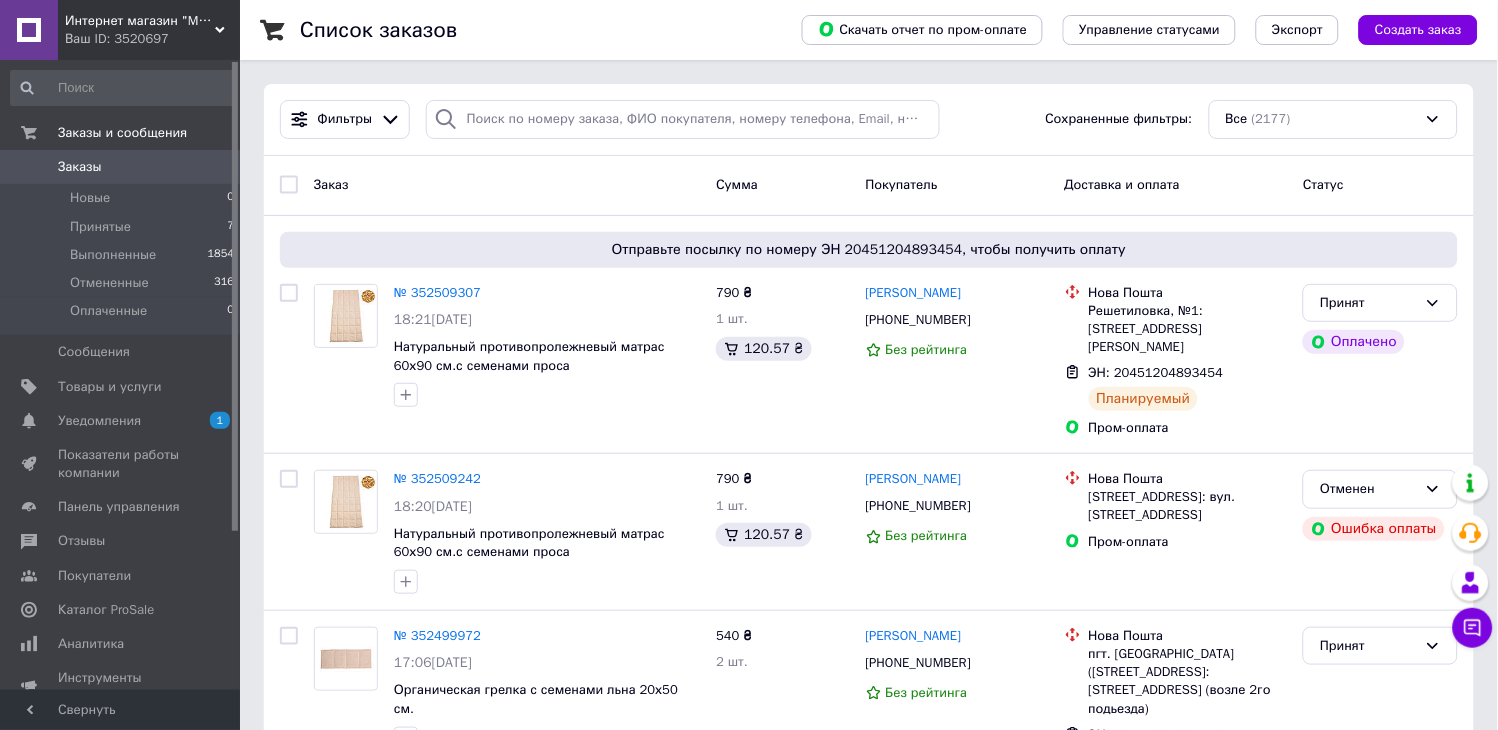 click on "Заказы" at bounding box center (121, 167) 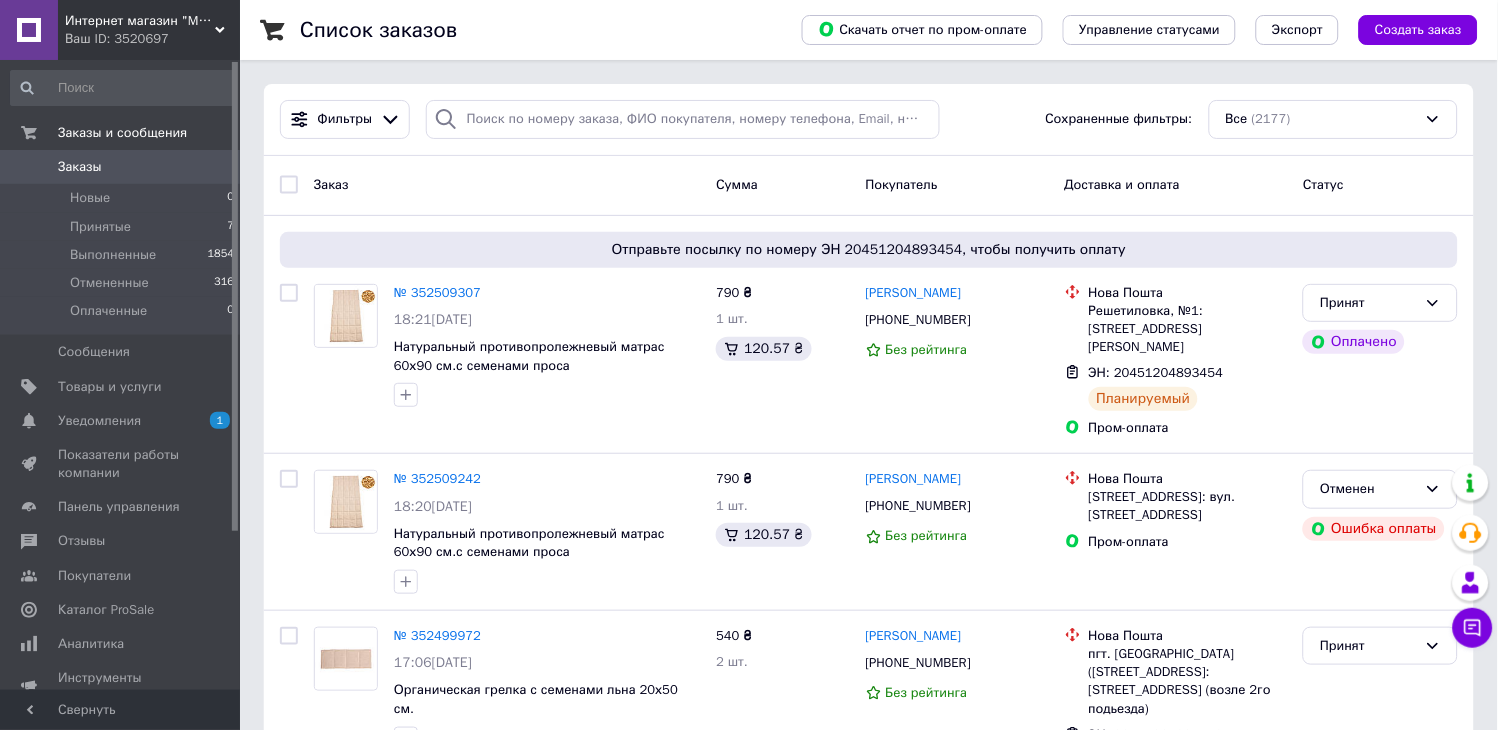 click on "Заказы" at bounding box center [80, 167] 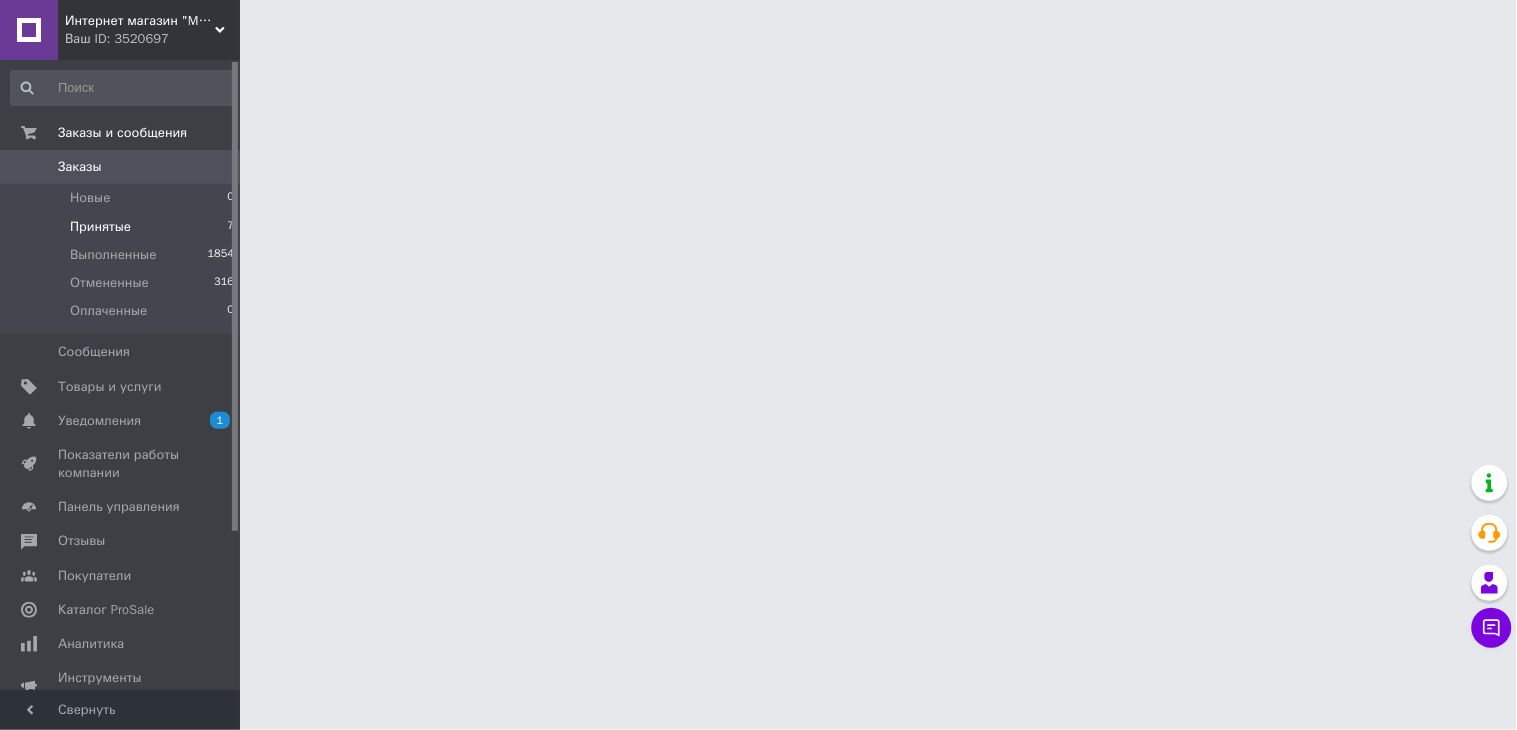 click on "Принятые" at bounding box center (100, 227) 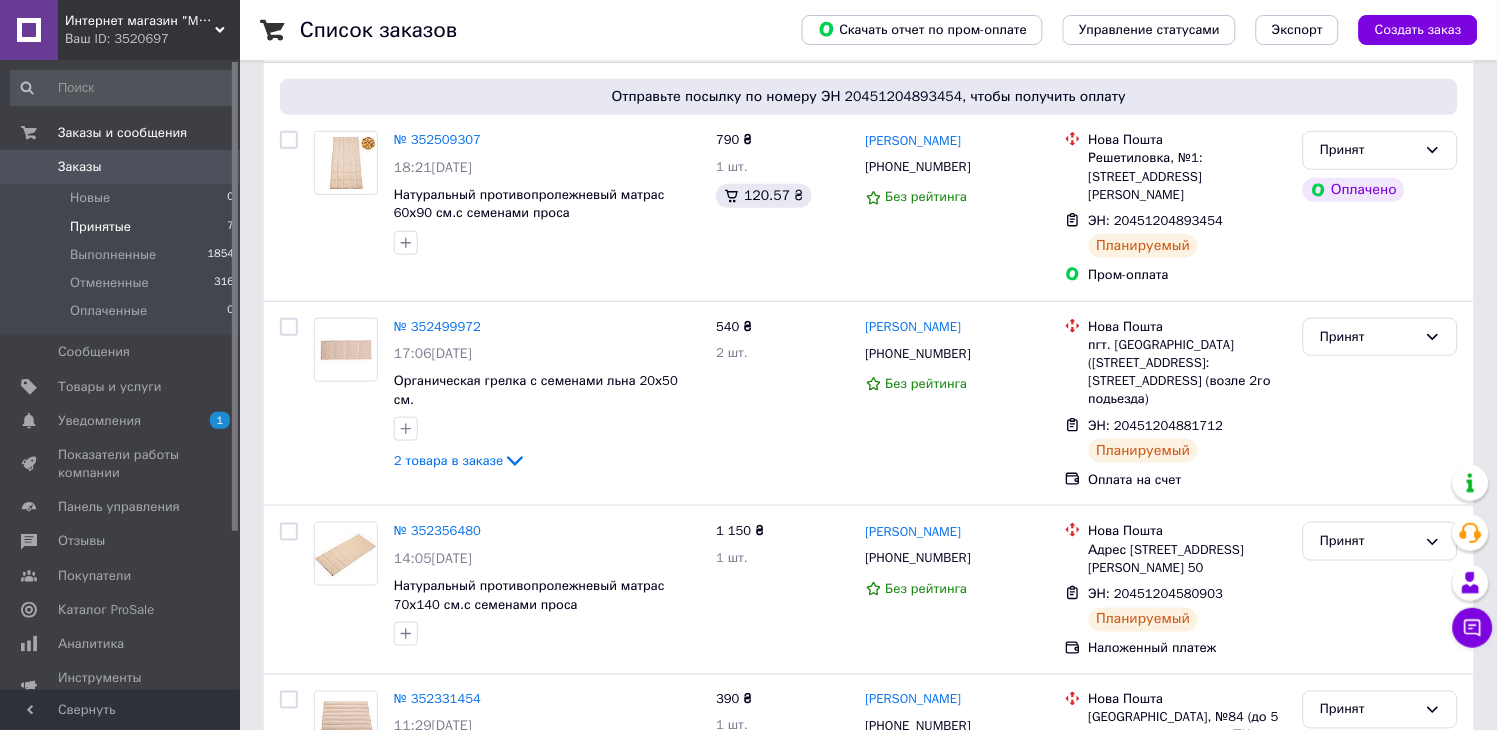 scroll, scrollTop: 113, scrollLeft: 0, axis: vertical 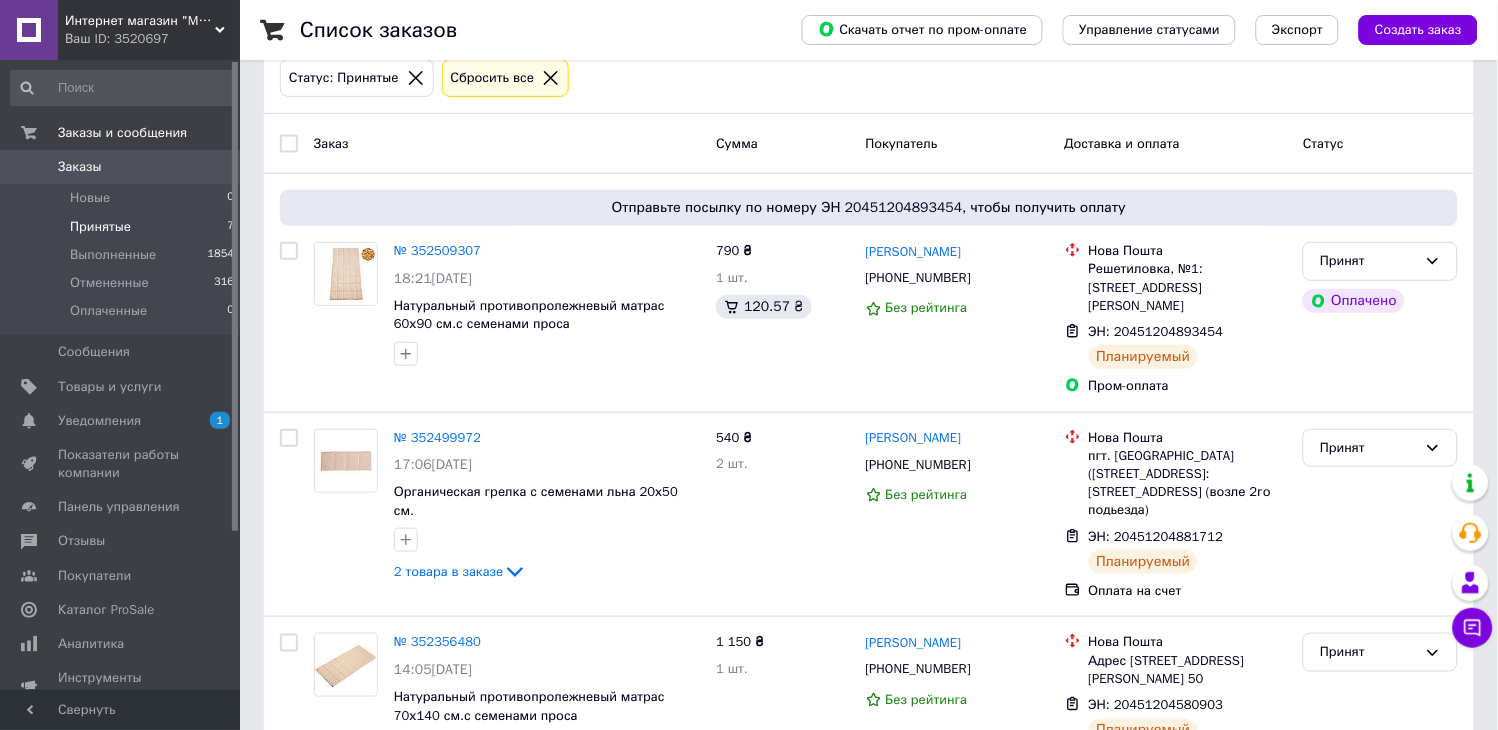 click on "Принятые" at bounding box center (100, 227) 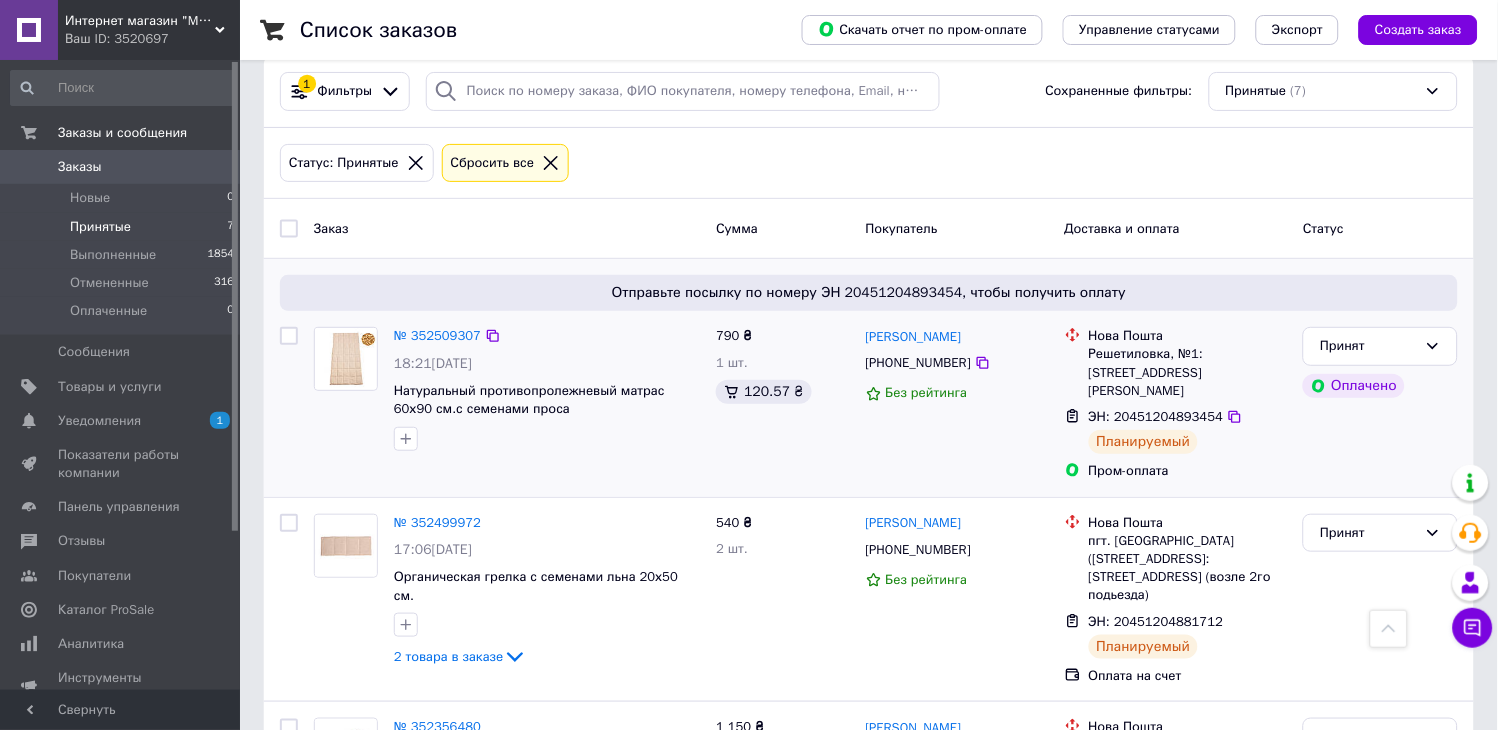 scroll, scrollTop: 0, scrollLeft: 0, axis: both 